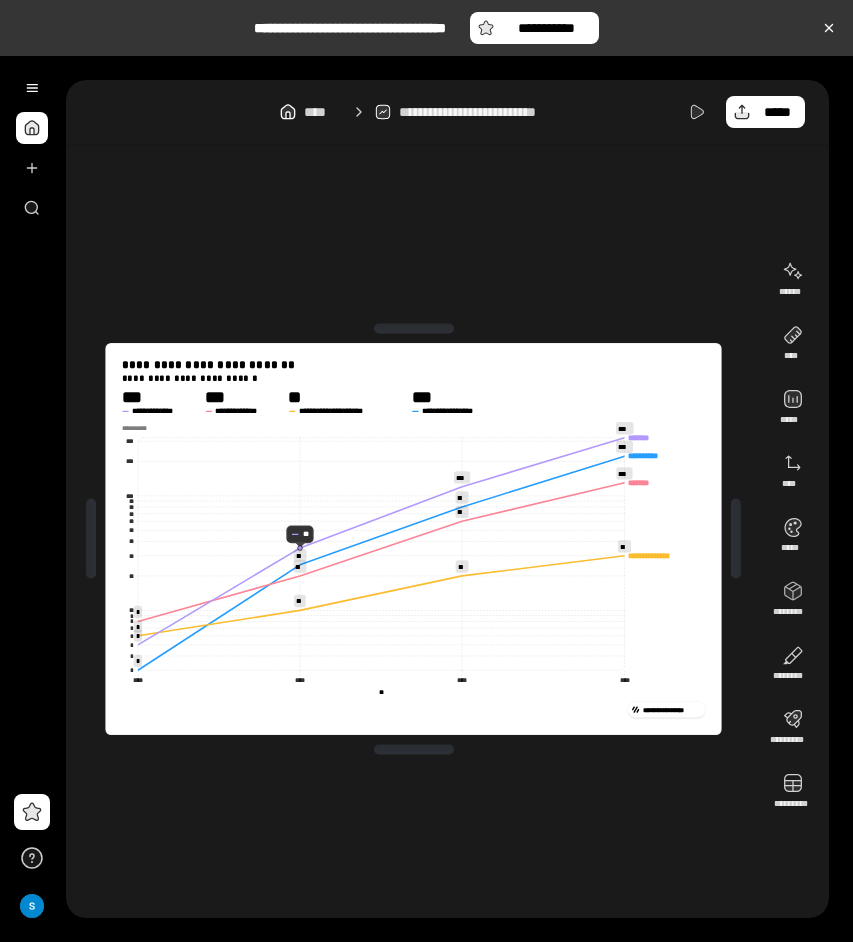 scroll, scrollTop: 0, scrollLeft: 0, axis: both 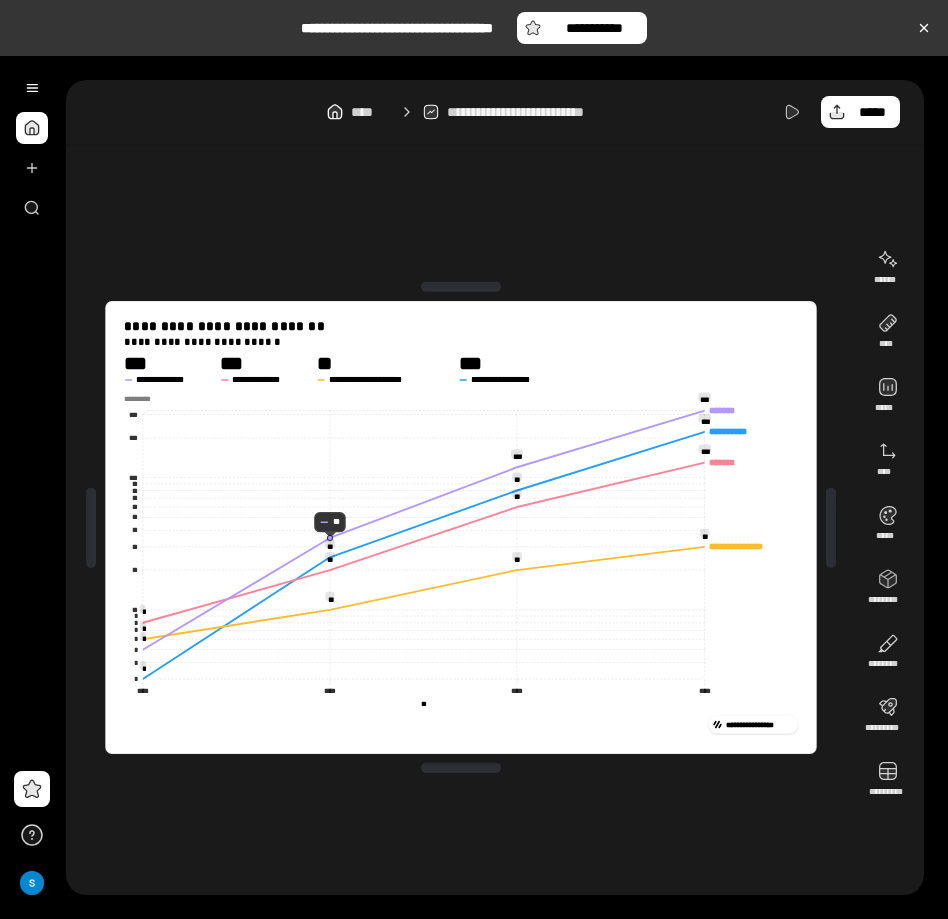click at bounding box center (461, 768) 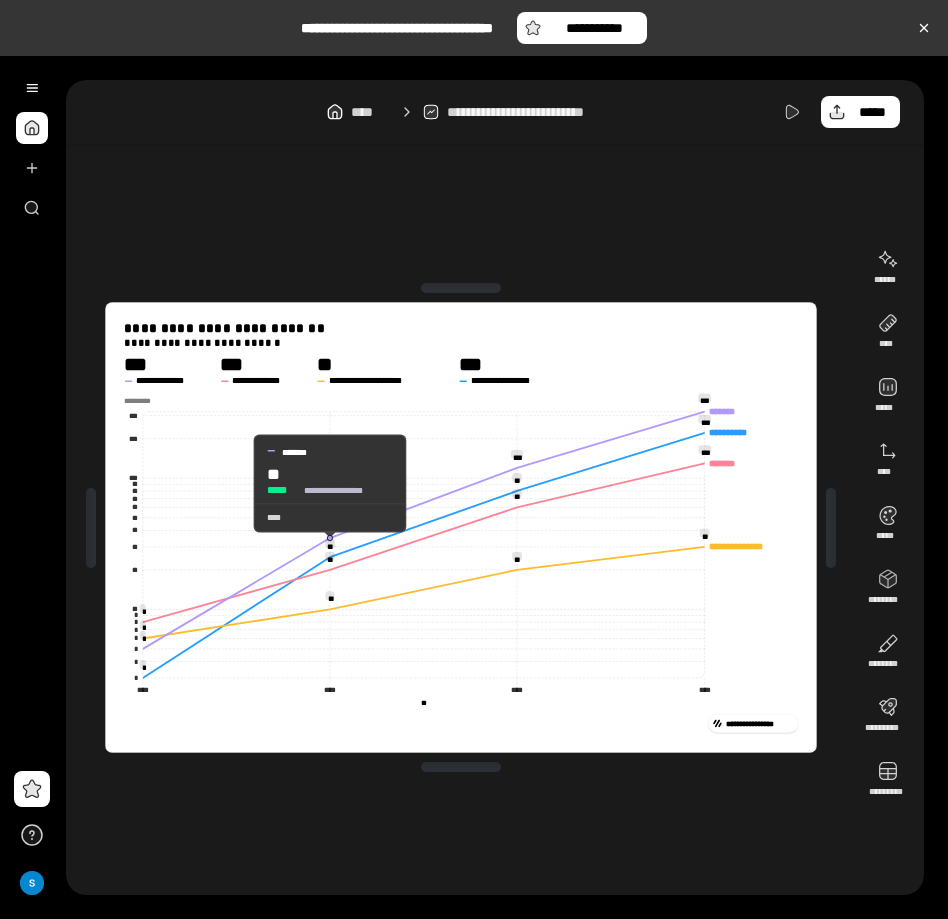 click on "****" at bounding box center [330, 517] 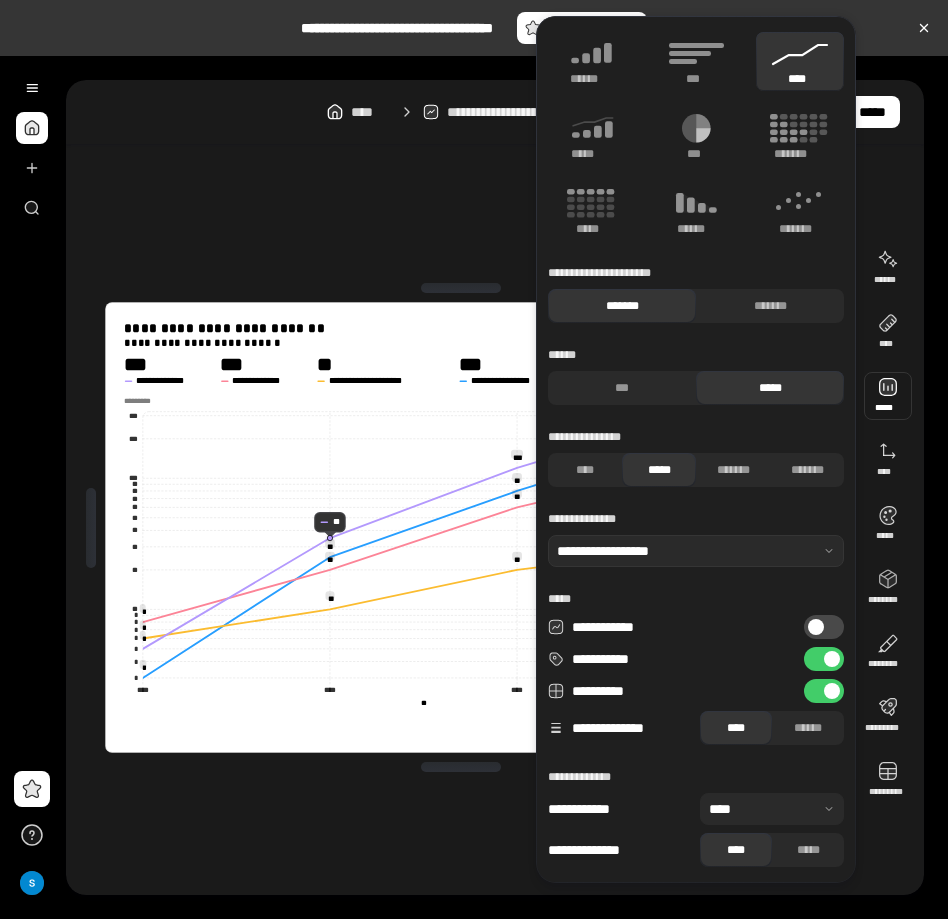 click on "**********" at bounding box center (824, 627) 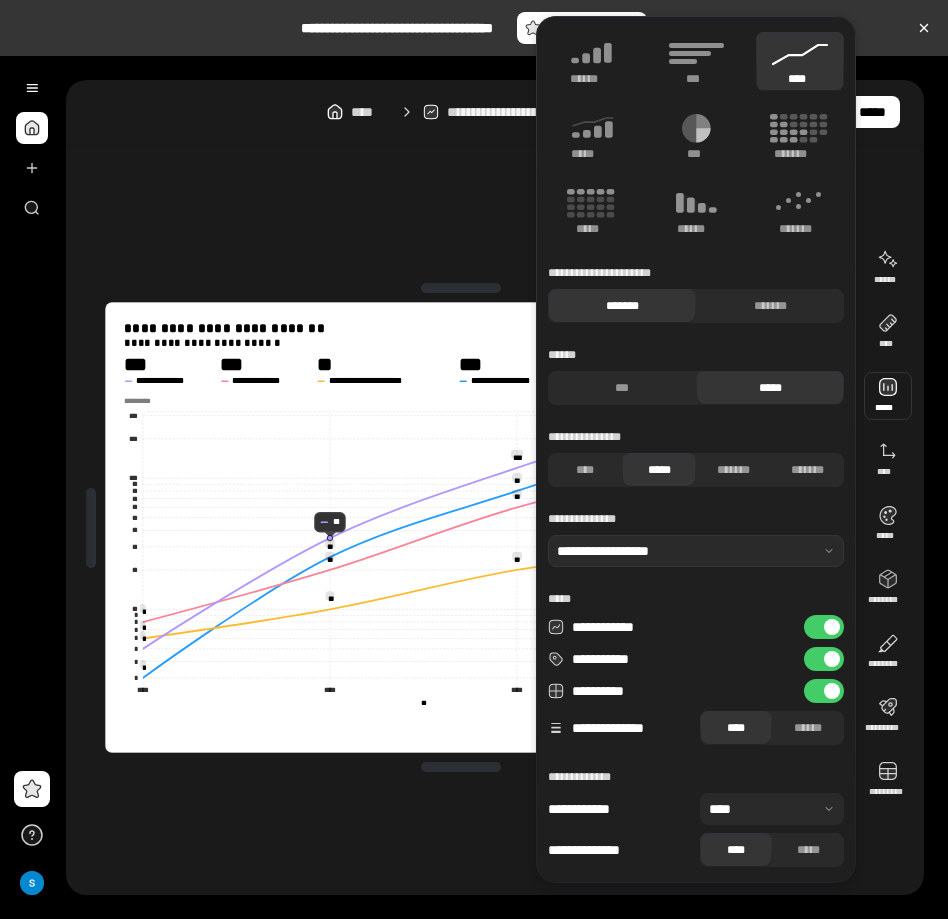 click at bounding box center (832, 627) 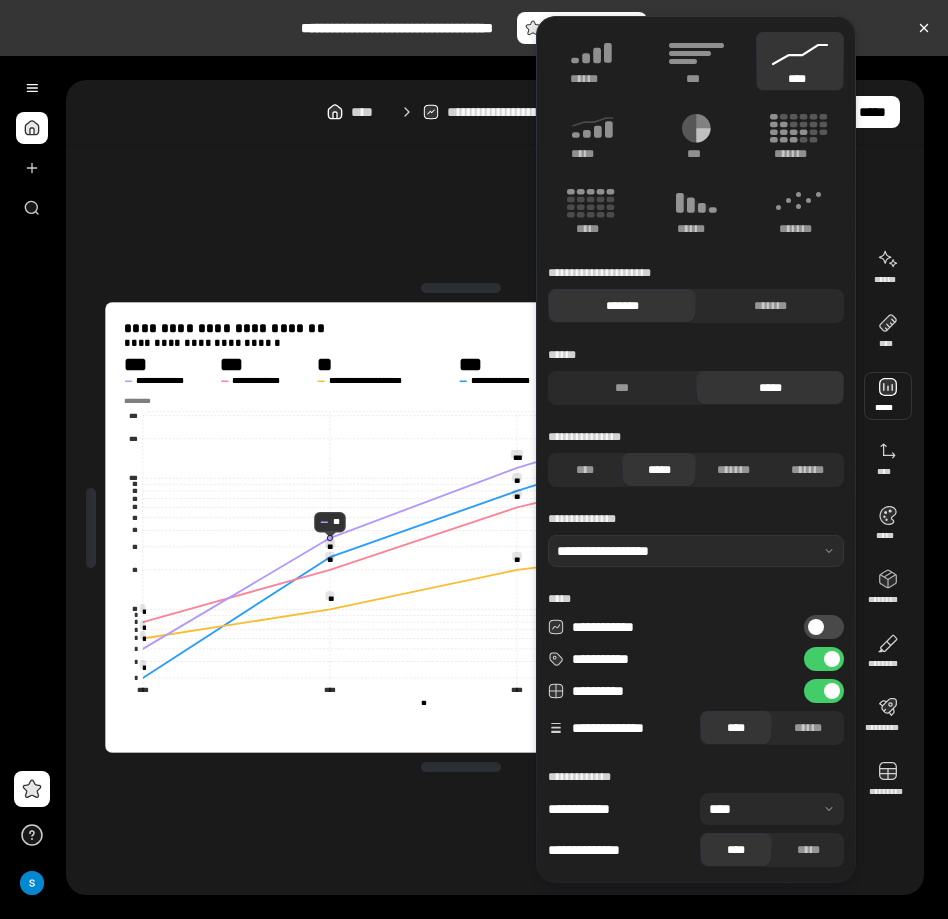 click on "**********" at bounding box center (824, 659) 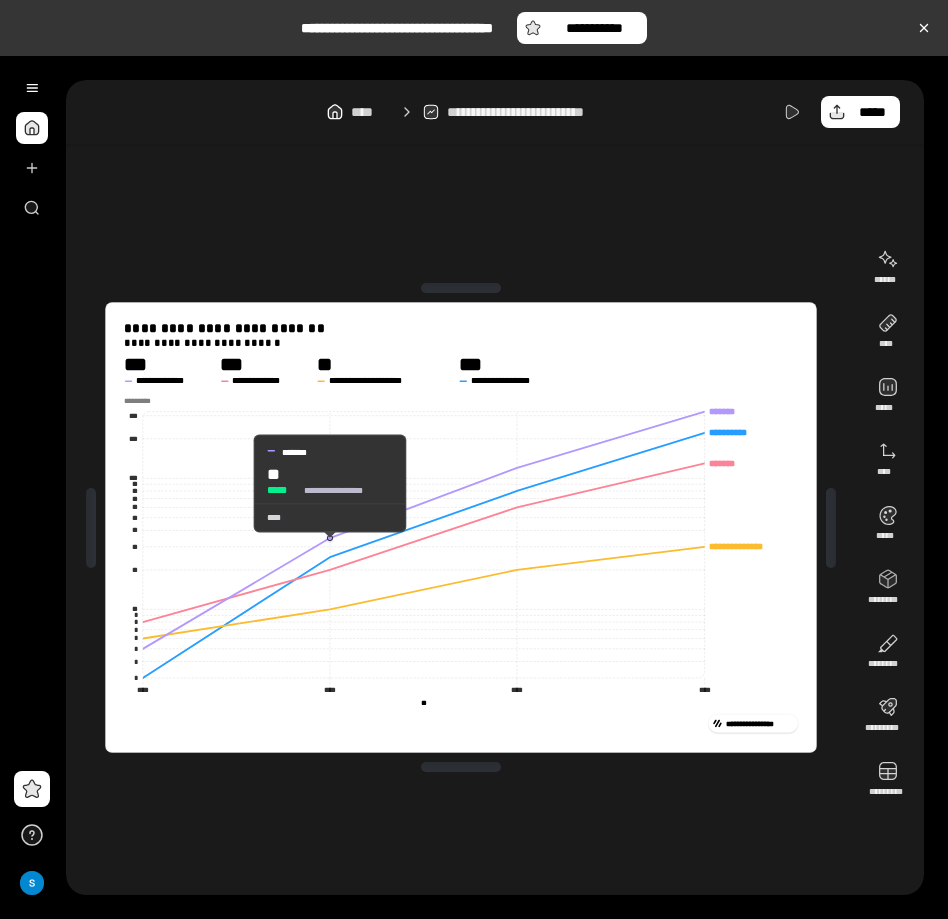 click on "****" at bounding box center (330, 517) 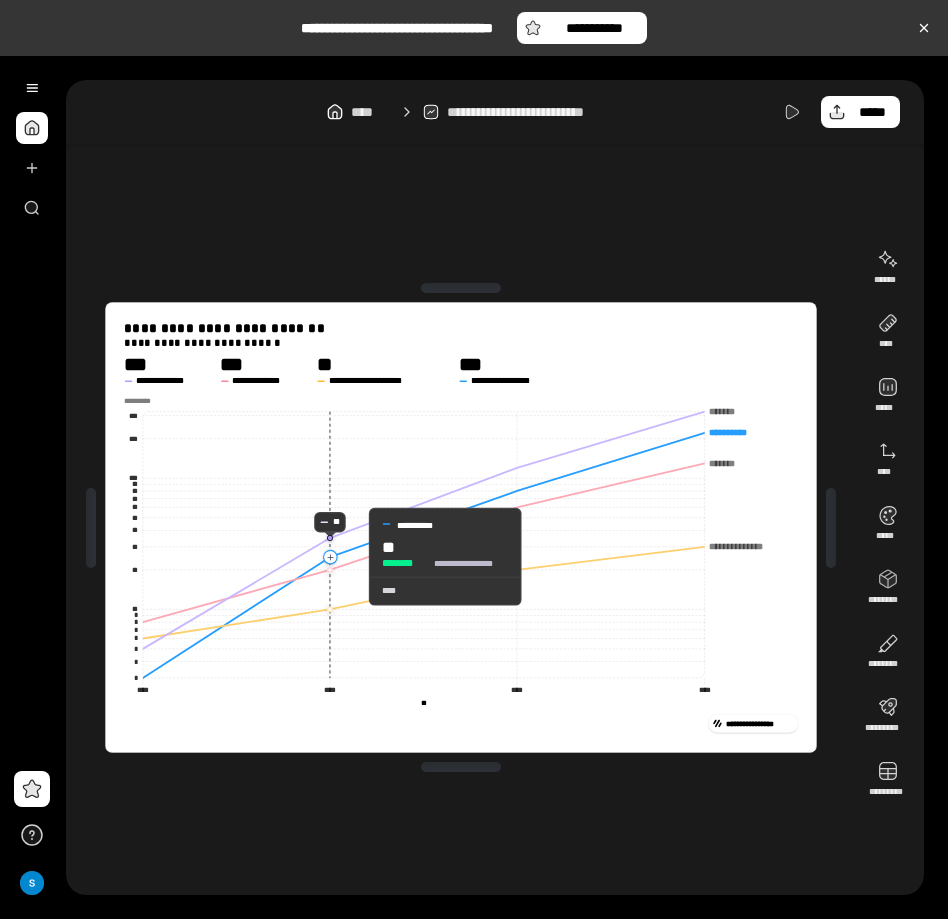 click 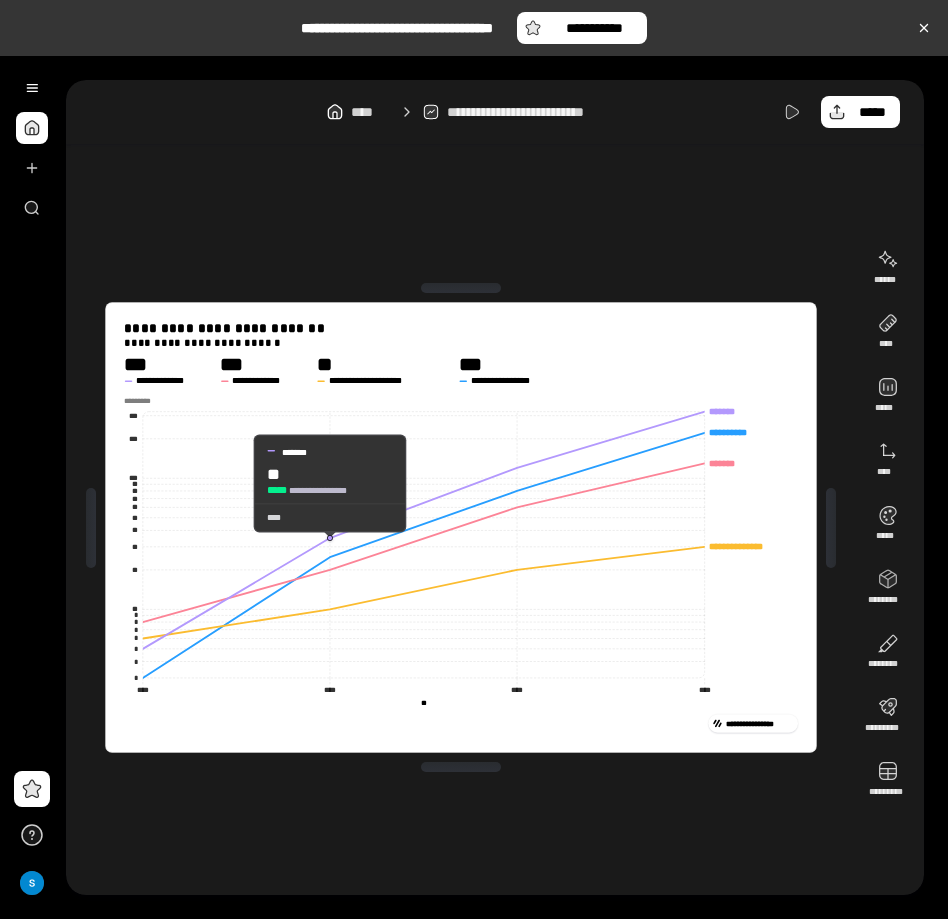 click on "****" at bounding box center (330, 517) 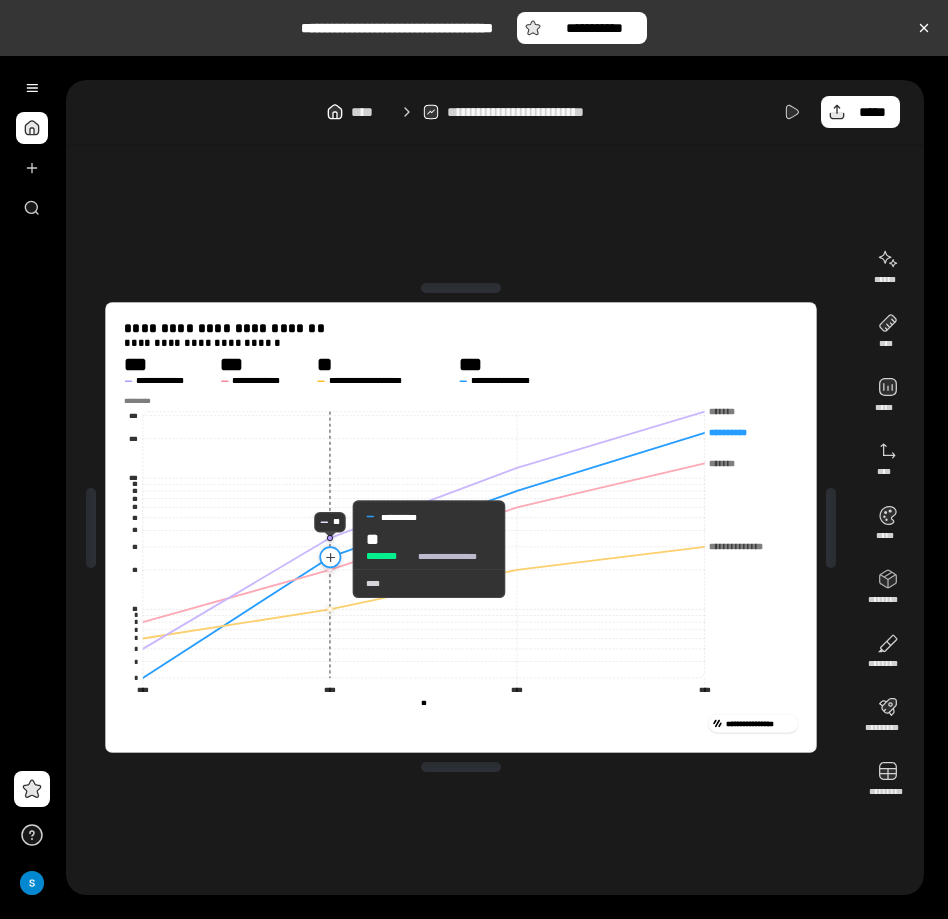 click 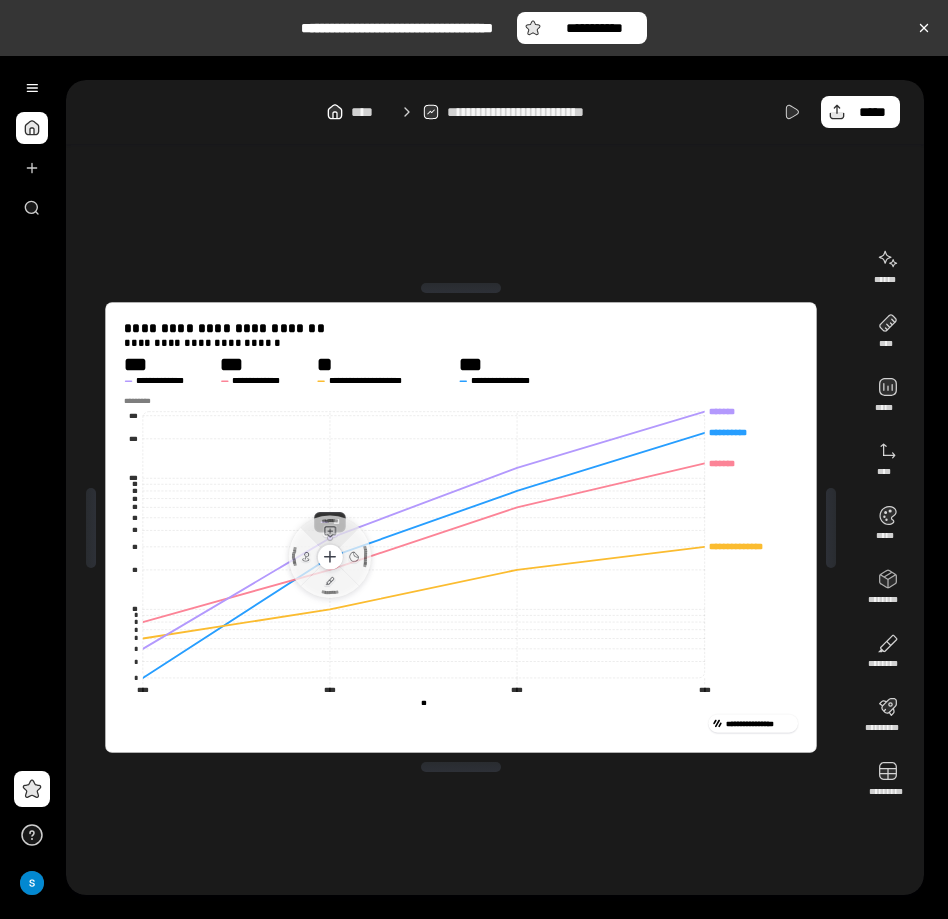 click 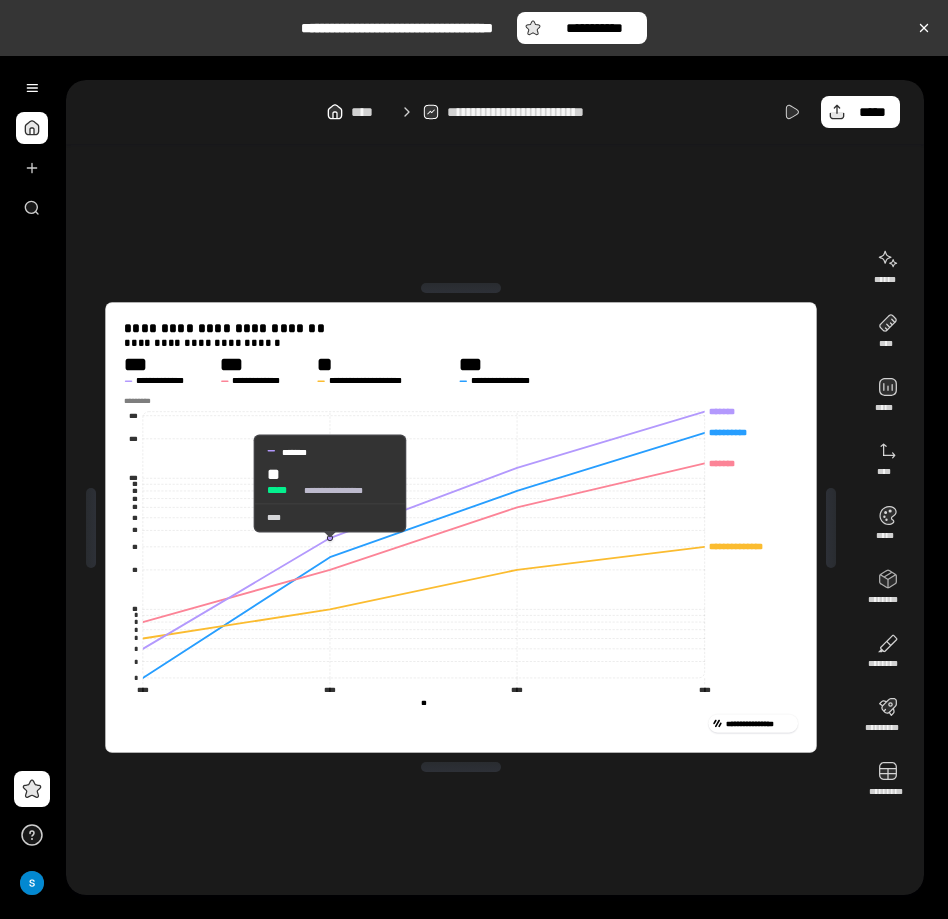 click on "****" at bounding box center (330, 517) 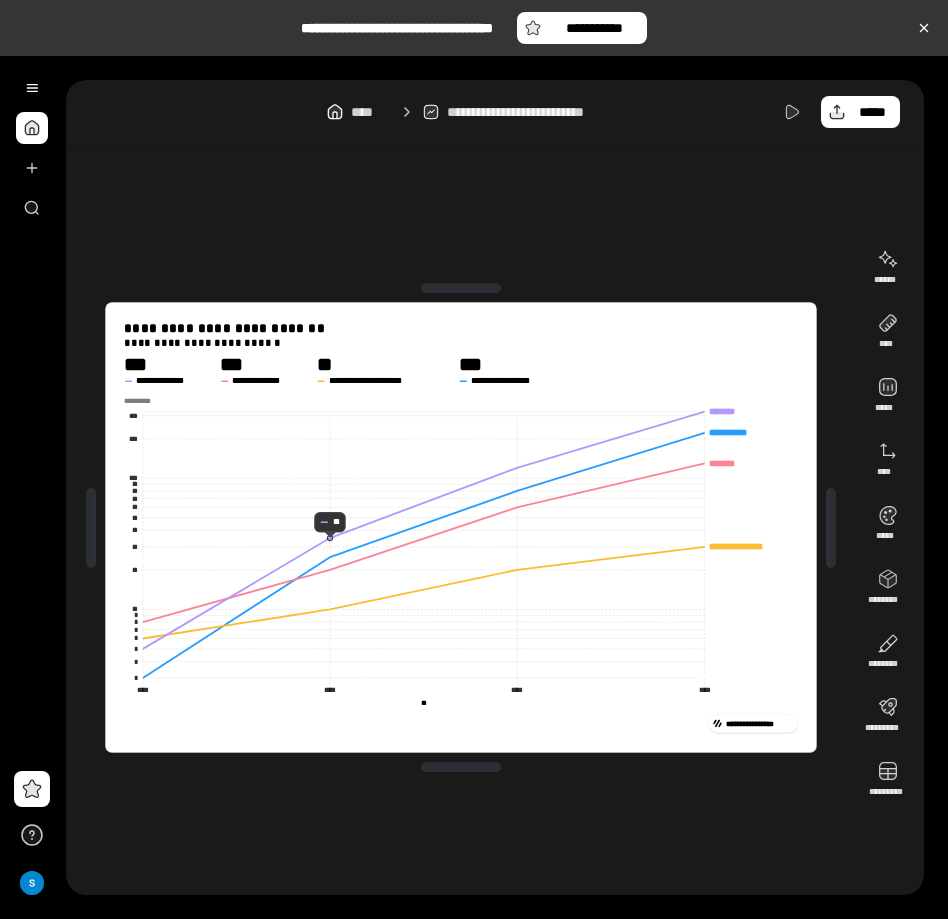 click 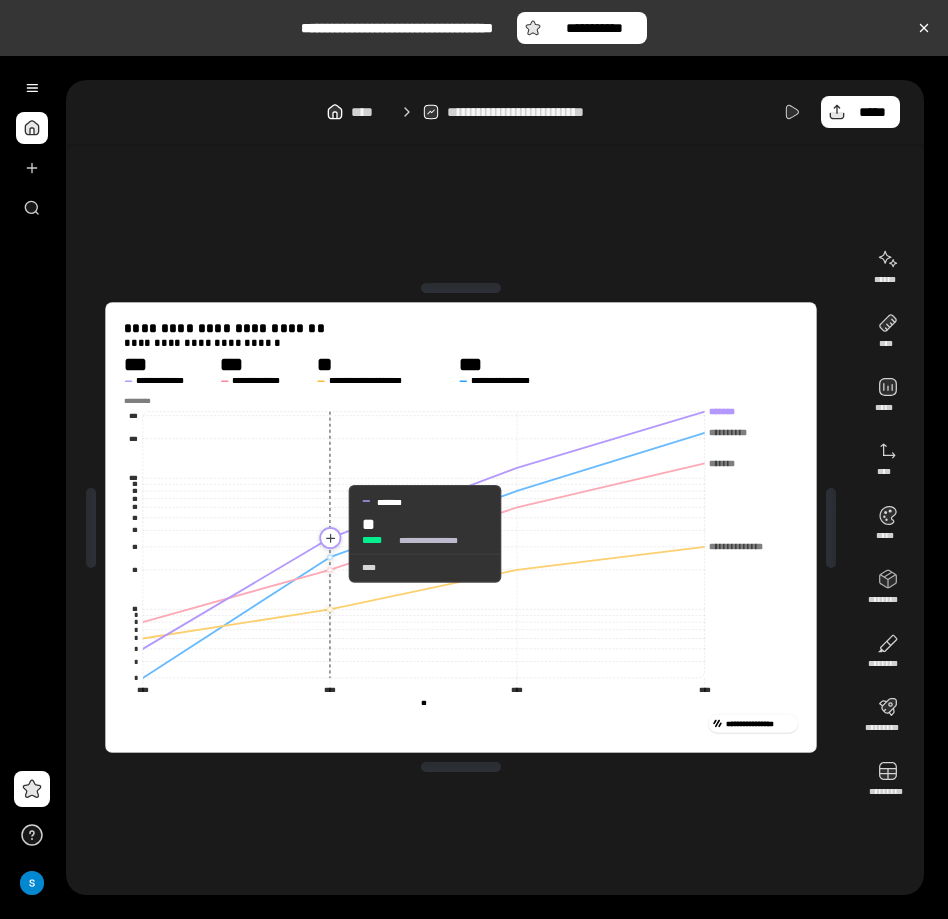 click 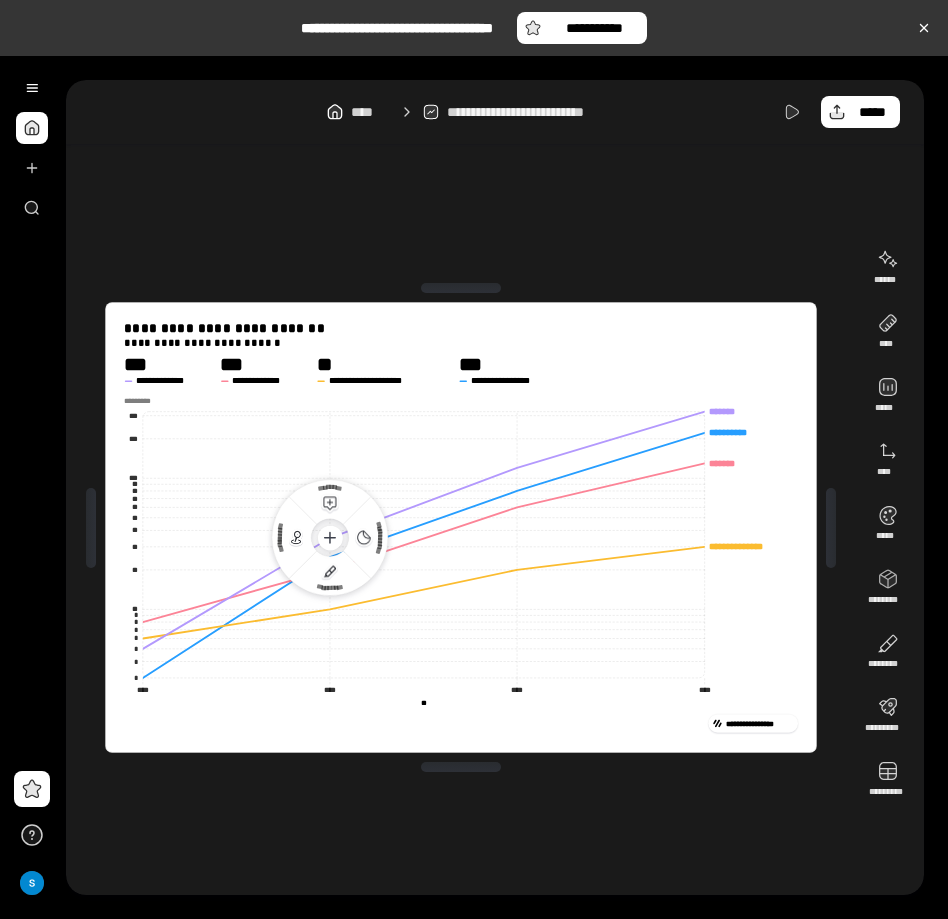 click 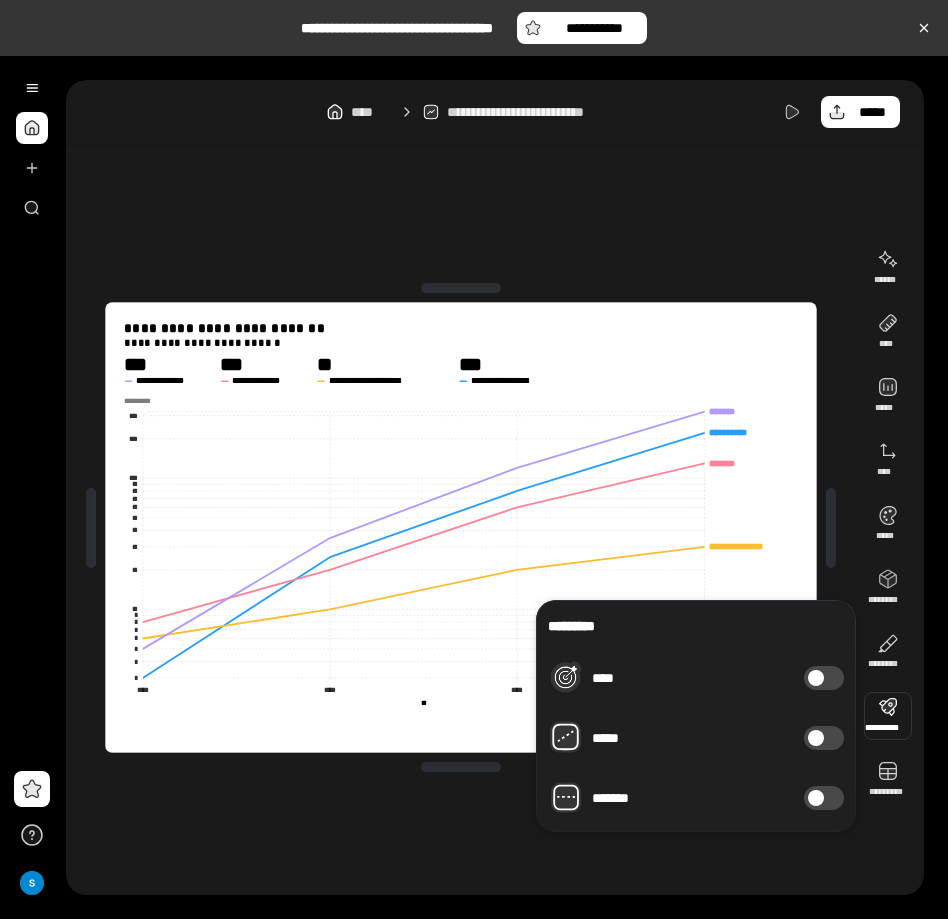 click on "**********" at bounding box center (474, 487) 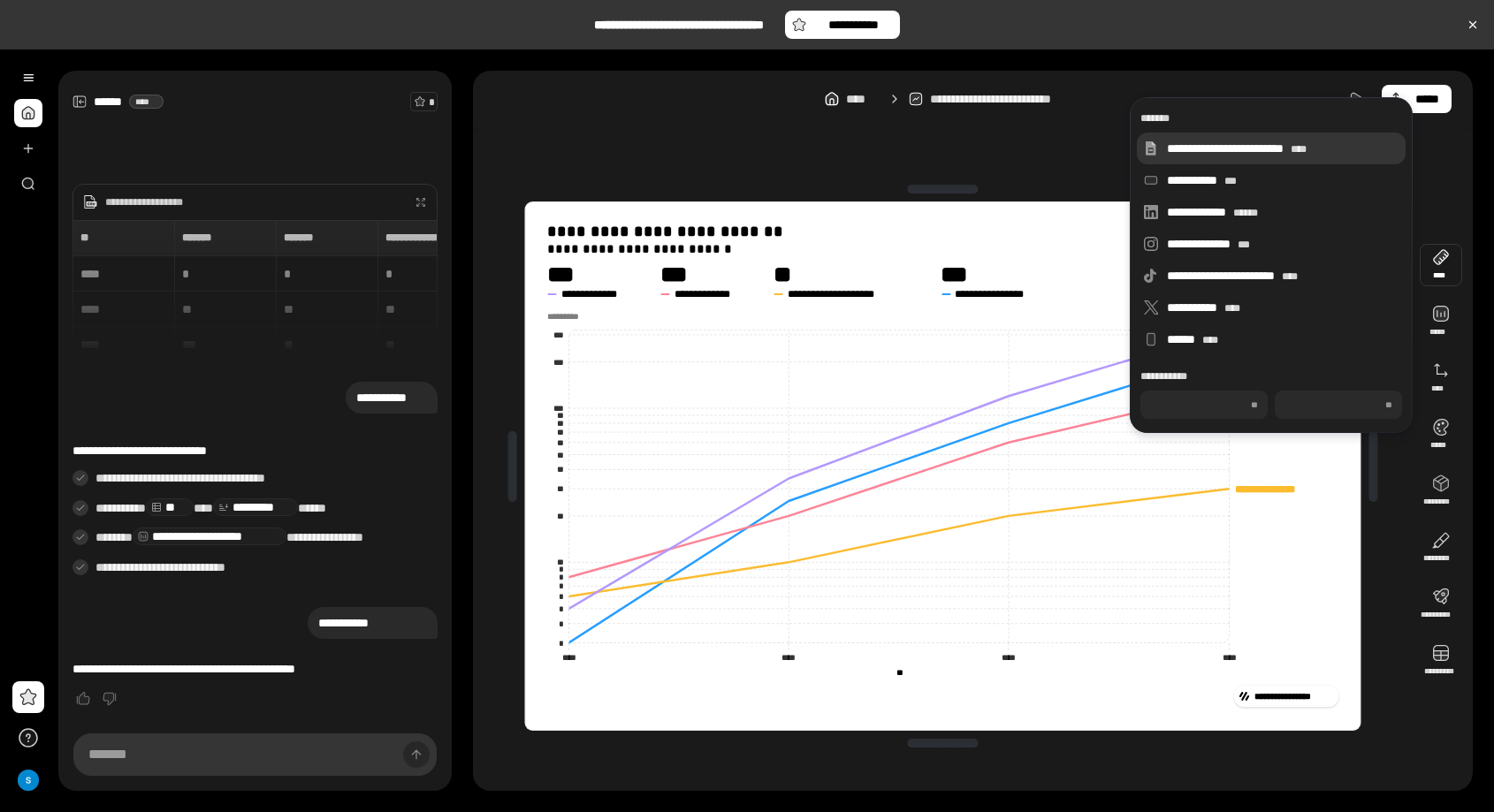 click on "**********" at bounding box center [1271, 148] 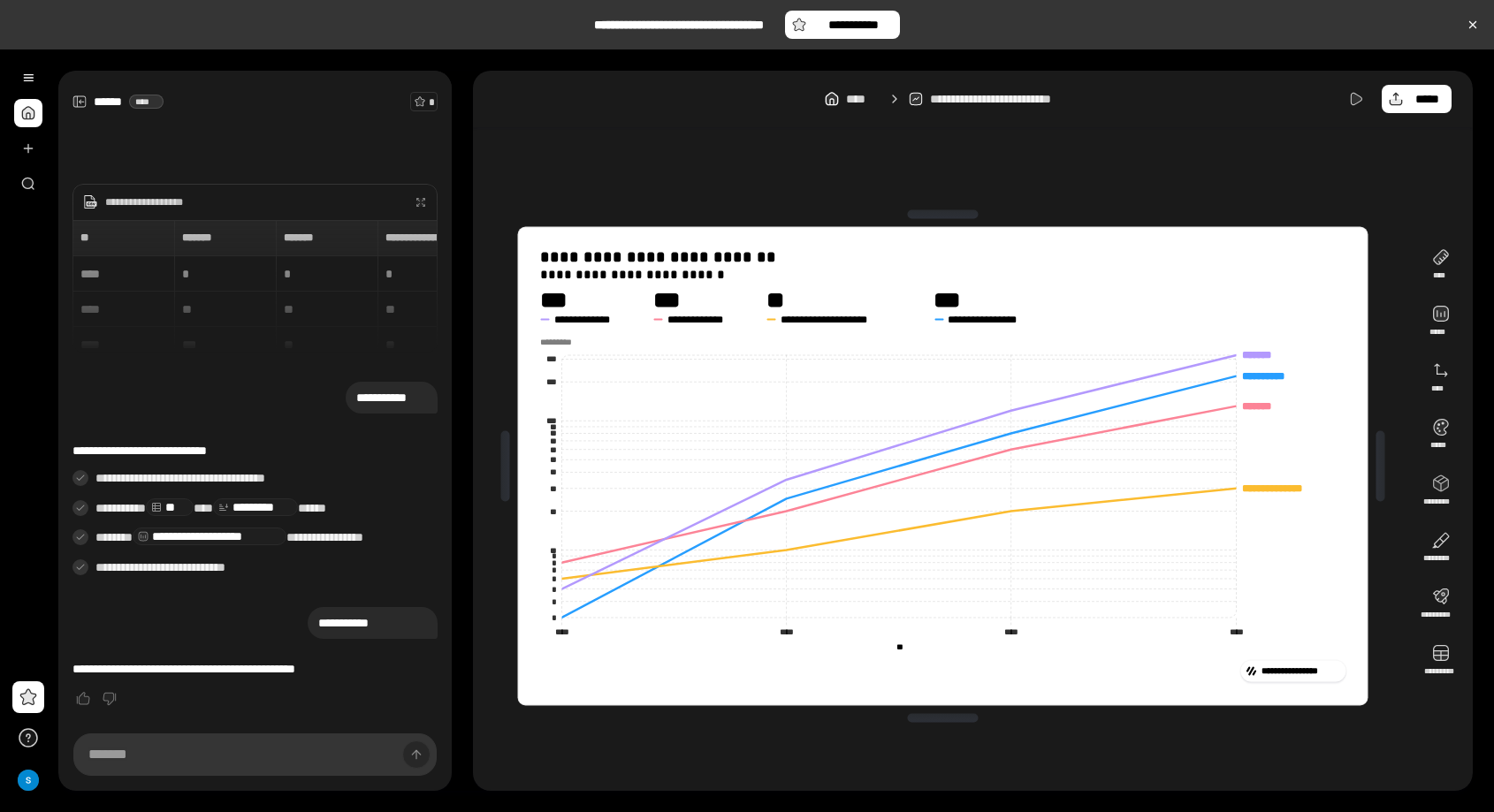 click on "**********" at bounding box center (942, 466) 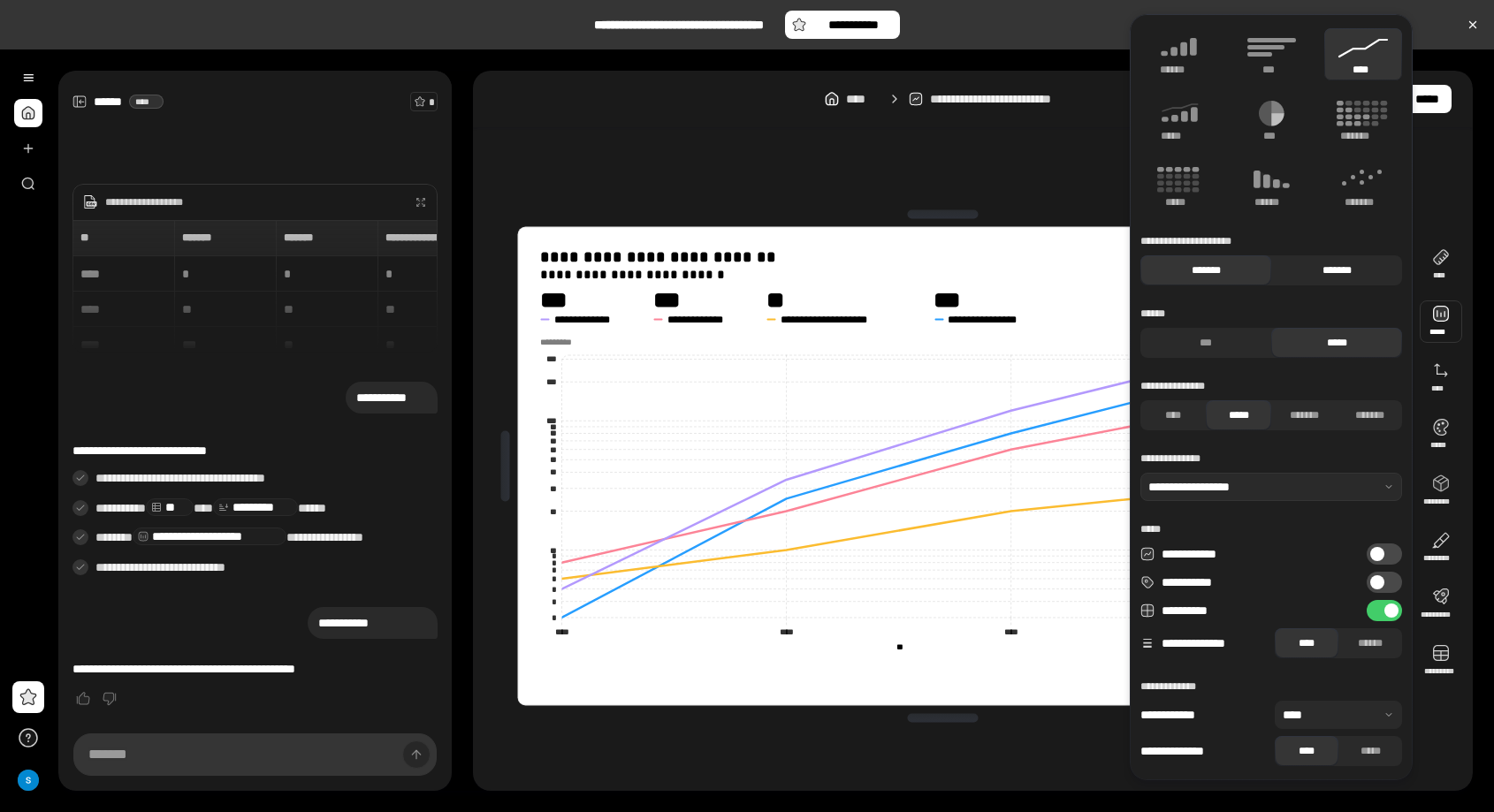 click on "*******" at bounding box center (1337, 270) 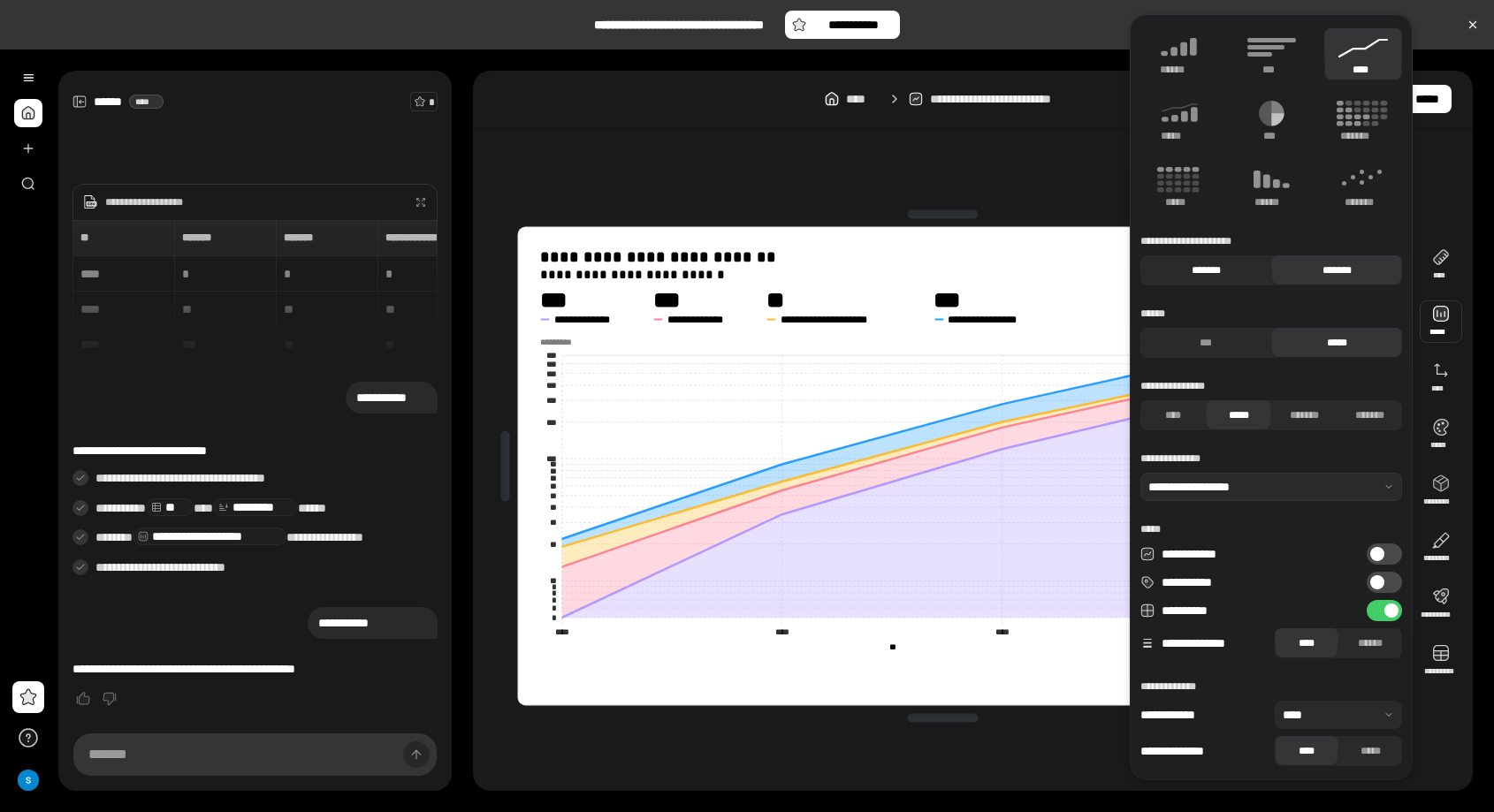 click on "*******" at bounding box center [1206, 270] 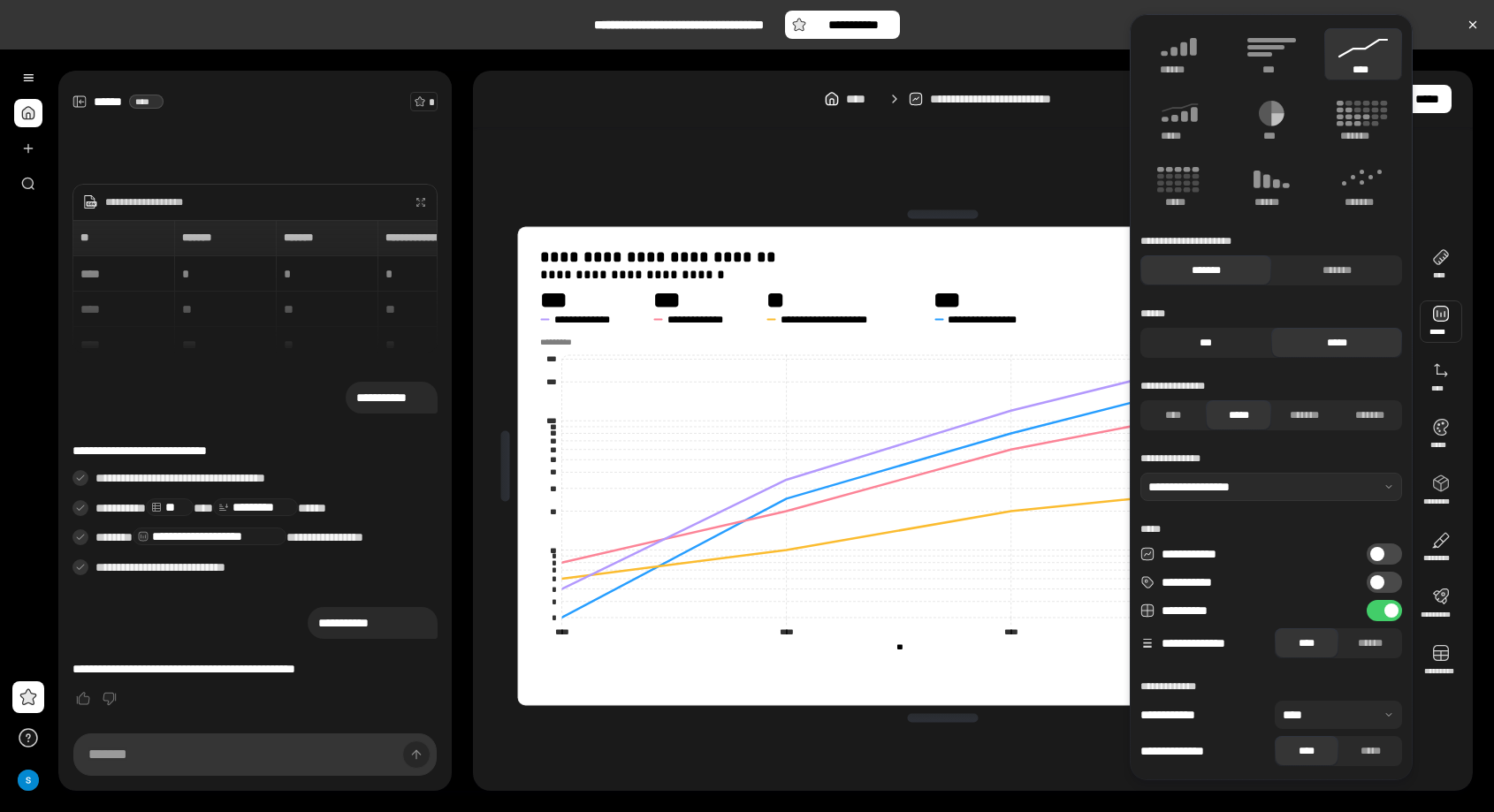 click on "***" at bounding box center [1206, 343] 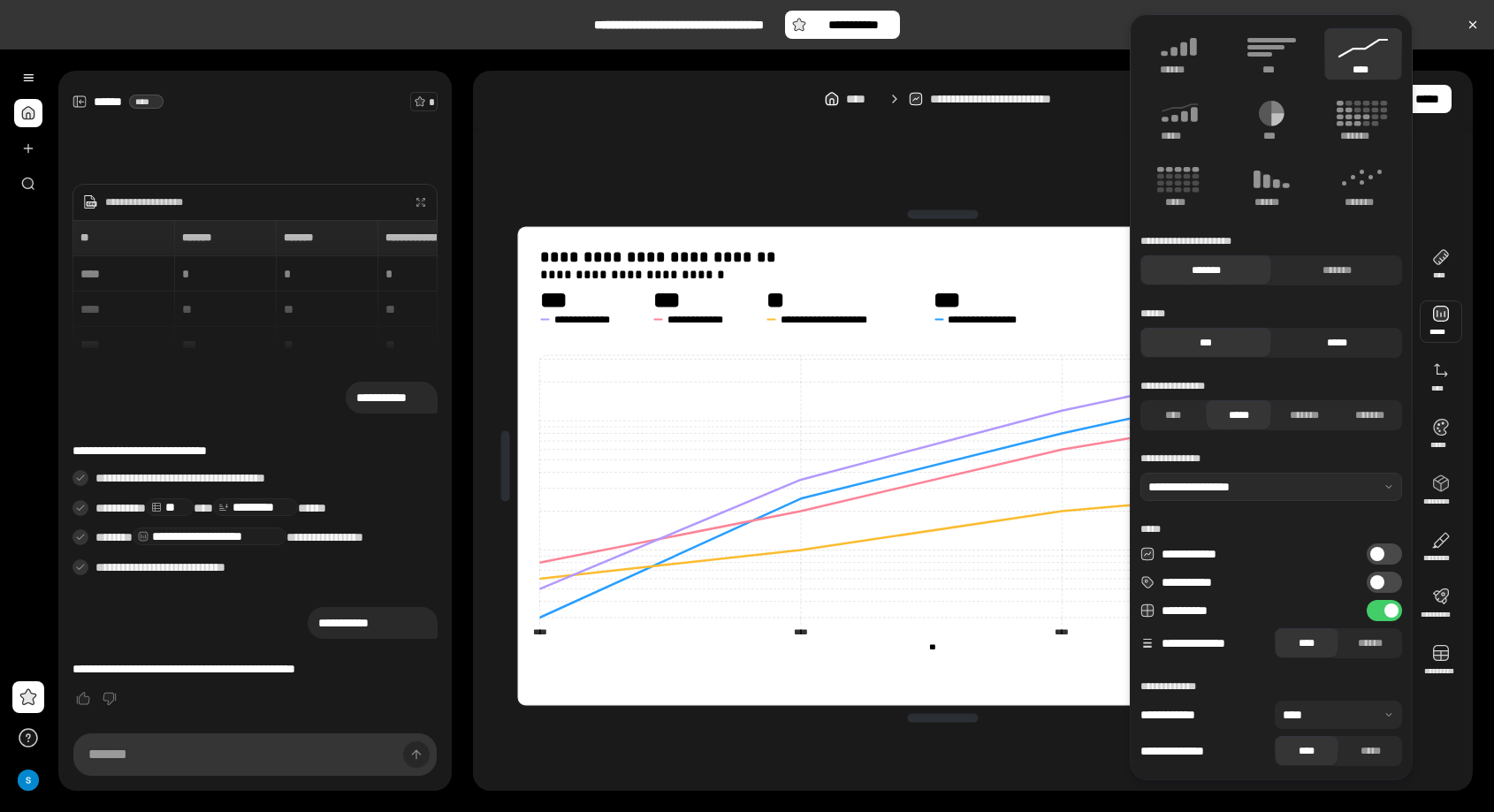click on "*****" at bounding box center [1337, 343] 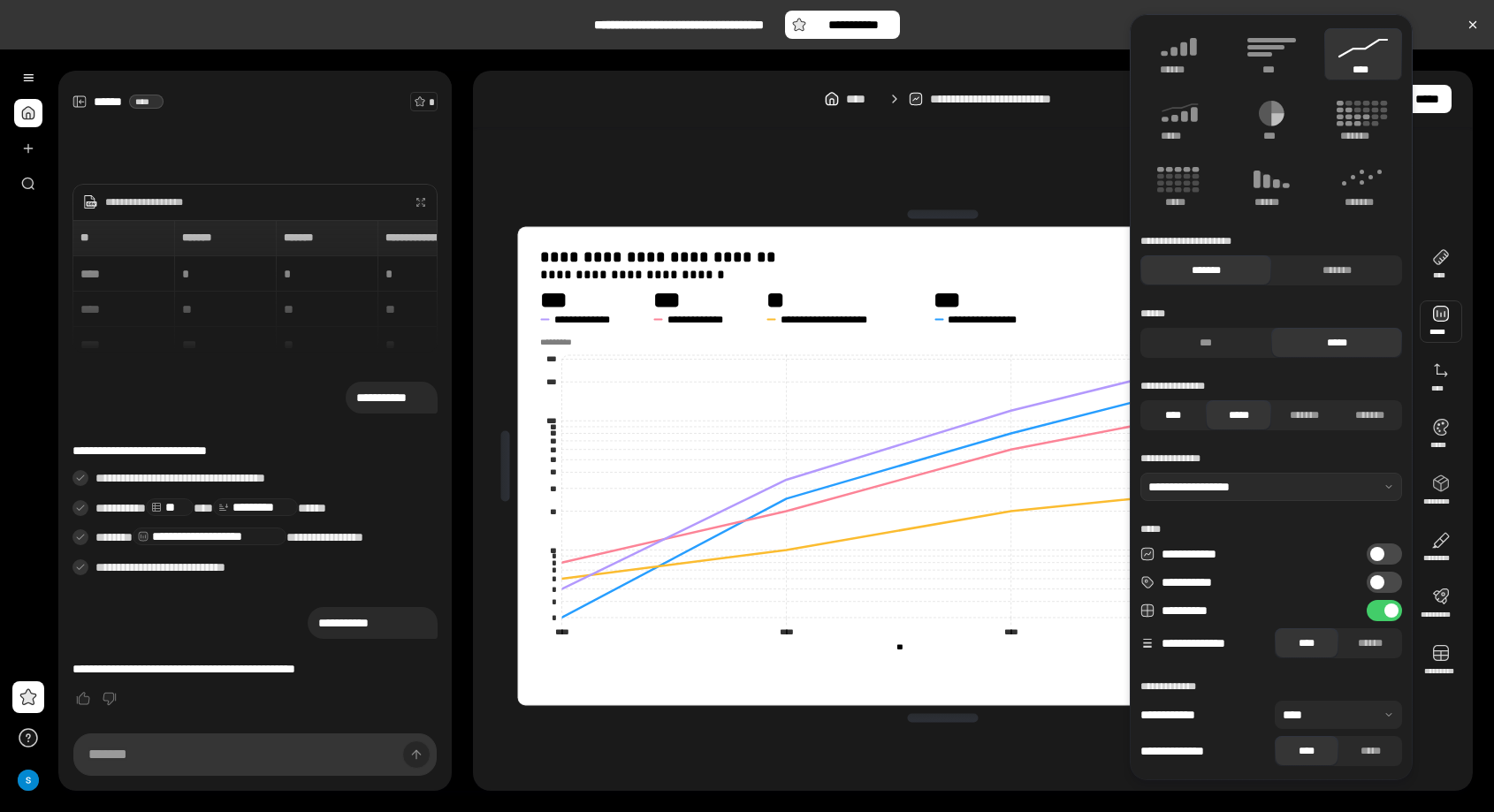 click on "****" at bounding box center (1173, 415) 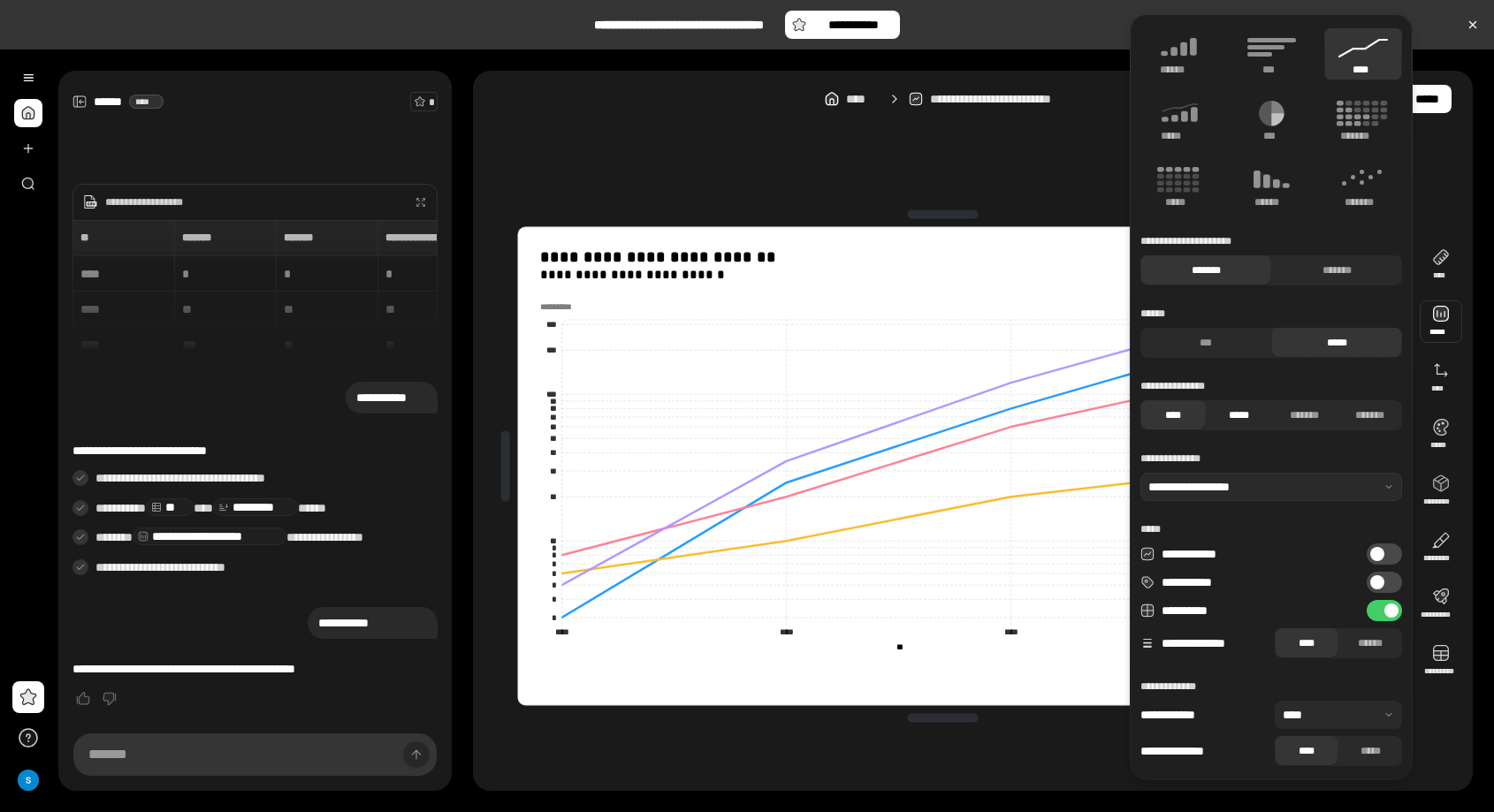 click on "*****" at bounding box center (1239, 415) 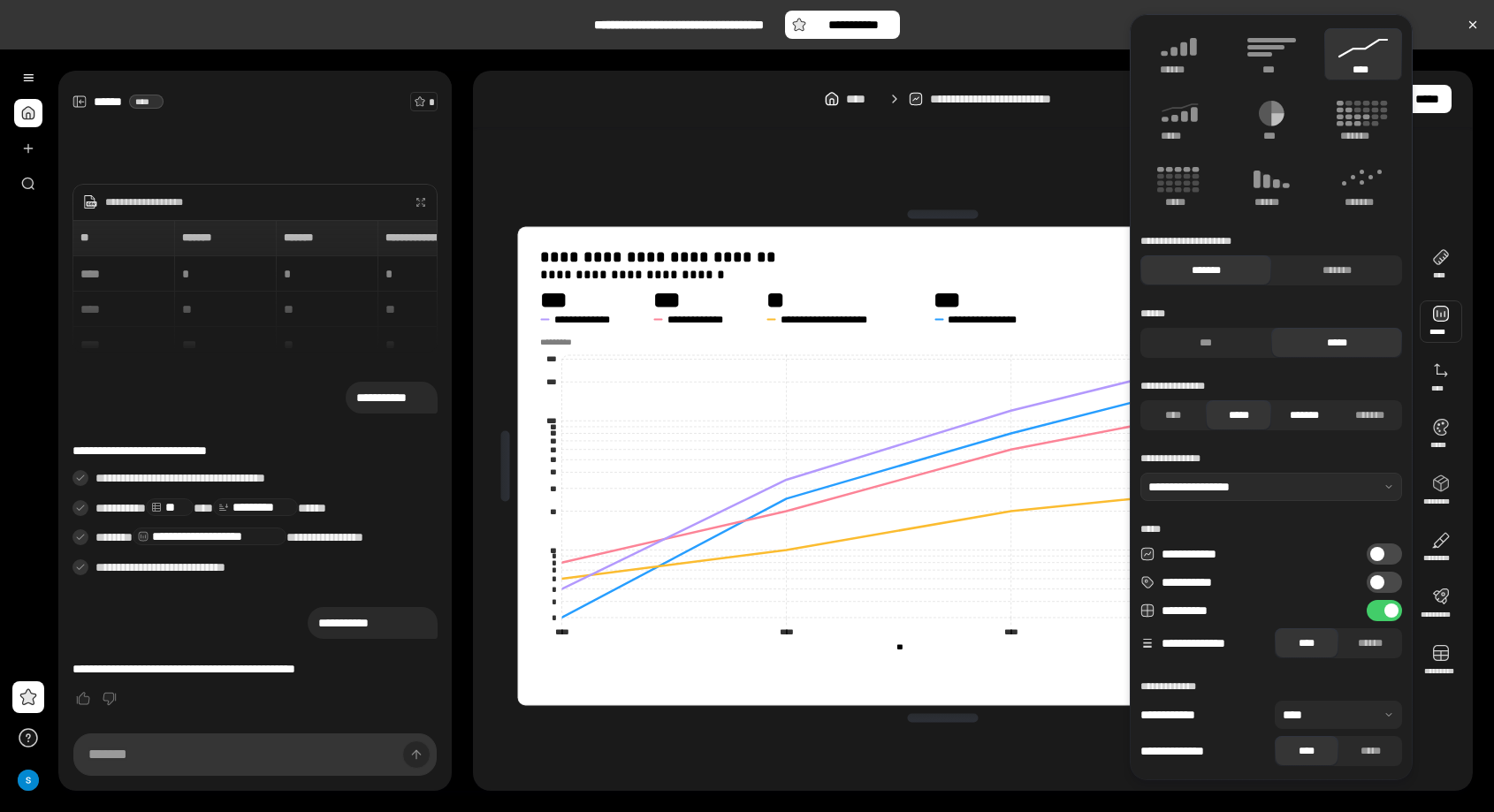 click on "*******" at bounding box center (1304, 415) 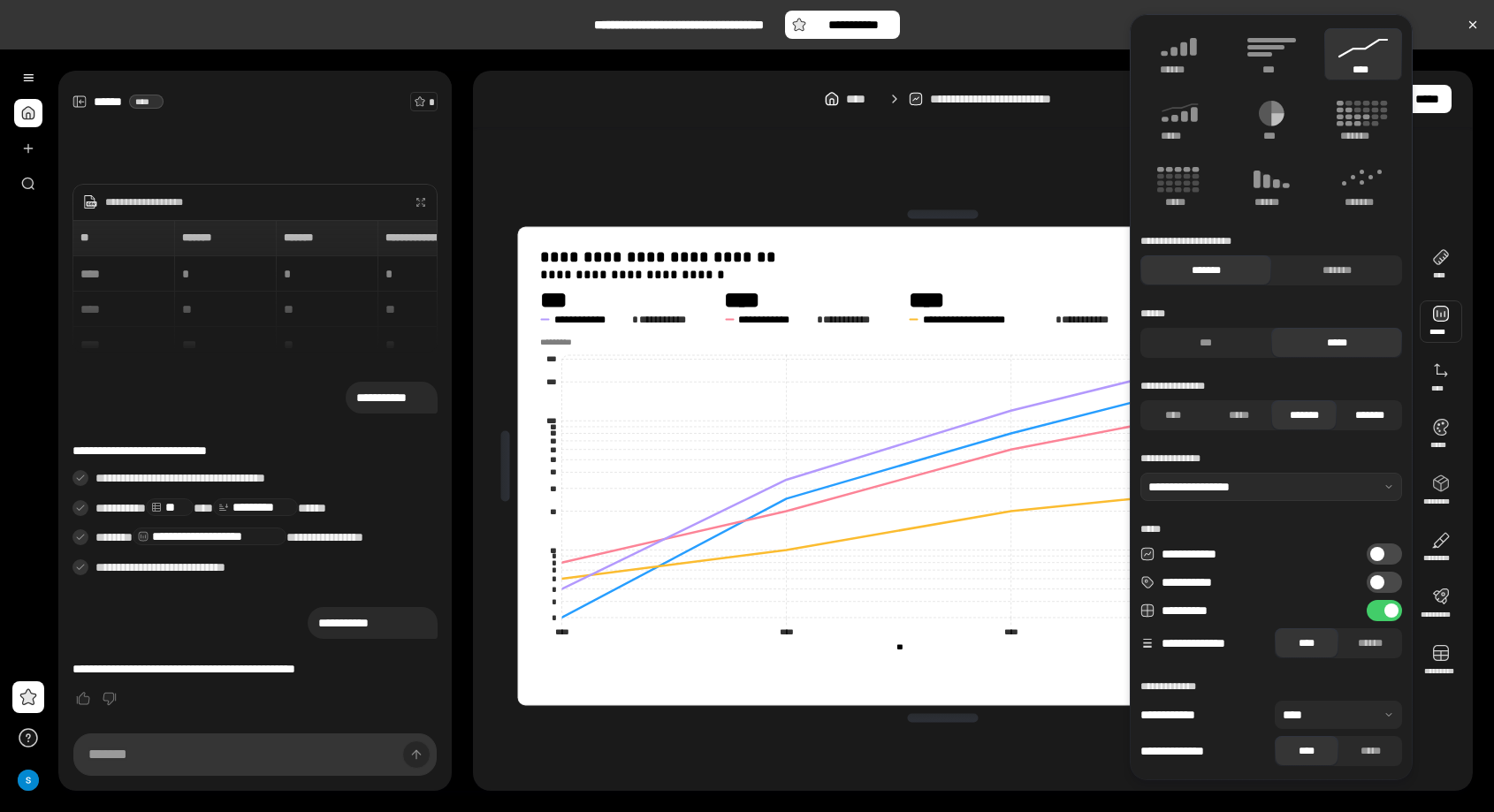 click on "*******" at bounding box center [1369, 415] 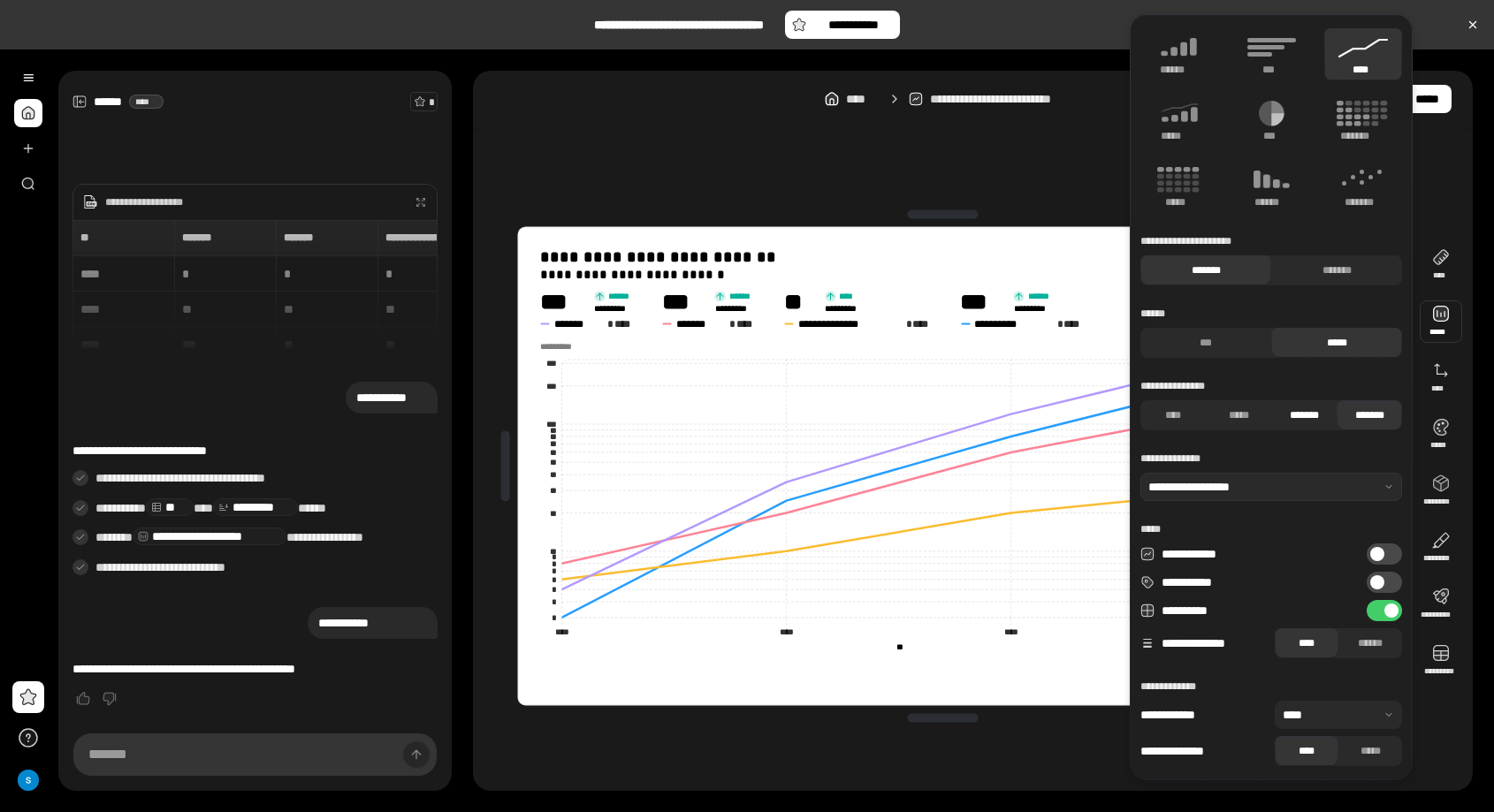 click on "*******" at bounding box center [1304, 415] 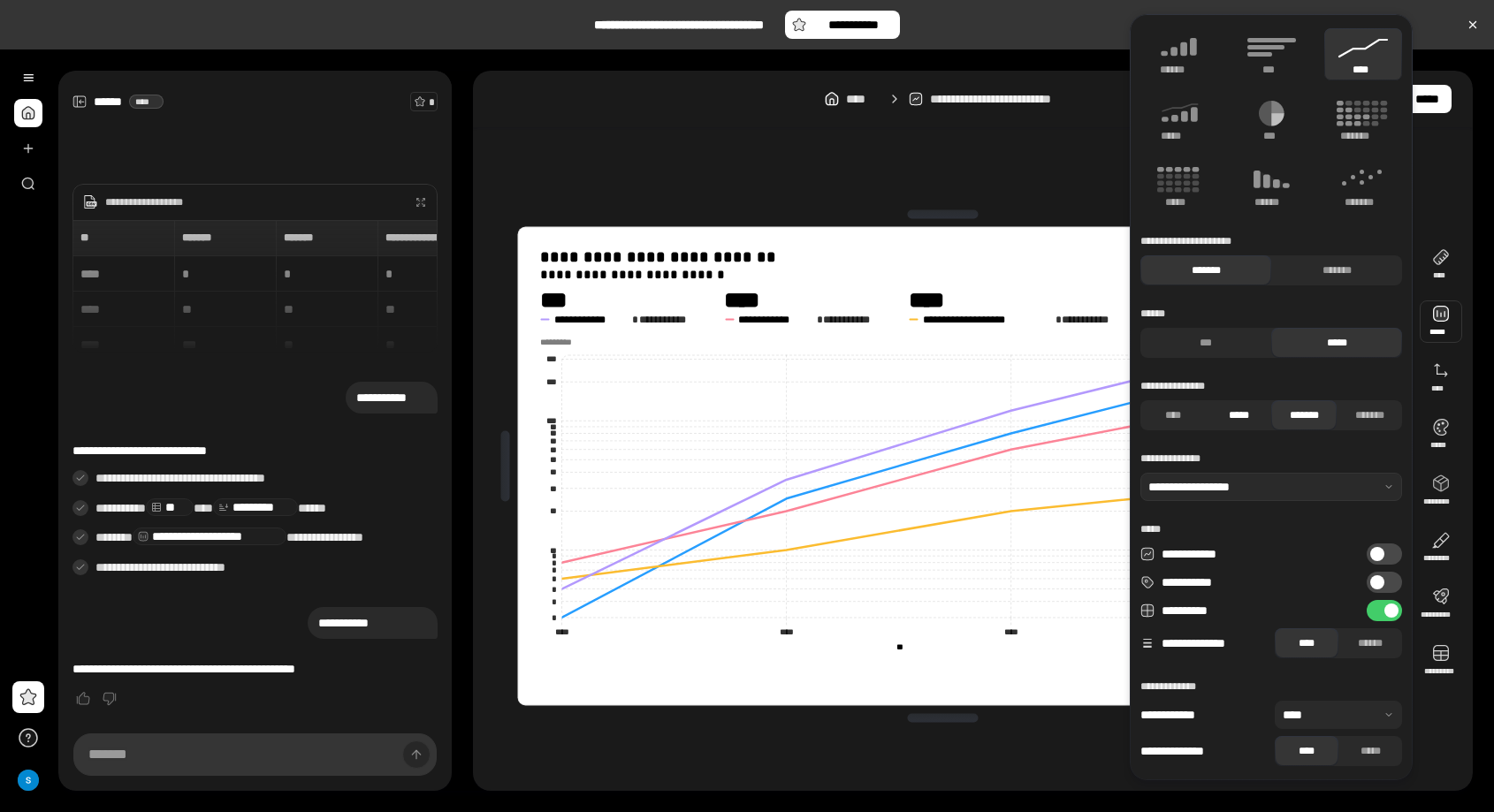 click on "*****" at bounding box center [1239, 415] 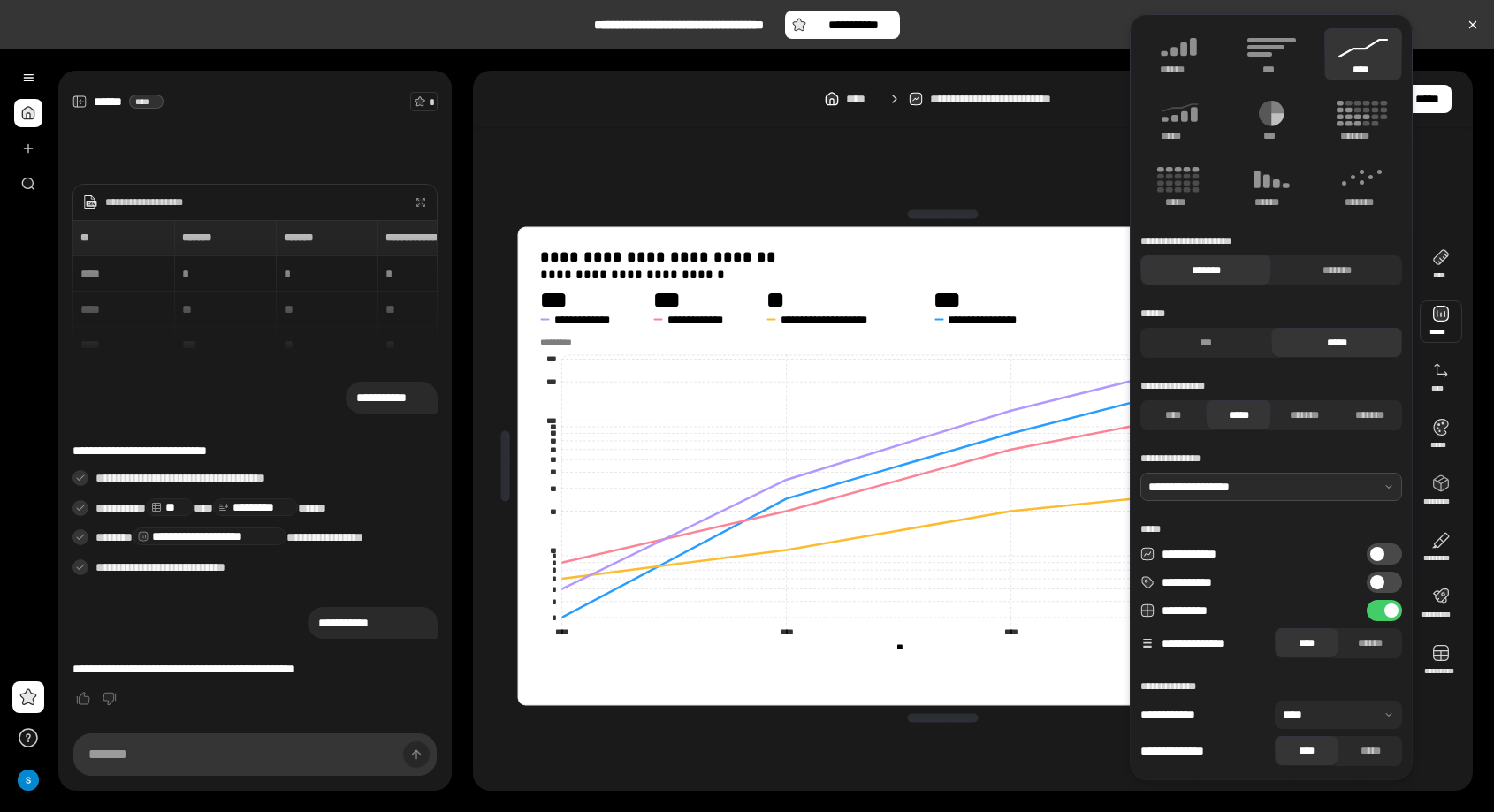 click at bounding box center [1271, 487] 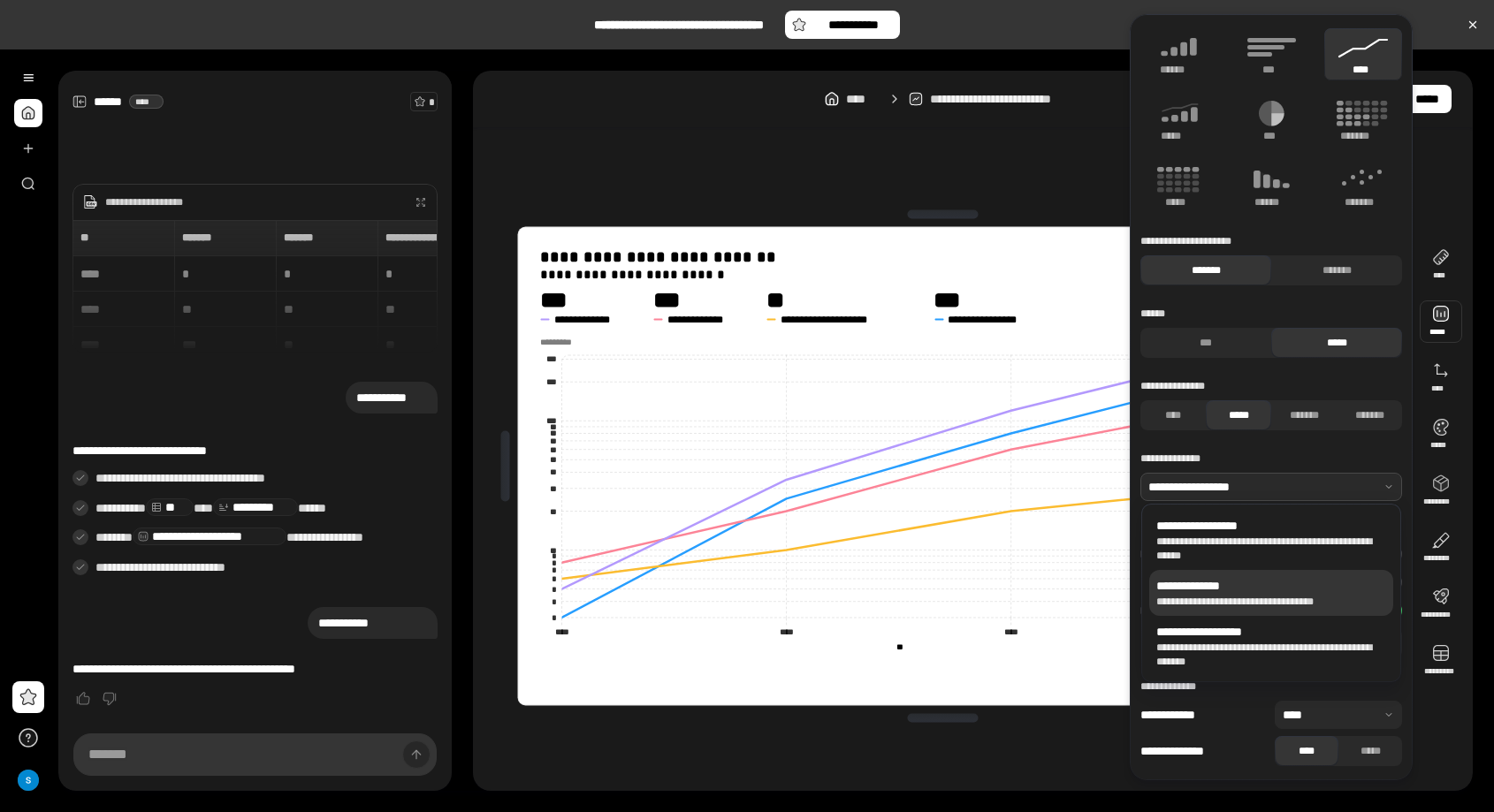 click on "**********" at bounding box center [1271, 586] 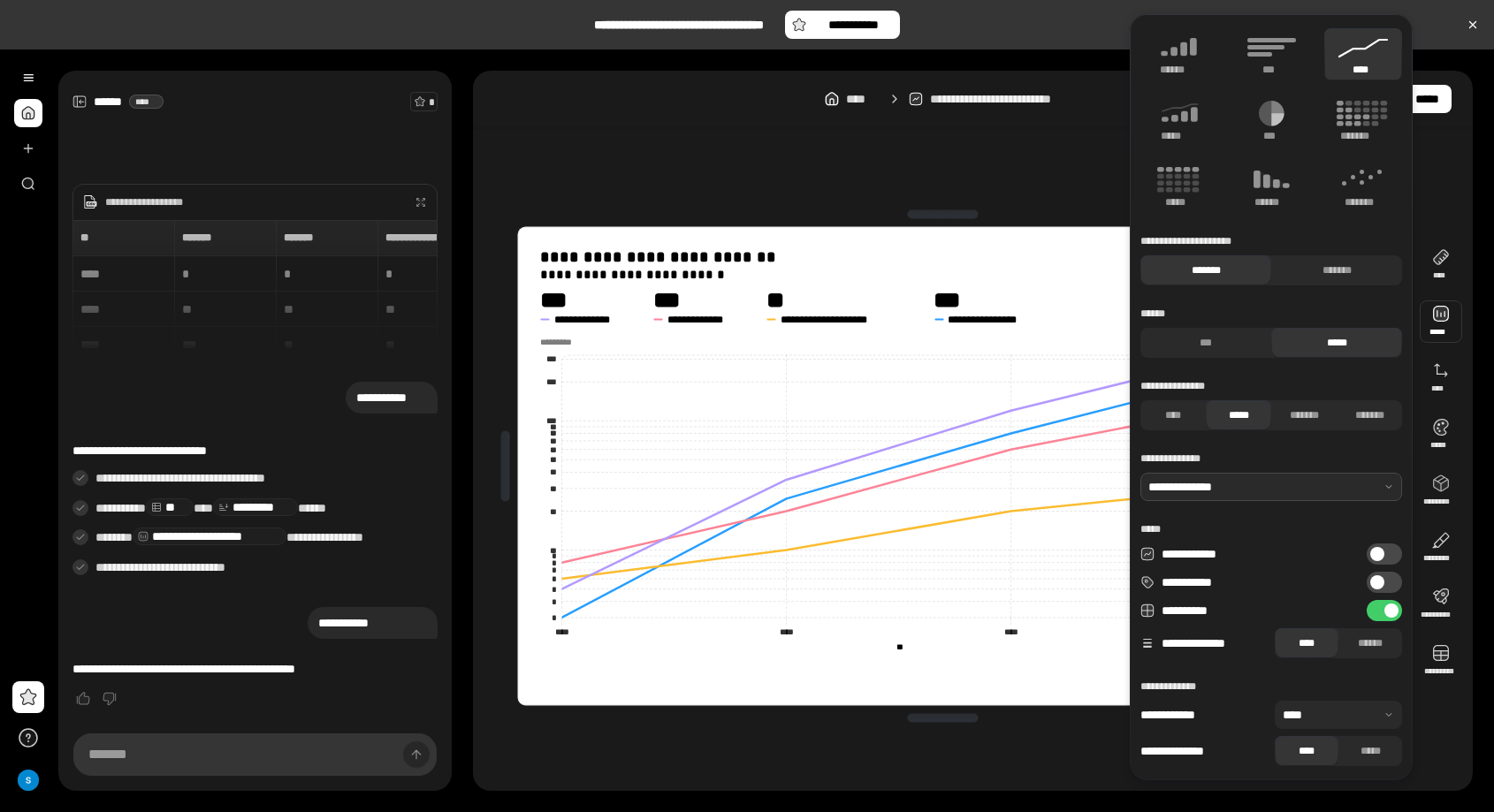 drag, startPoint x: 1253, startPoint y: 516, endPoint x: 1261, endPoint y: 505, distance: 13.601471 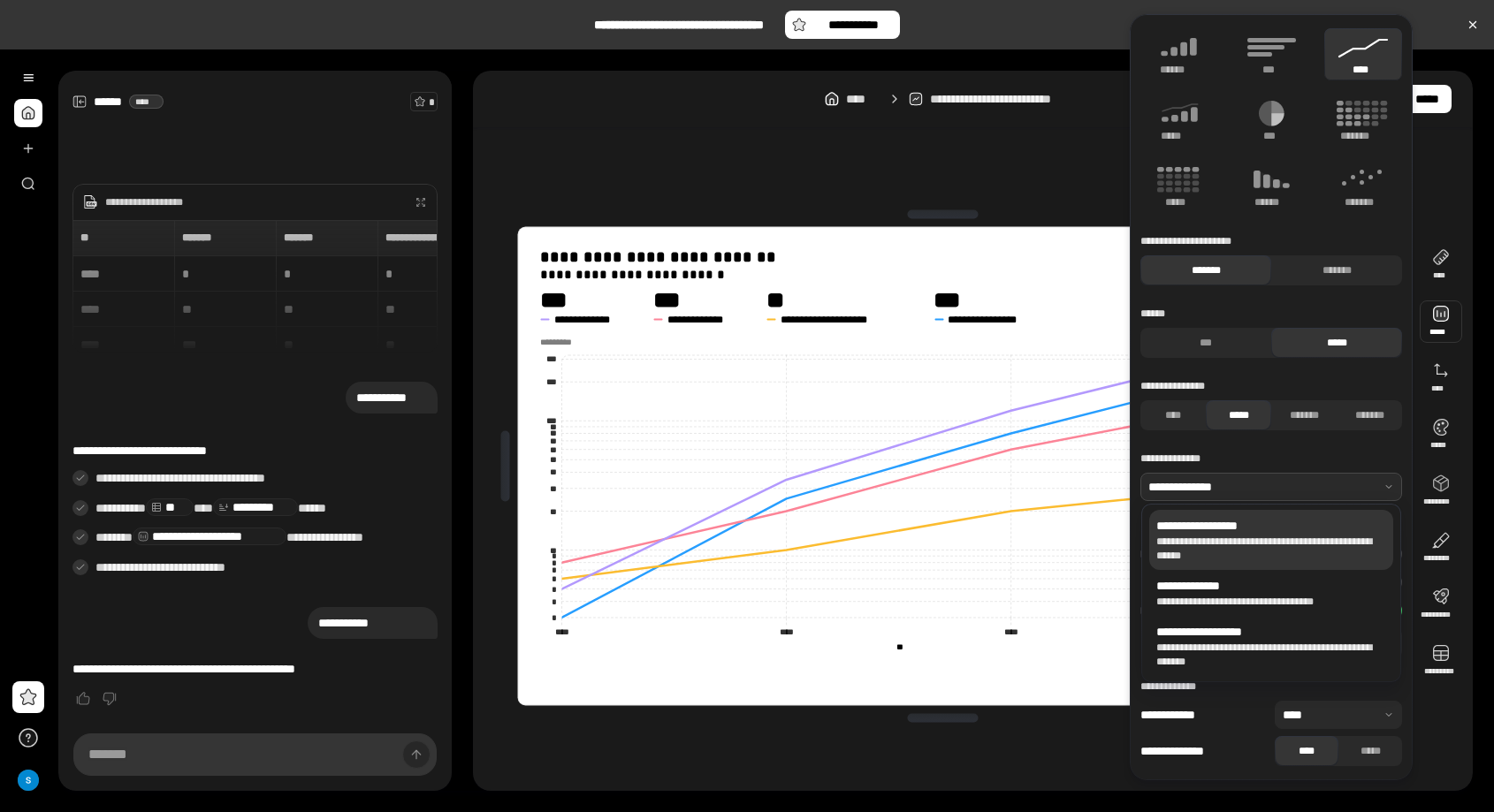 click on "**********" at bounding box center (1271, 549) 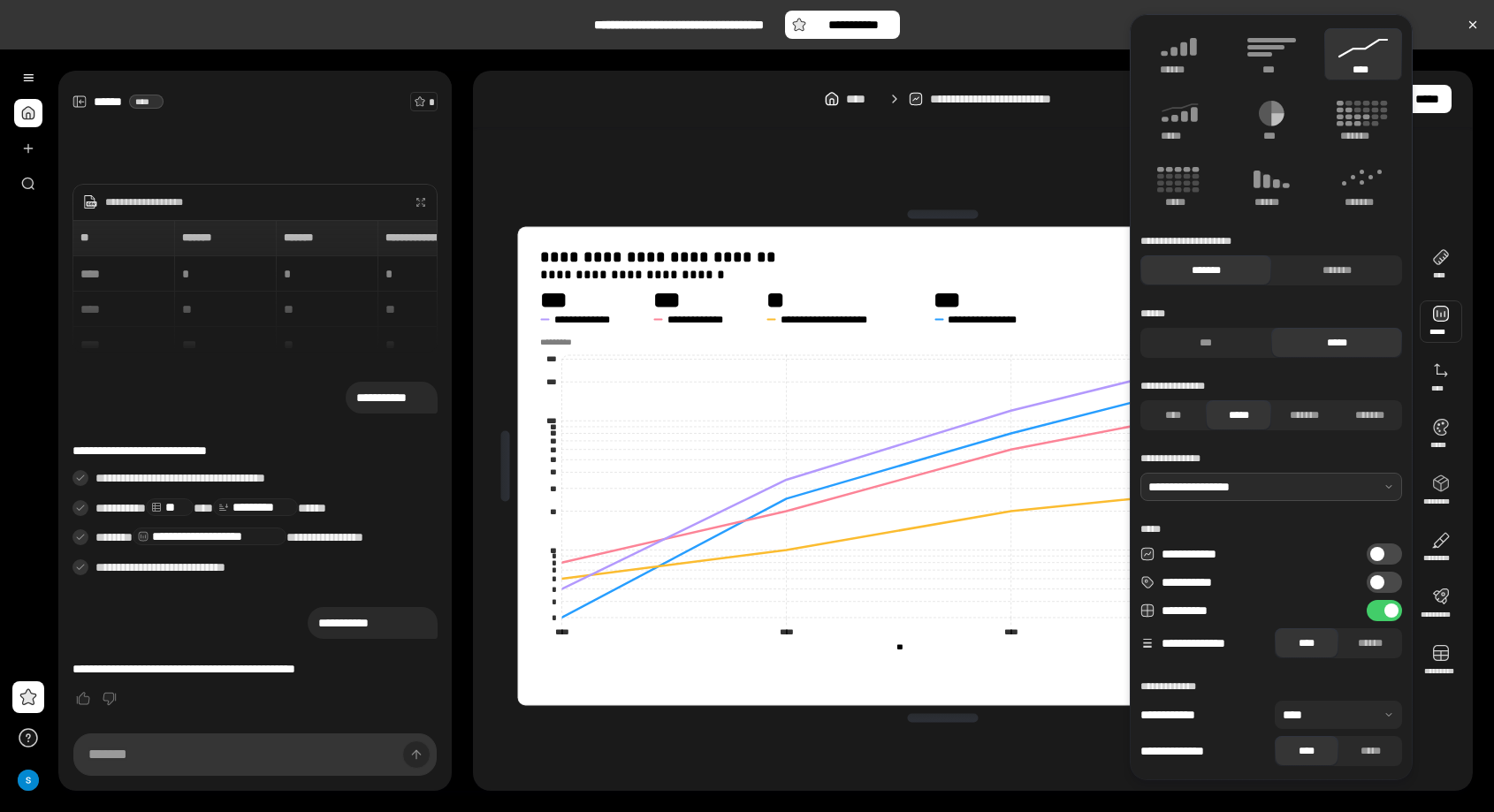 click at bounding box center [1271, 487] 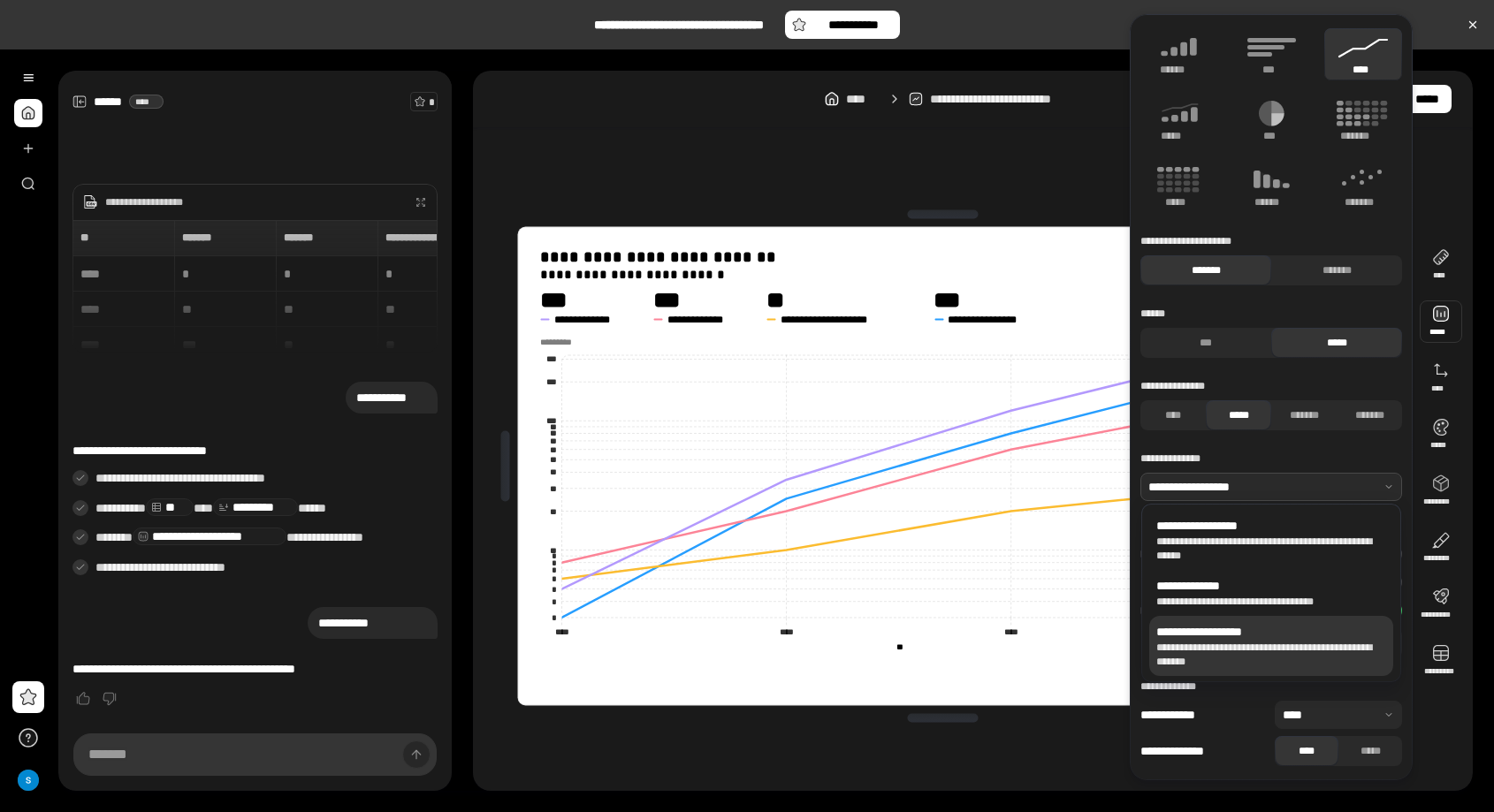 click on "**********" at bounding box center [1271, 655] 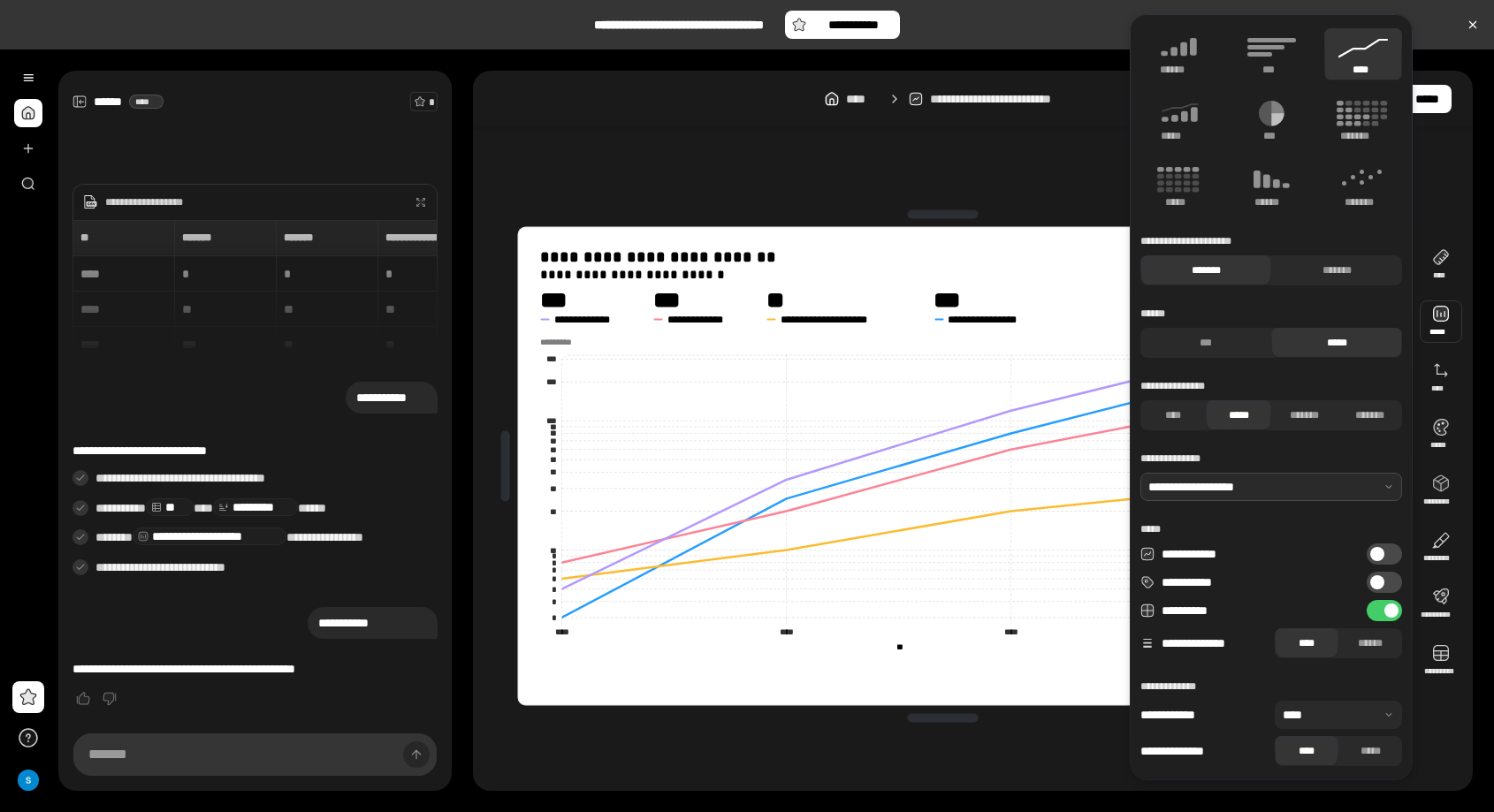 click at bounding box center [1271, 487] 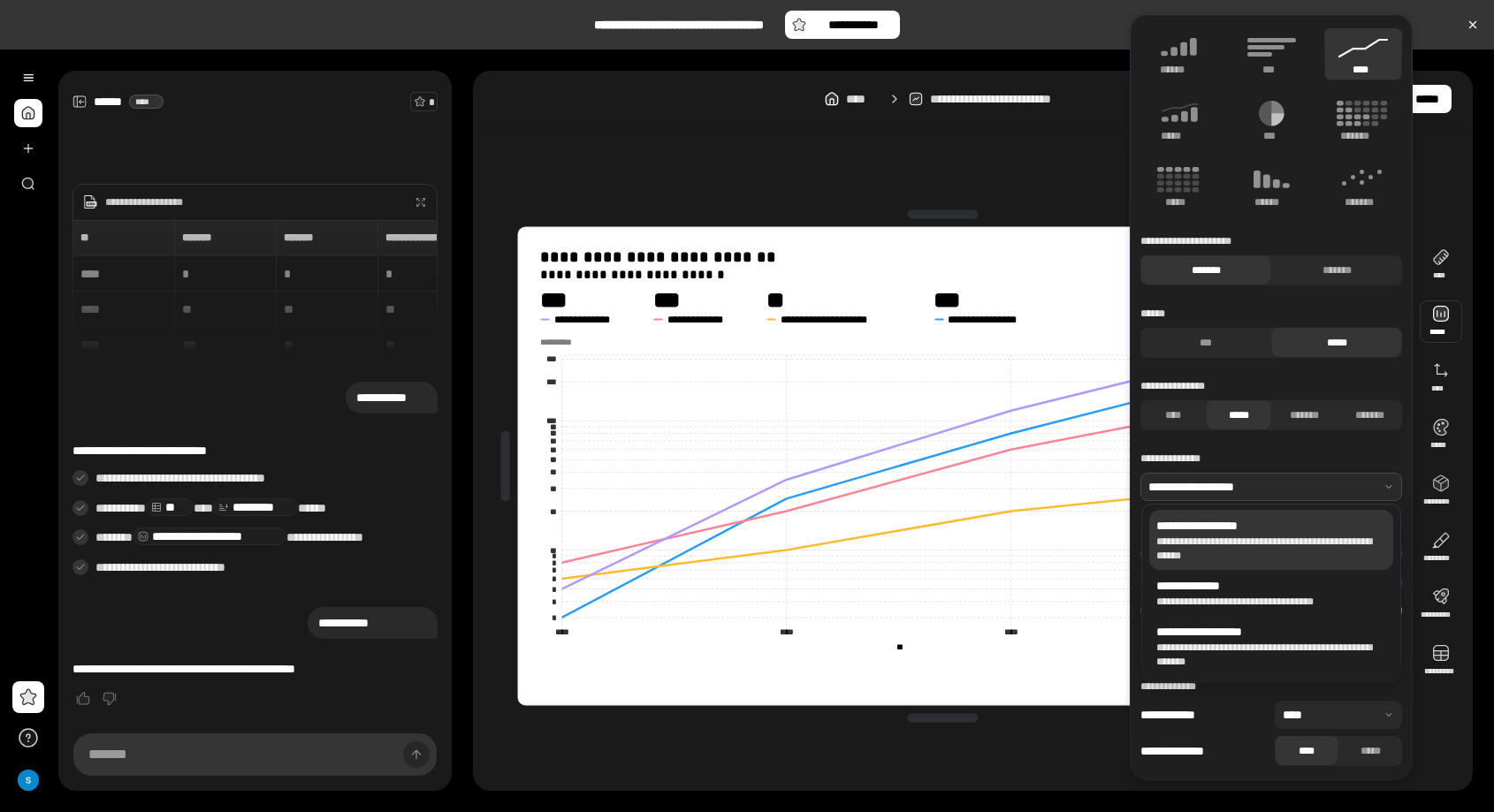 click on "**********" at bounding box center (1271, 526) 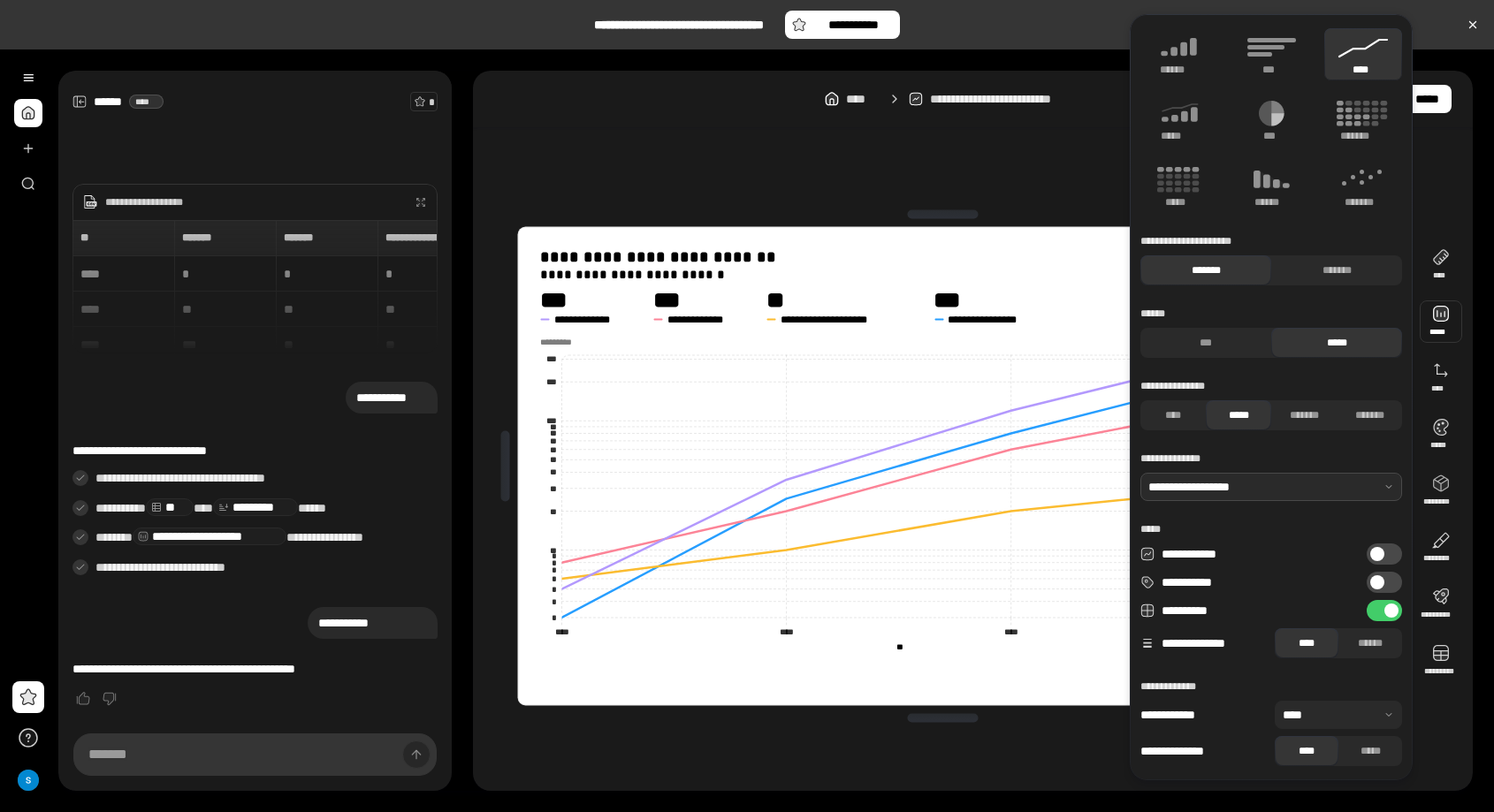 click on "**********" at bounding box center [1271, 397] 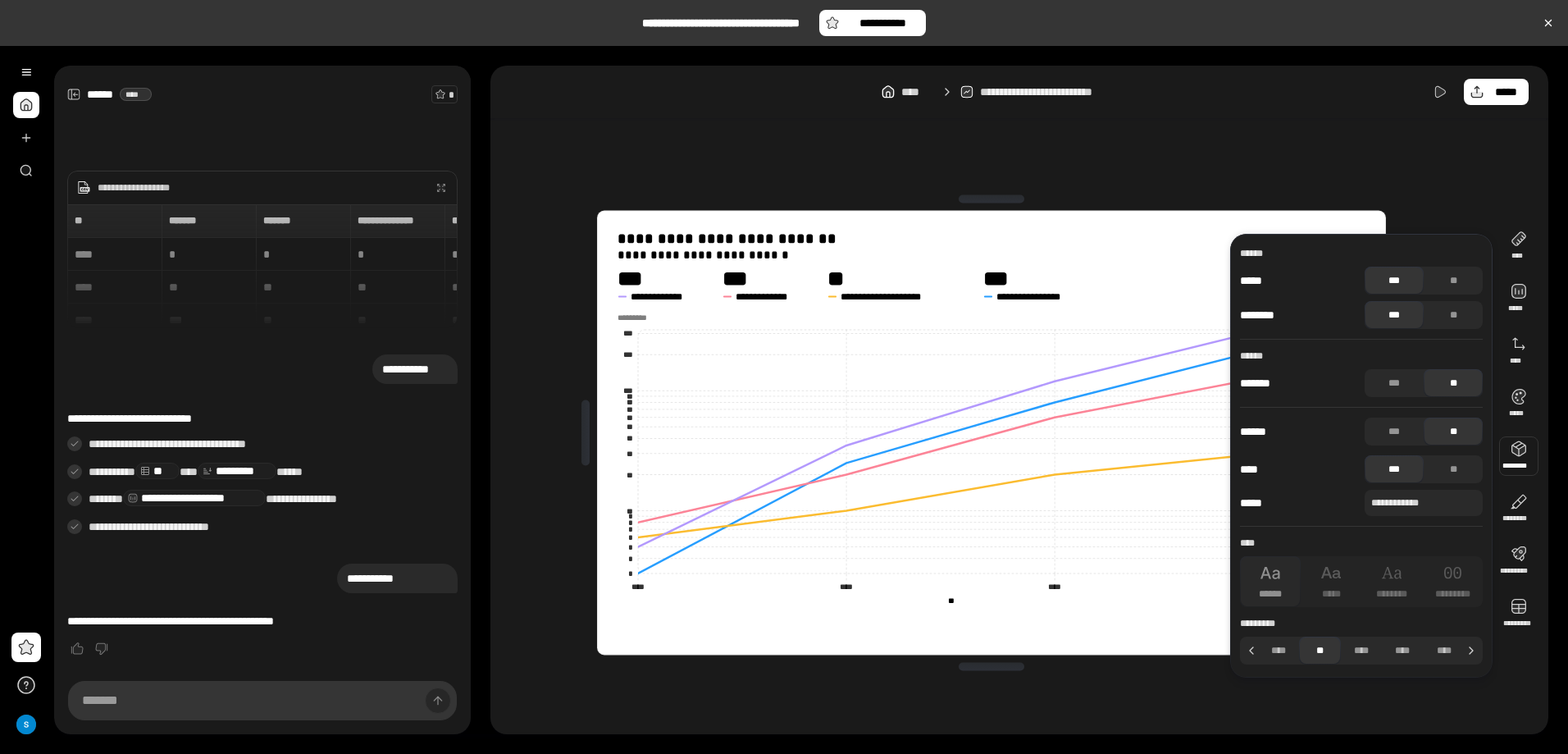 click on "**********" at bounding box center [801, 400] 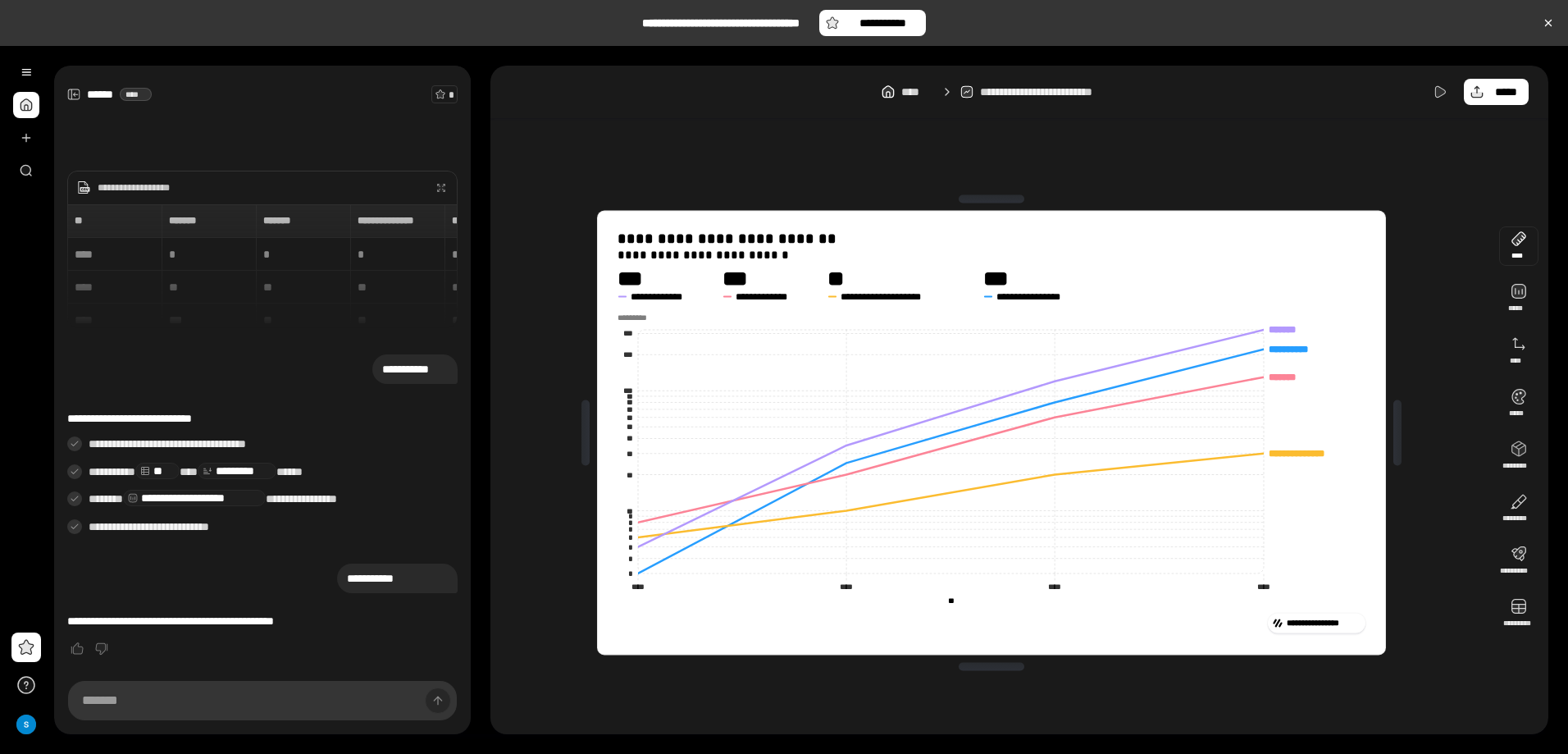 click at bounding box center (1519, 246) 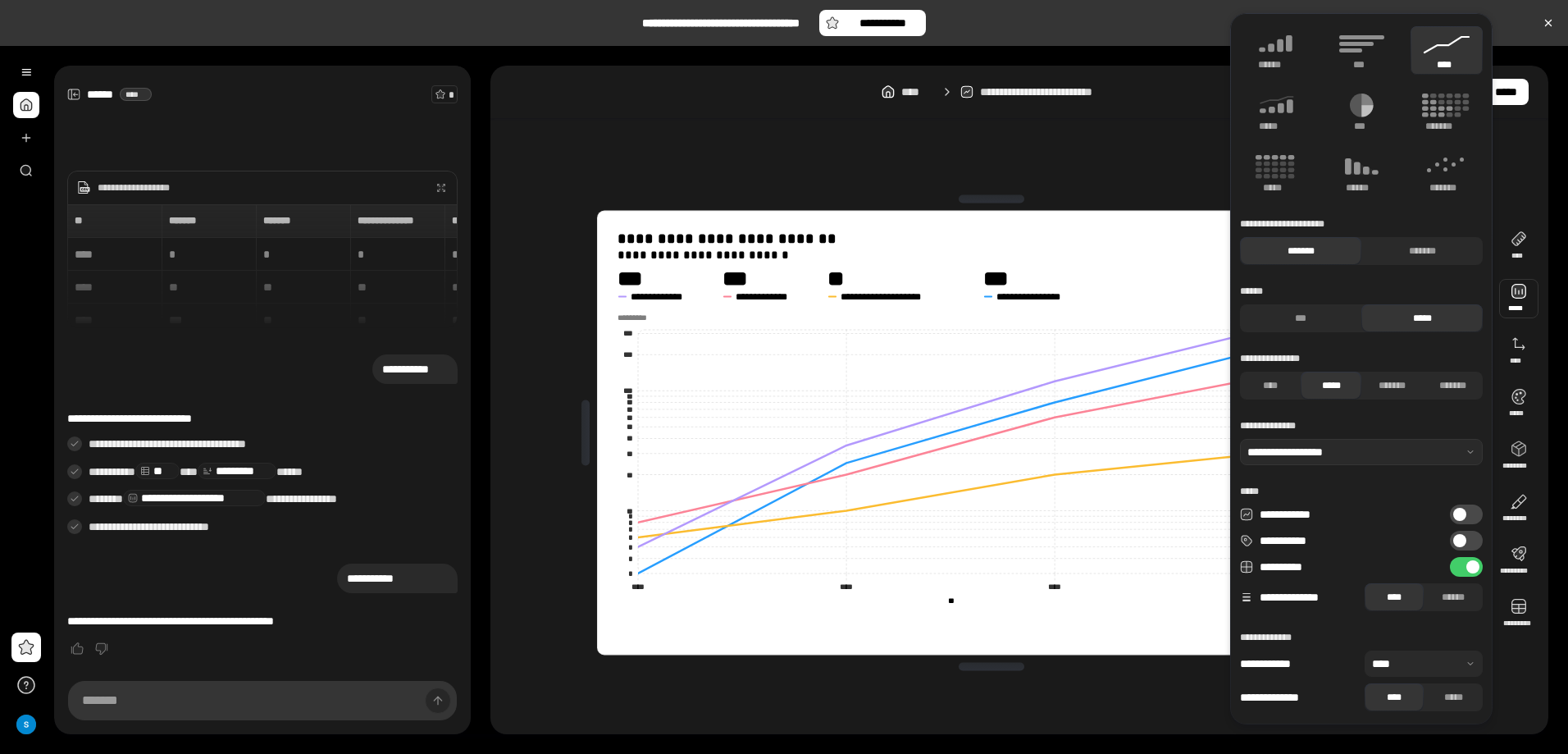 click at bounding box center [1519, 299] 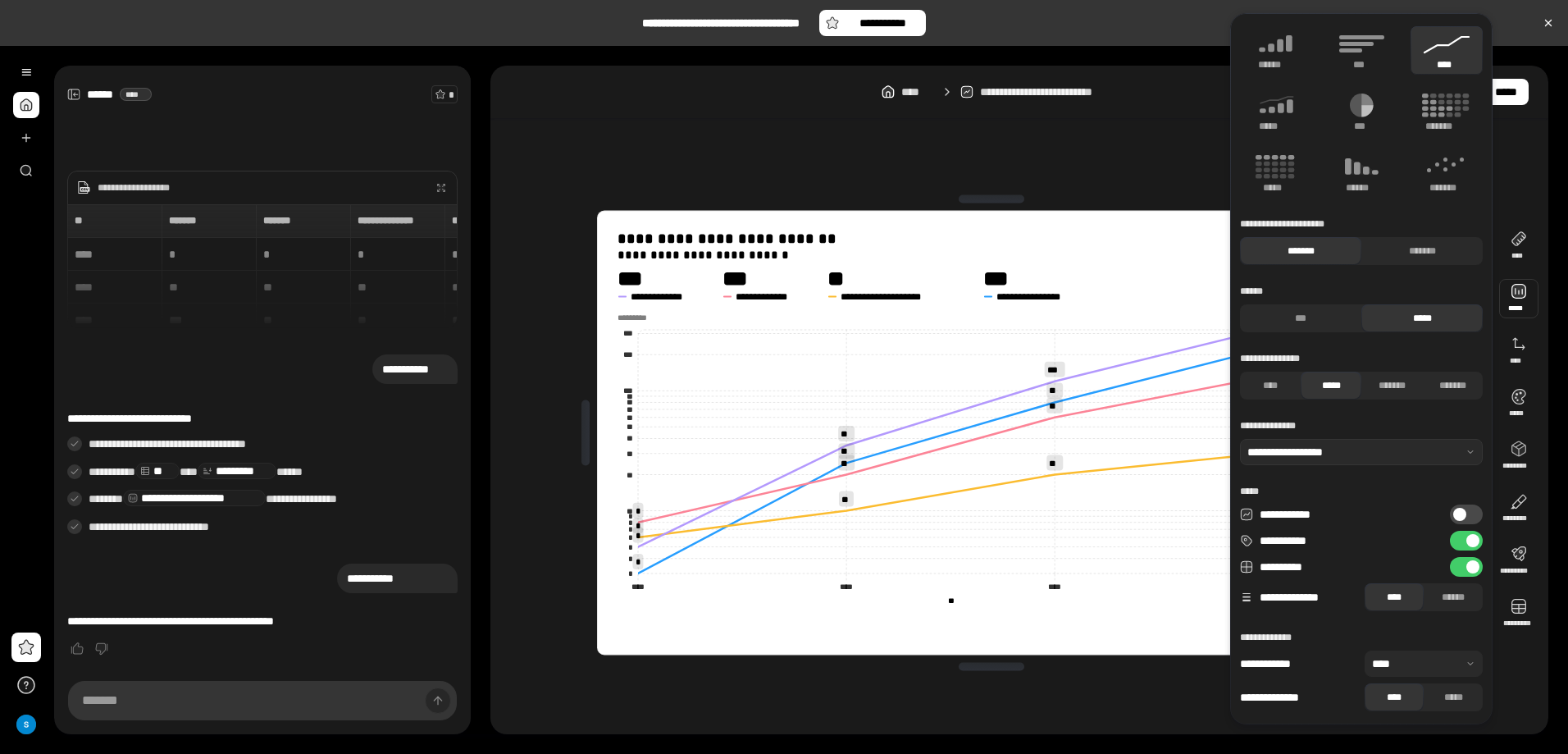 click on "**********" at bounding box center (1466, 567) 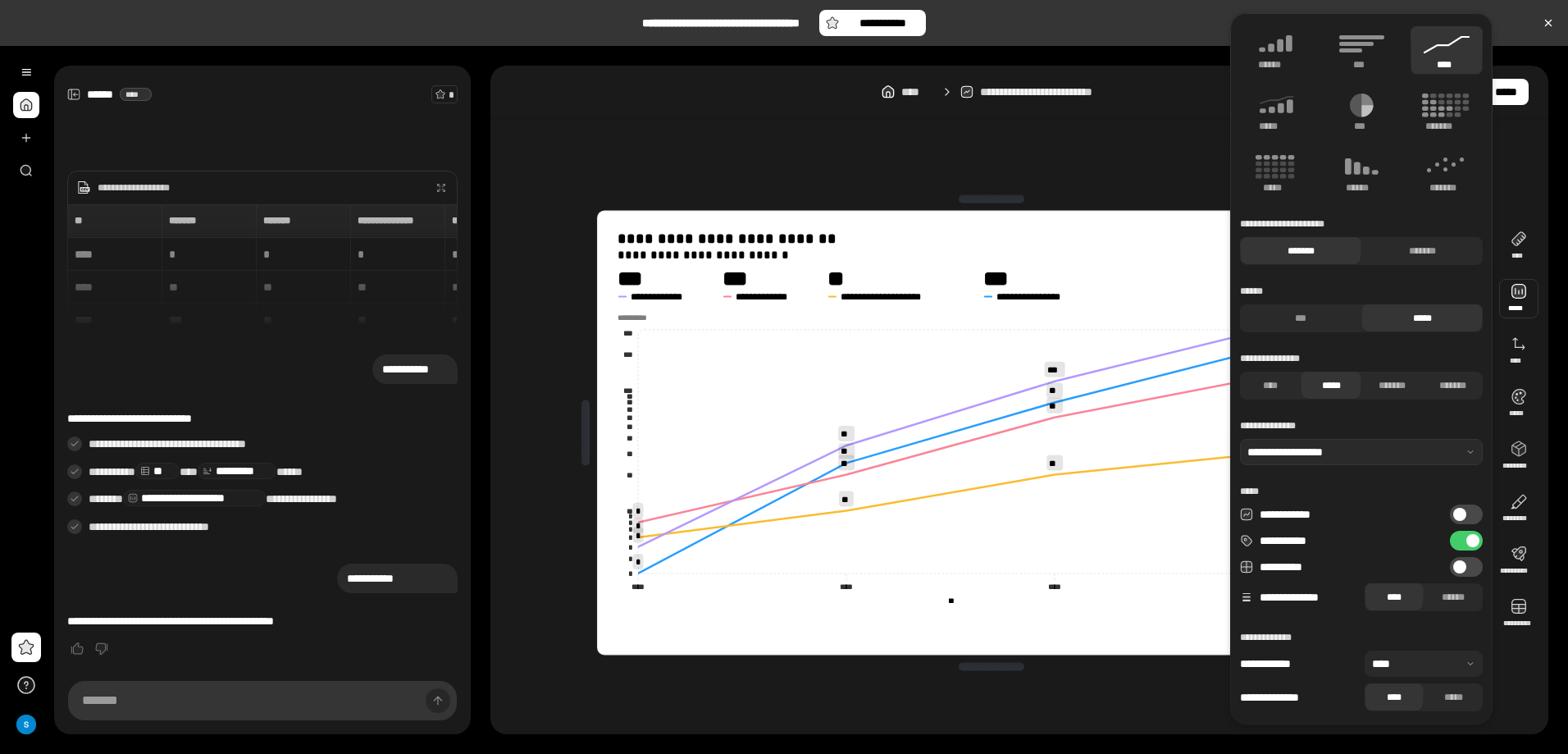 click at bounding box center (1460, 567) 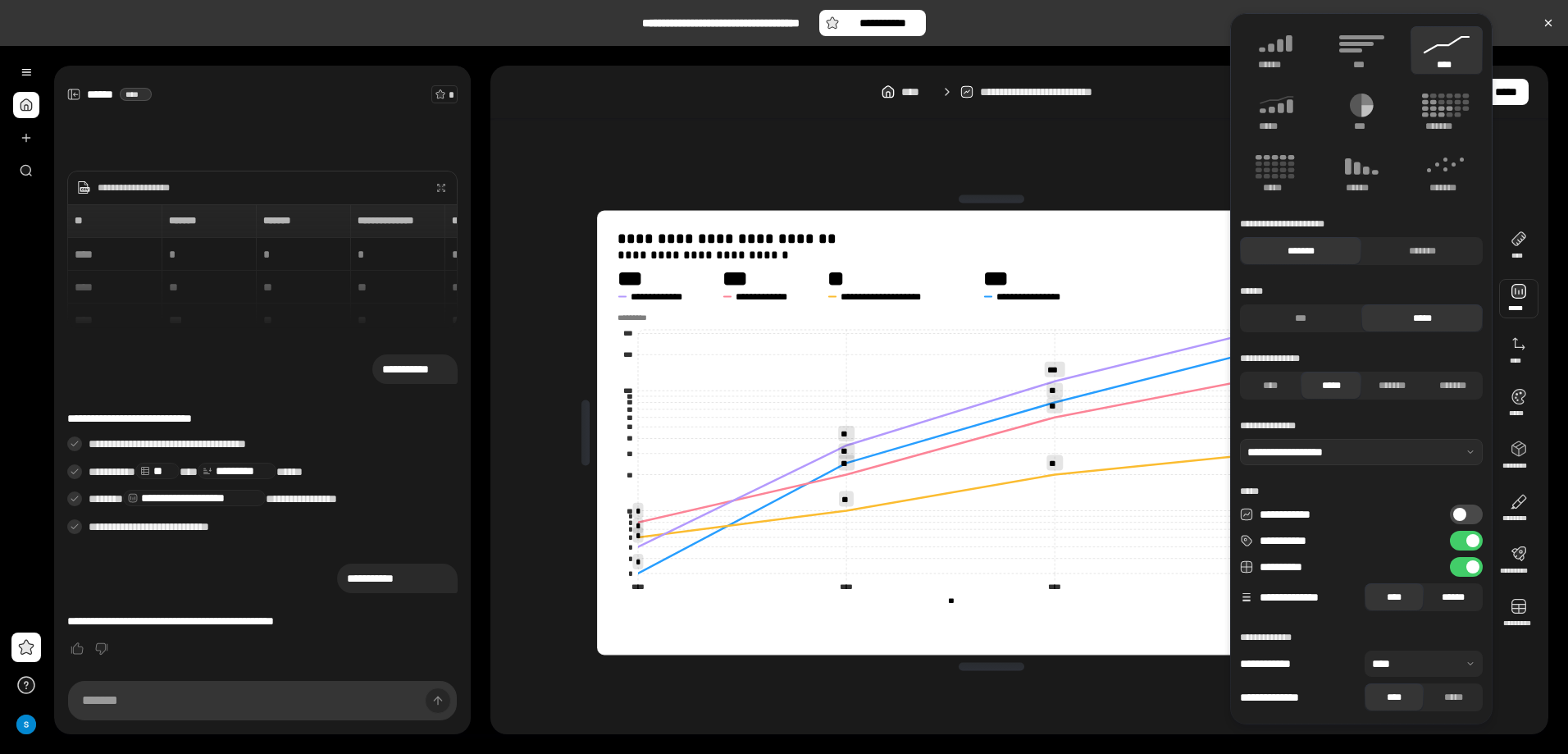 click on "******" at bounding box center [1453, 597] 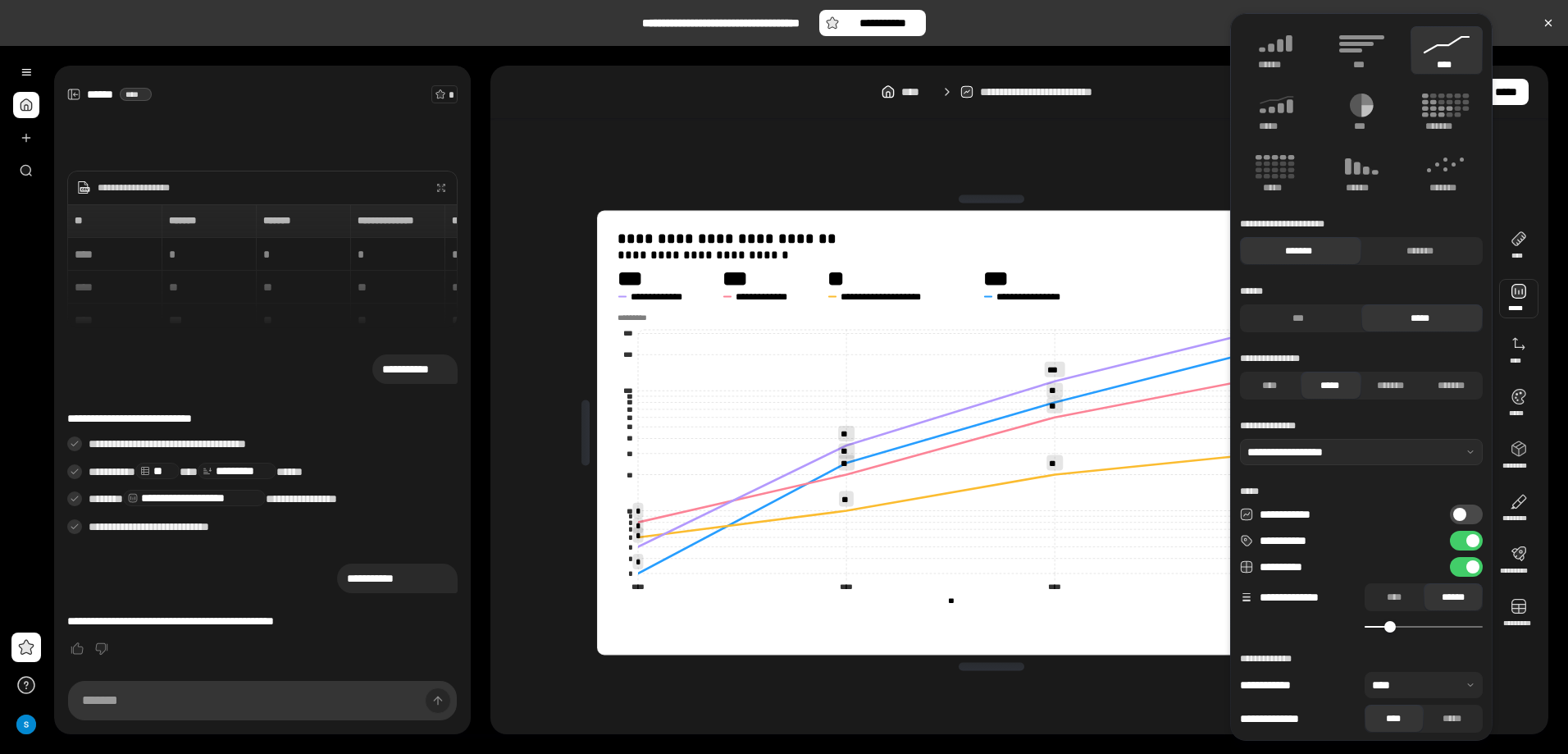 click at bounding box center [1424, 627] 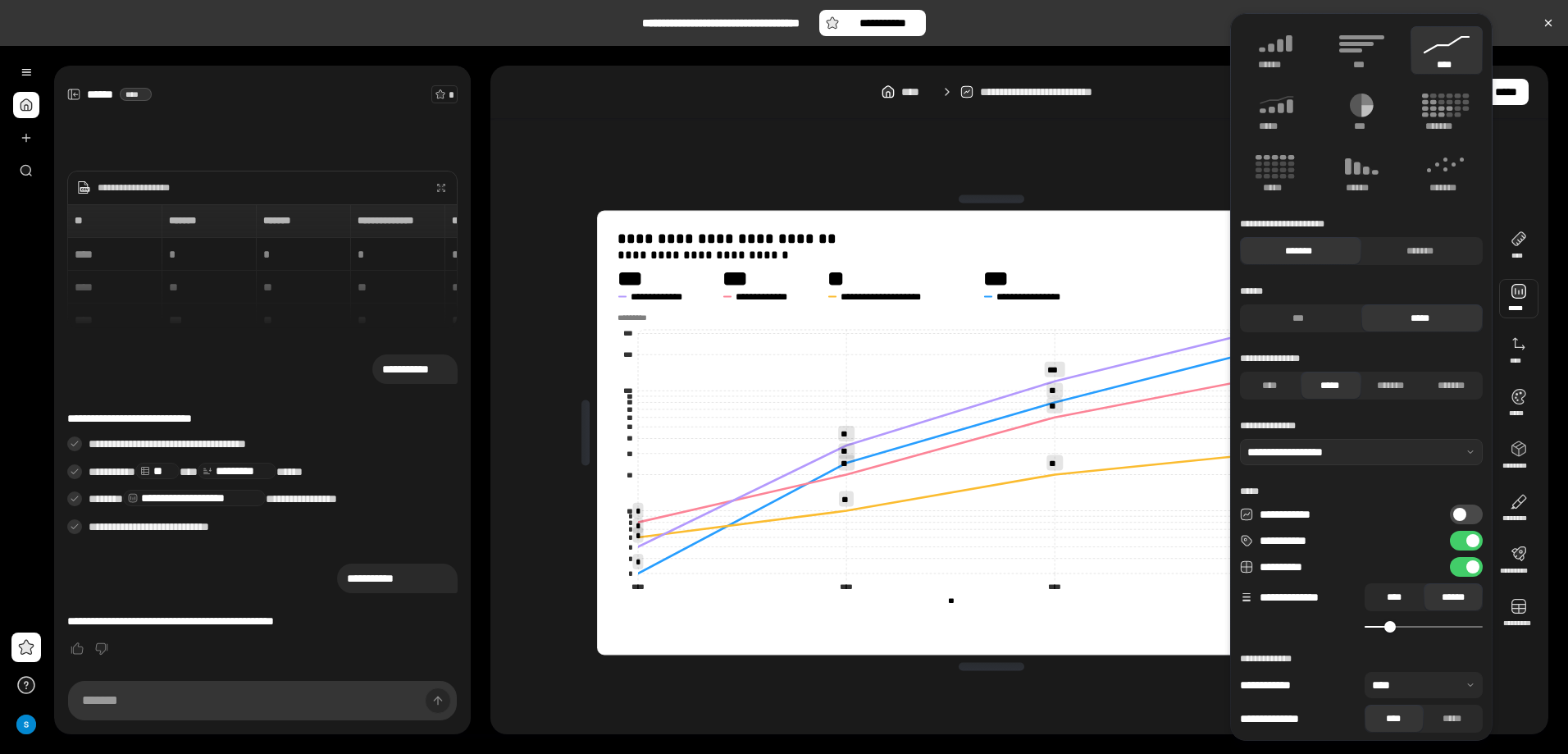 click on "****" at bounding box center [1394, 597] 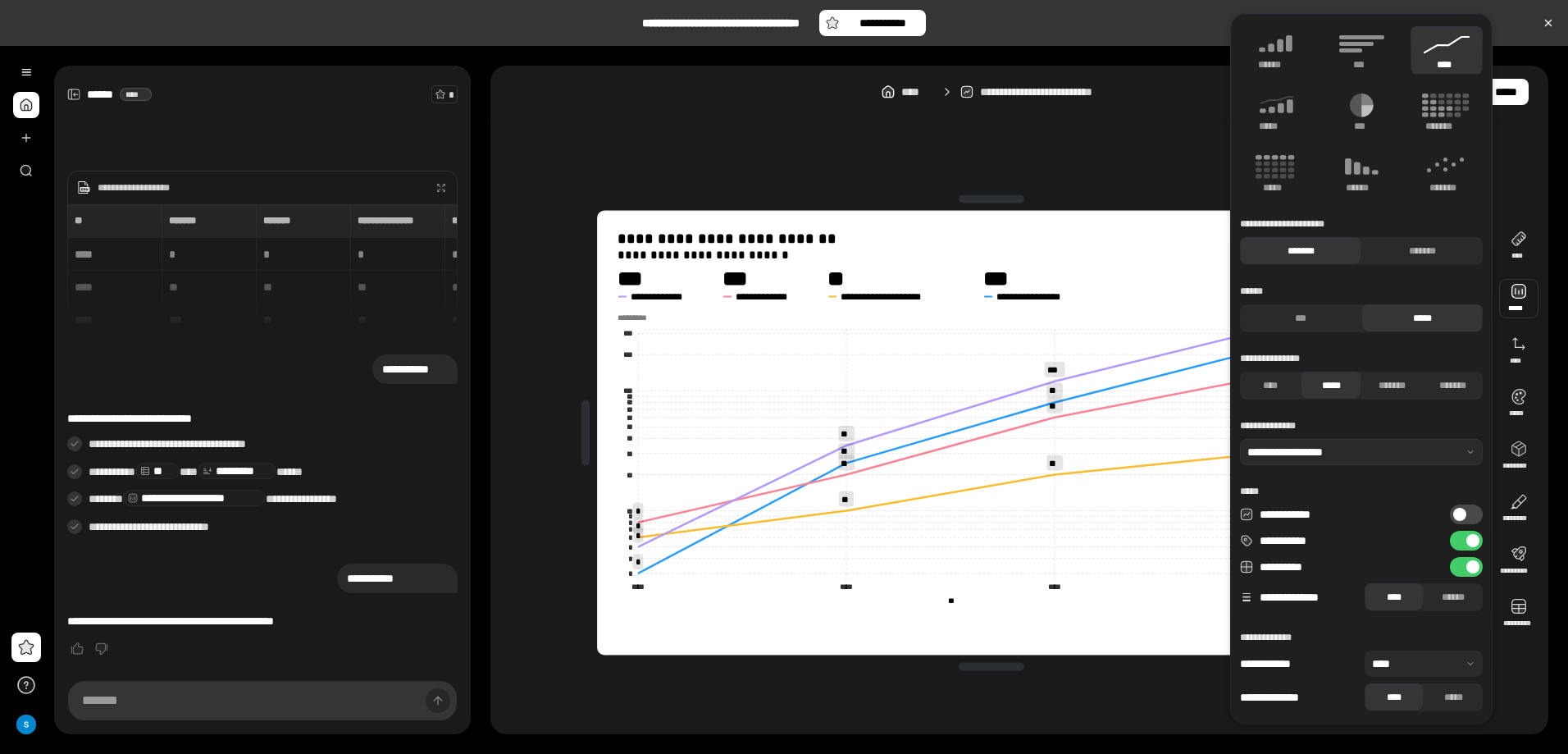 click at bounding box center [1424, 664] 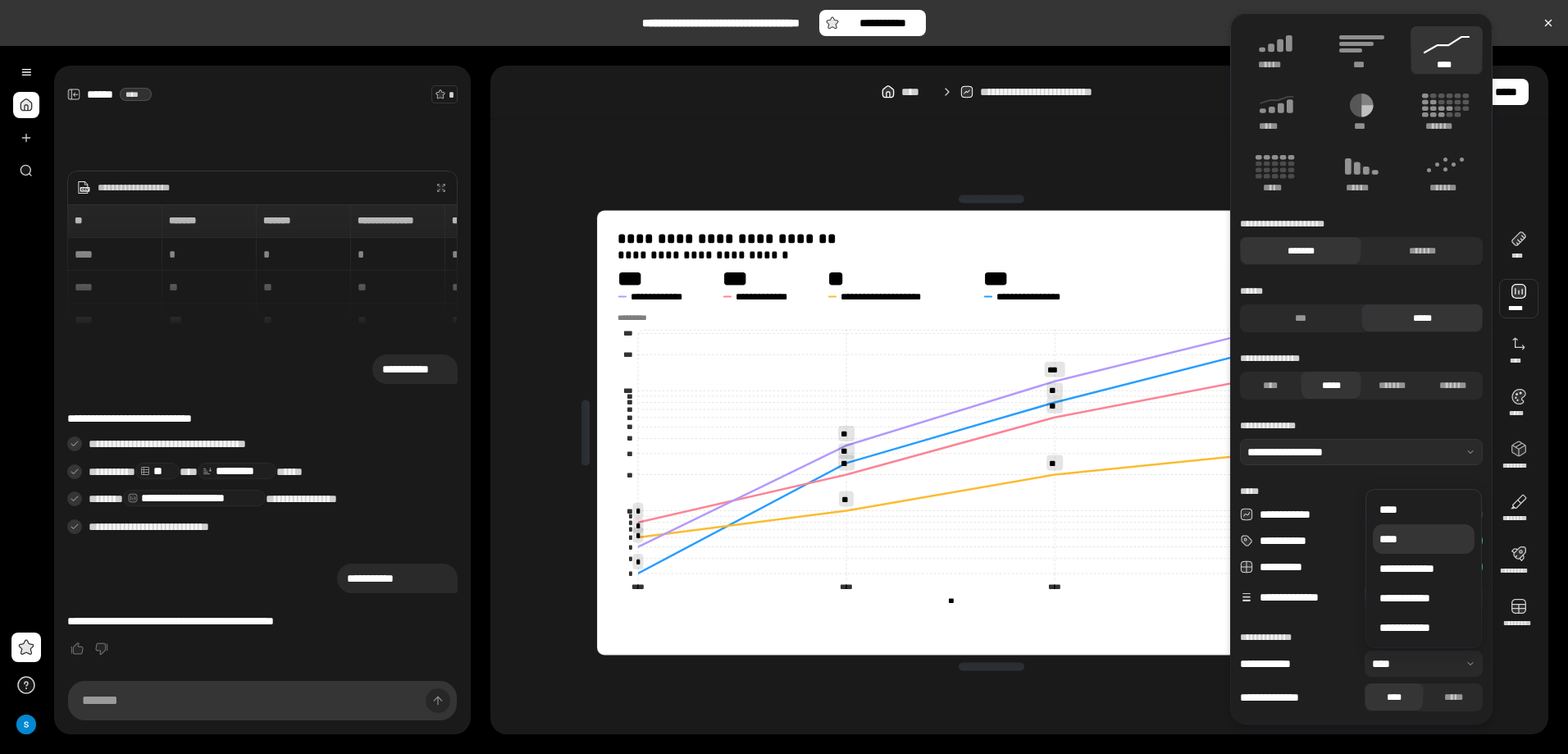 click on "****" at bounding box center [1424, 539] 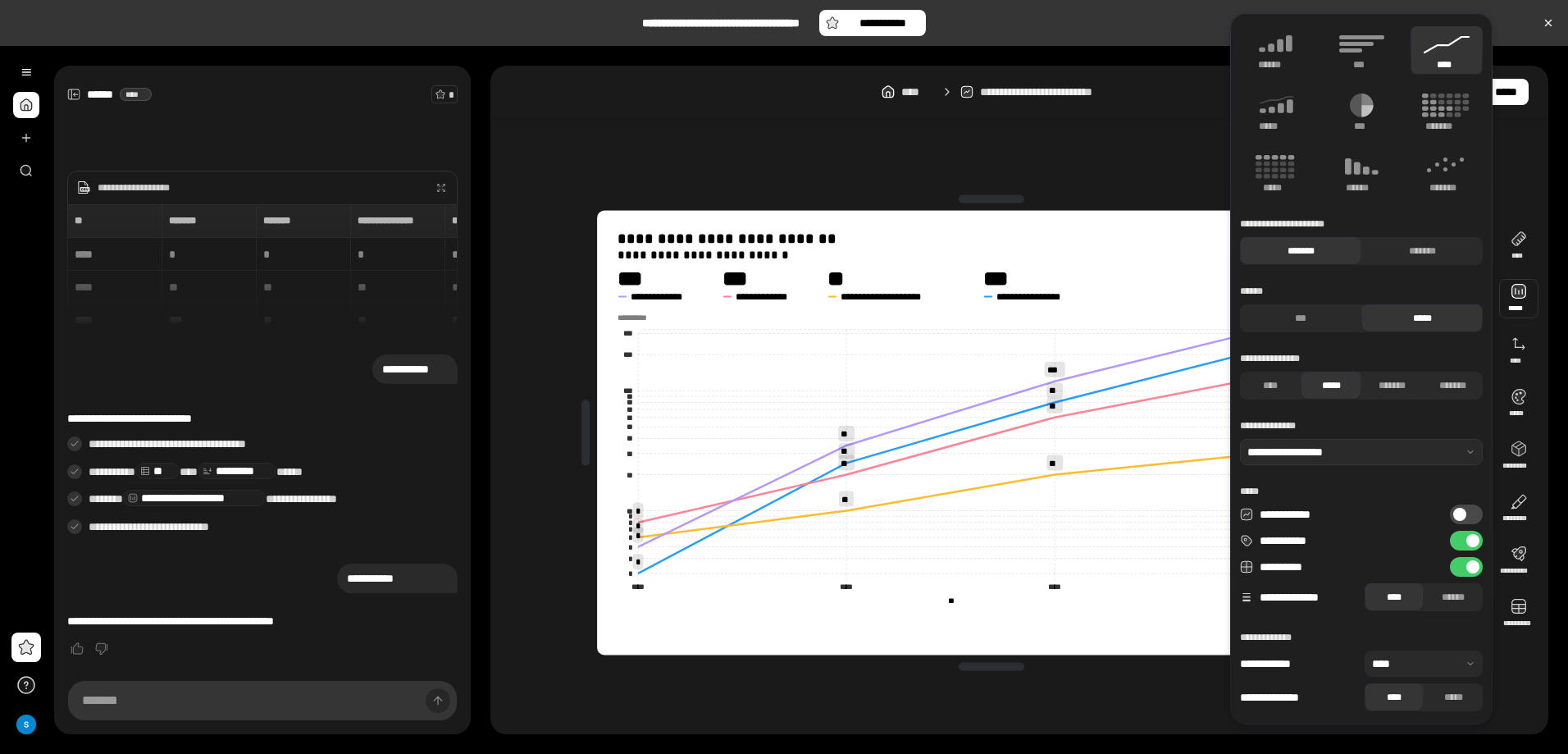 click at bounding box center (1424, 664) 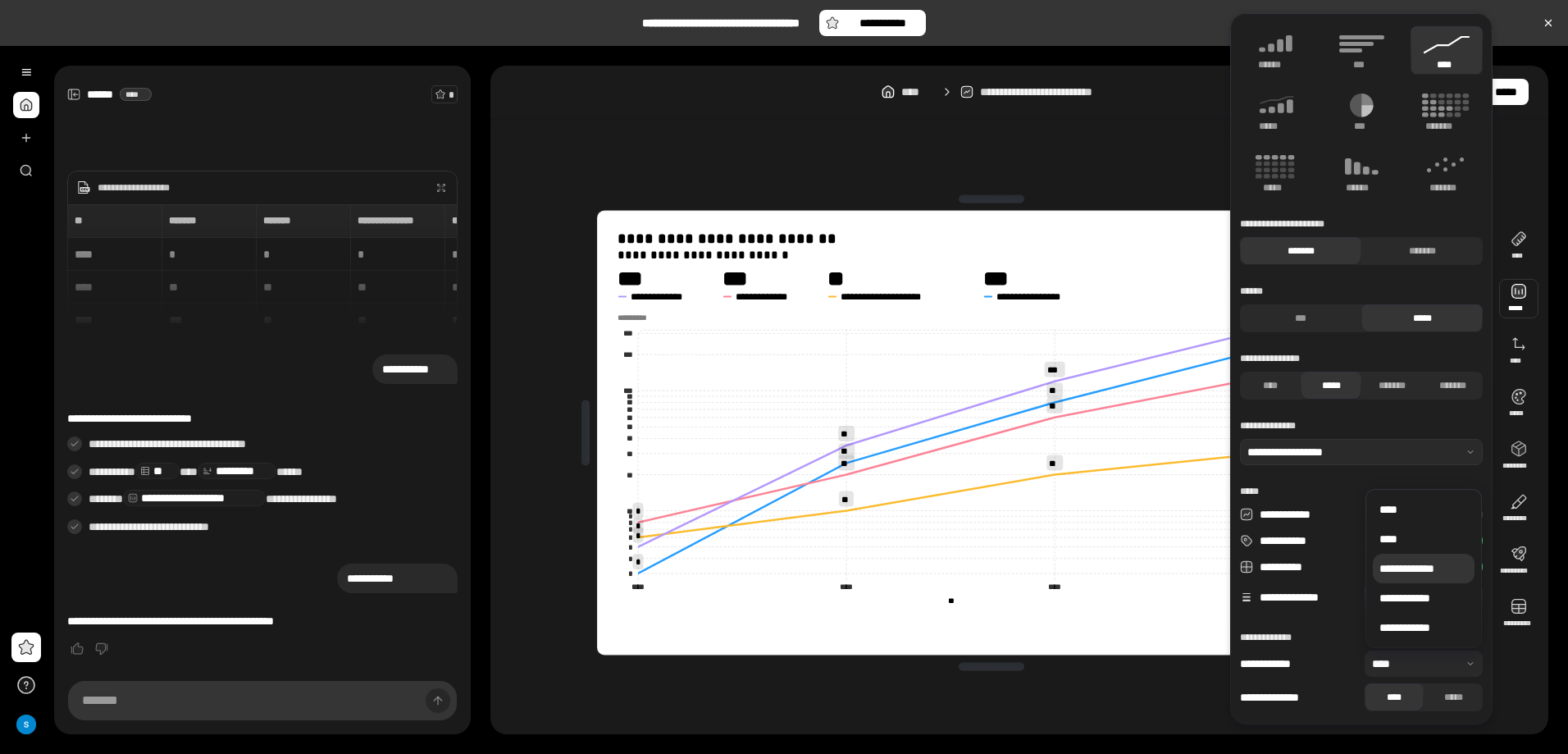 click on "**********" at bounding box center [1424, 569] 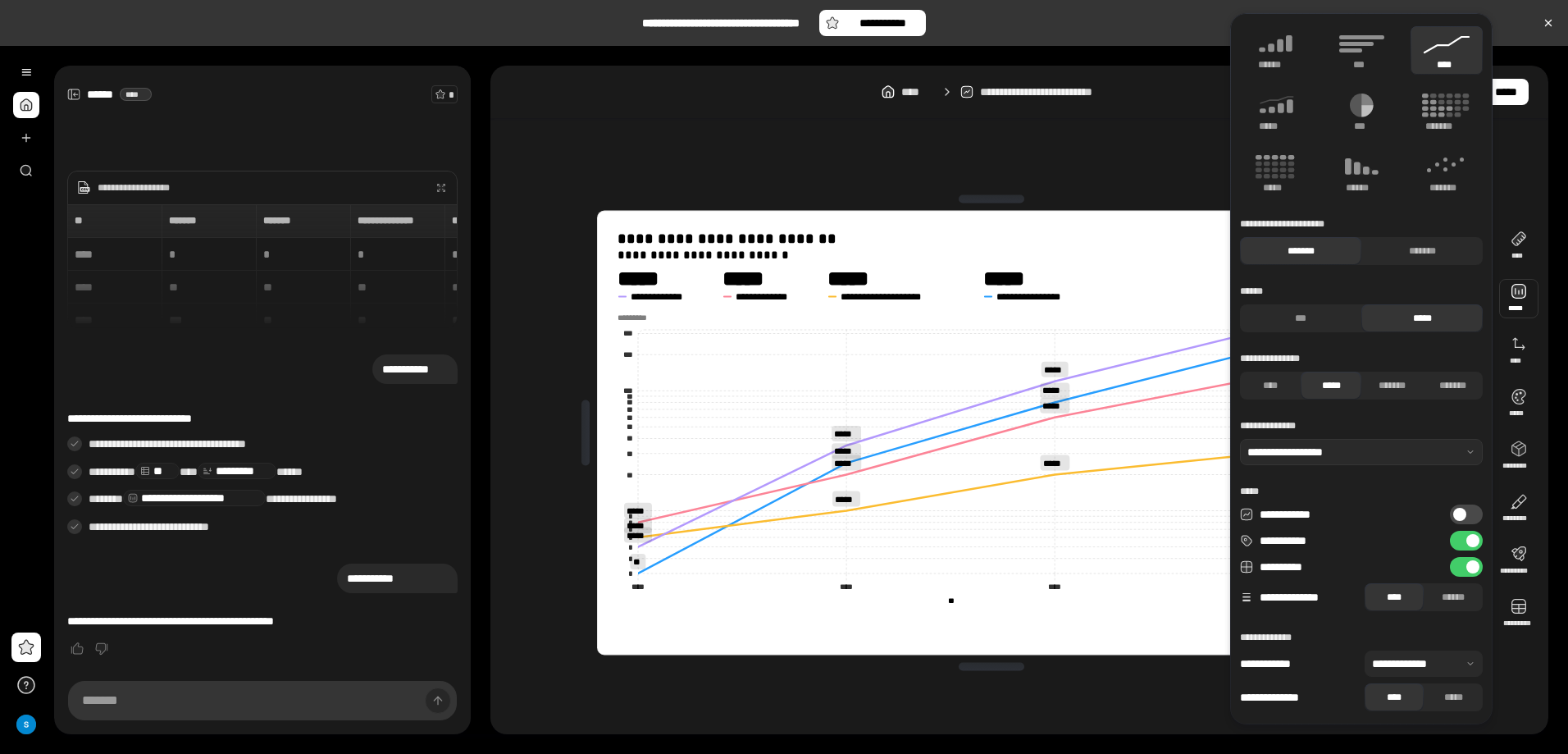click at bounding box center [1424, 664] 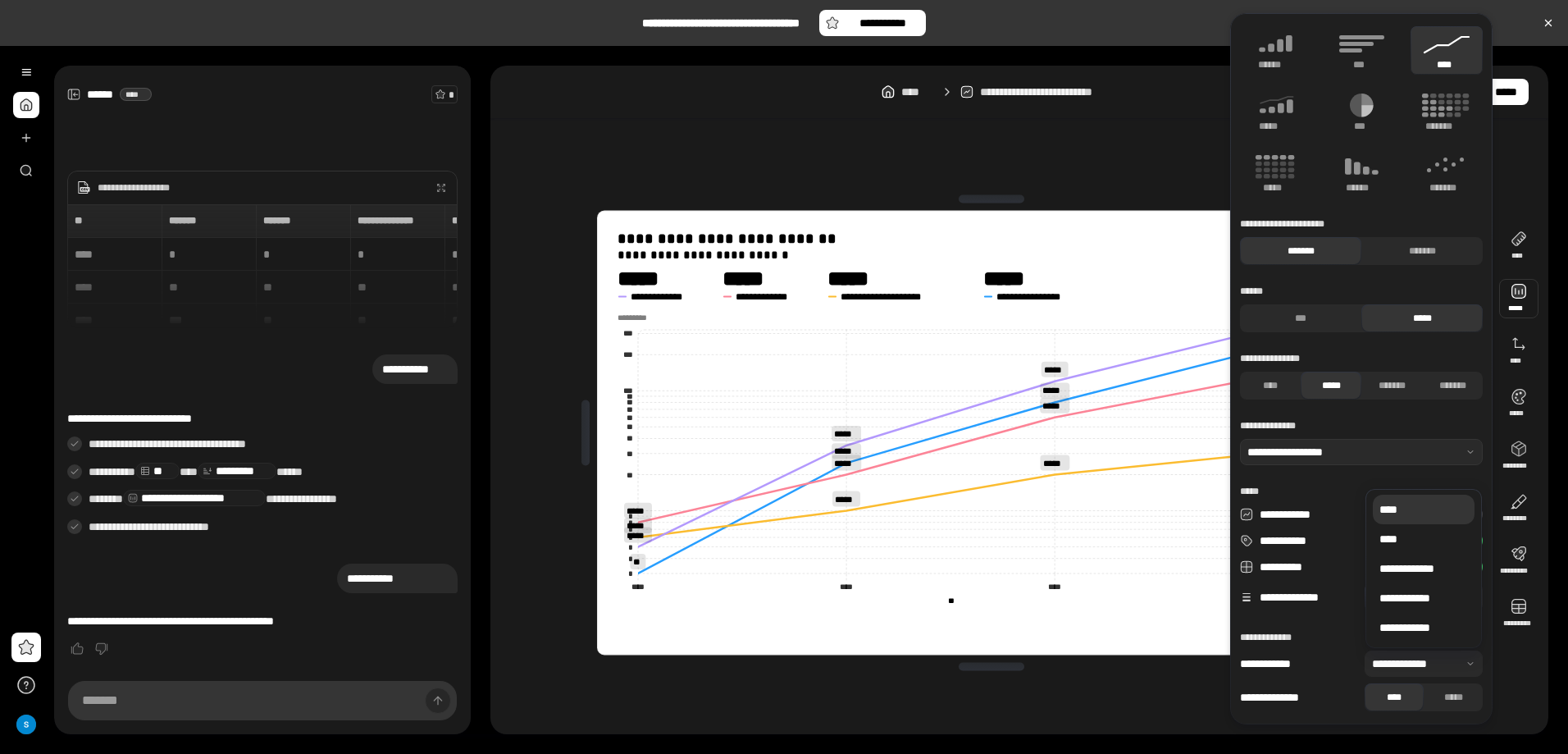 click on "****" at bounding box center [1424, 510] 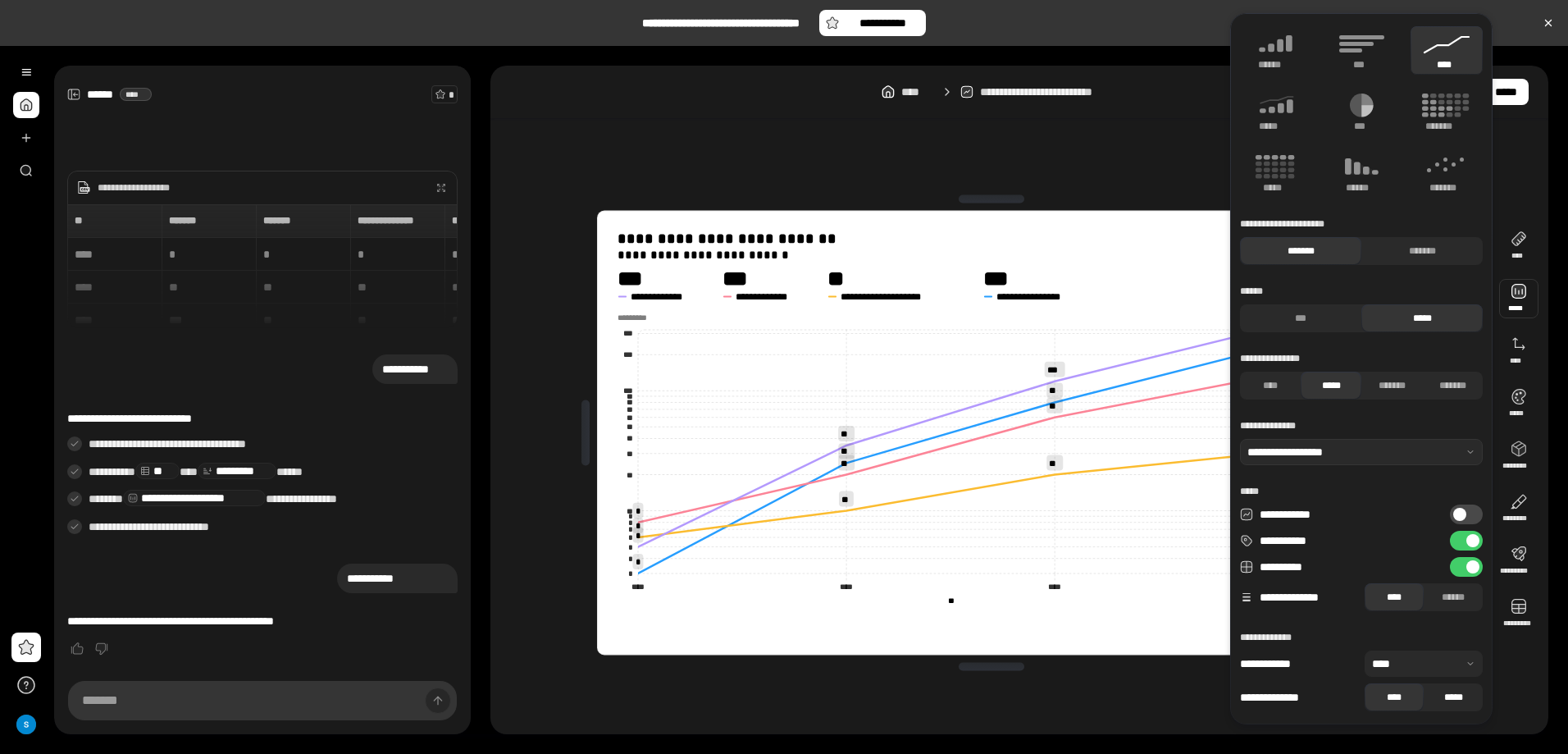 click on "*****" at bounding box center [1453, 697] 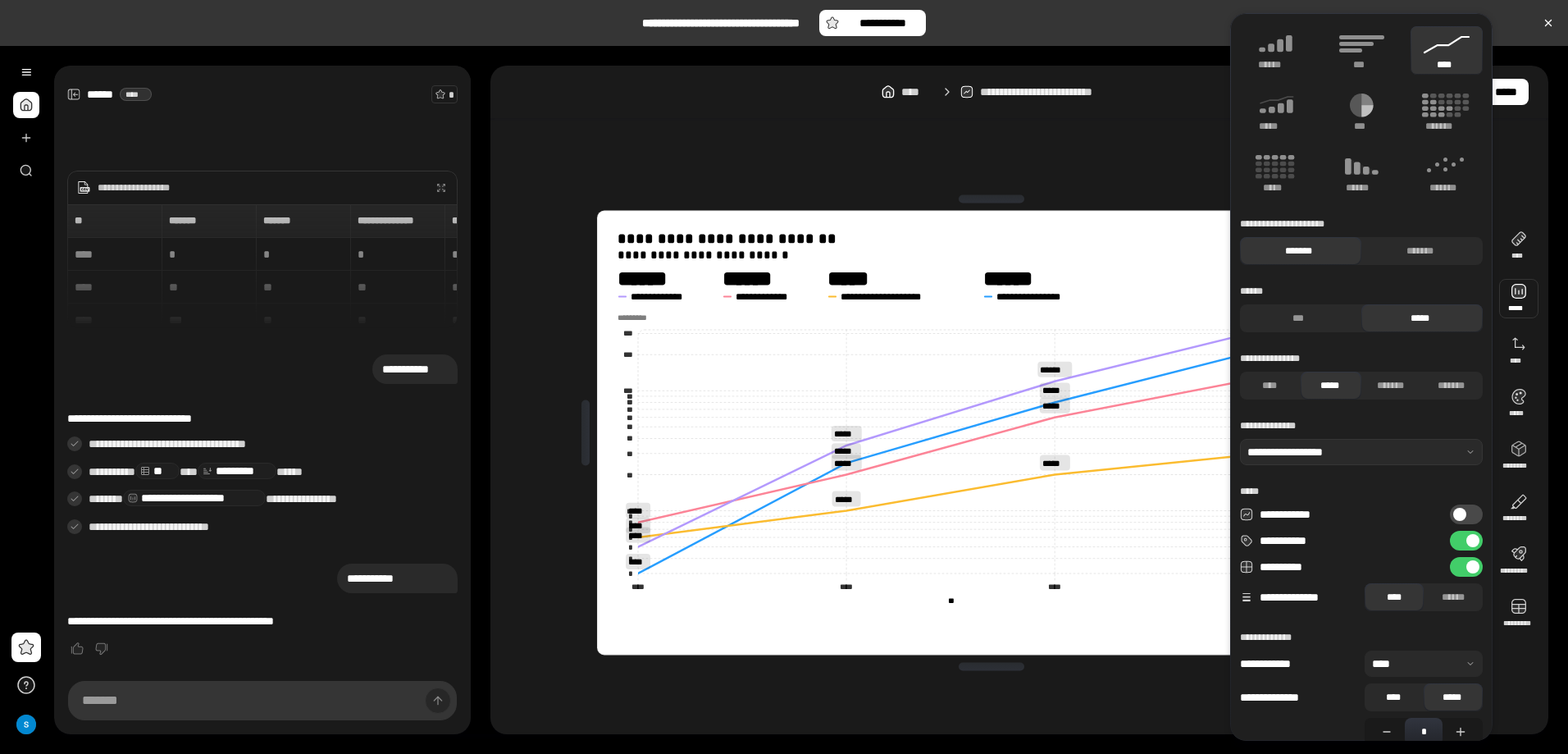 click on "****" at bounding box center [1393, 697] 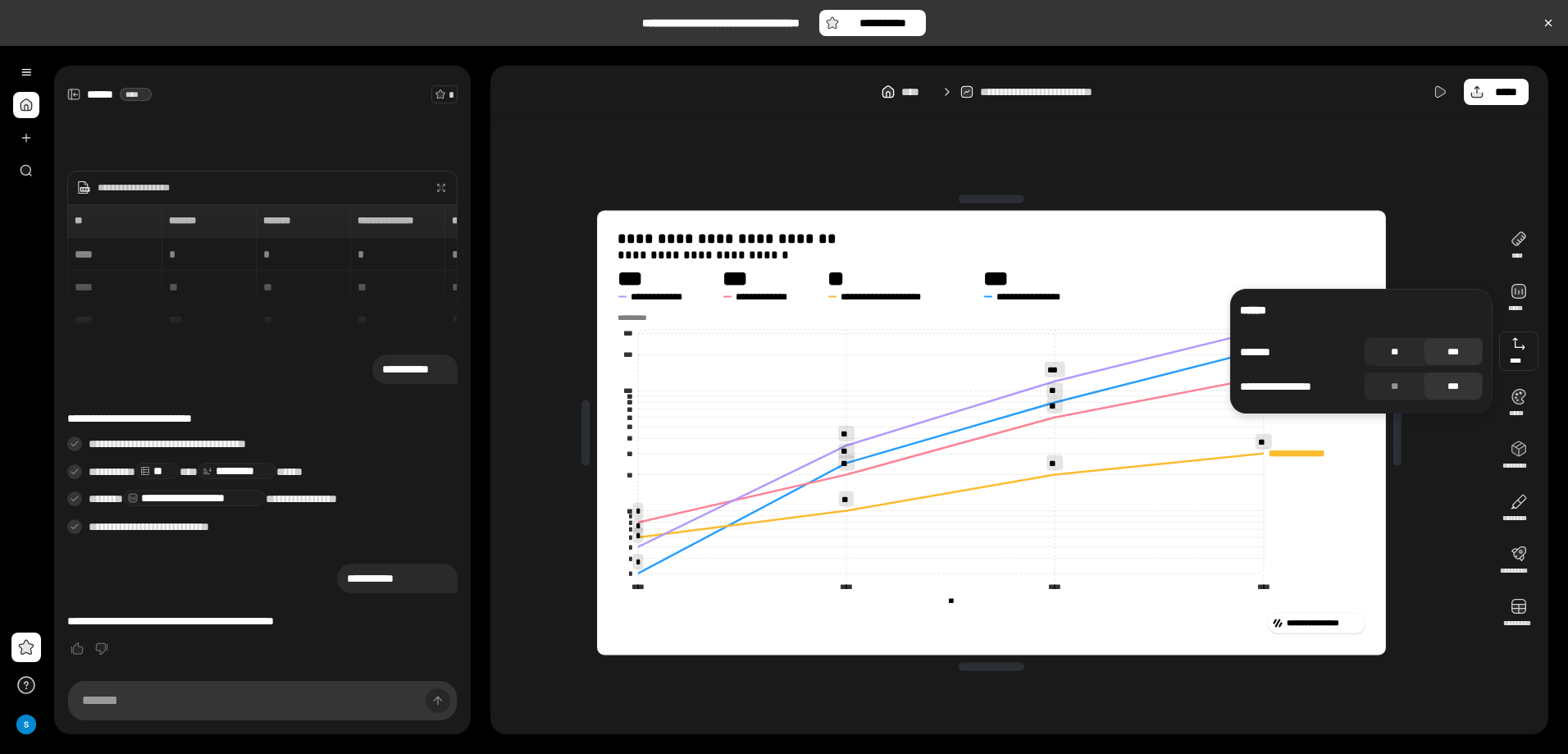 click on "**" at bounding box center (1394, 352) 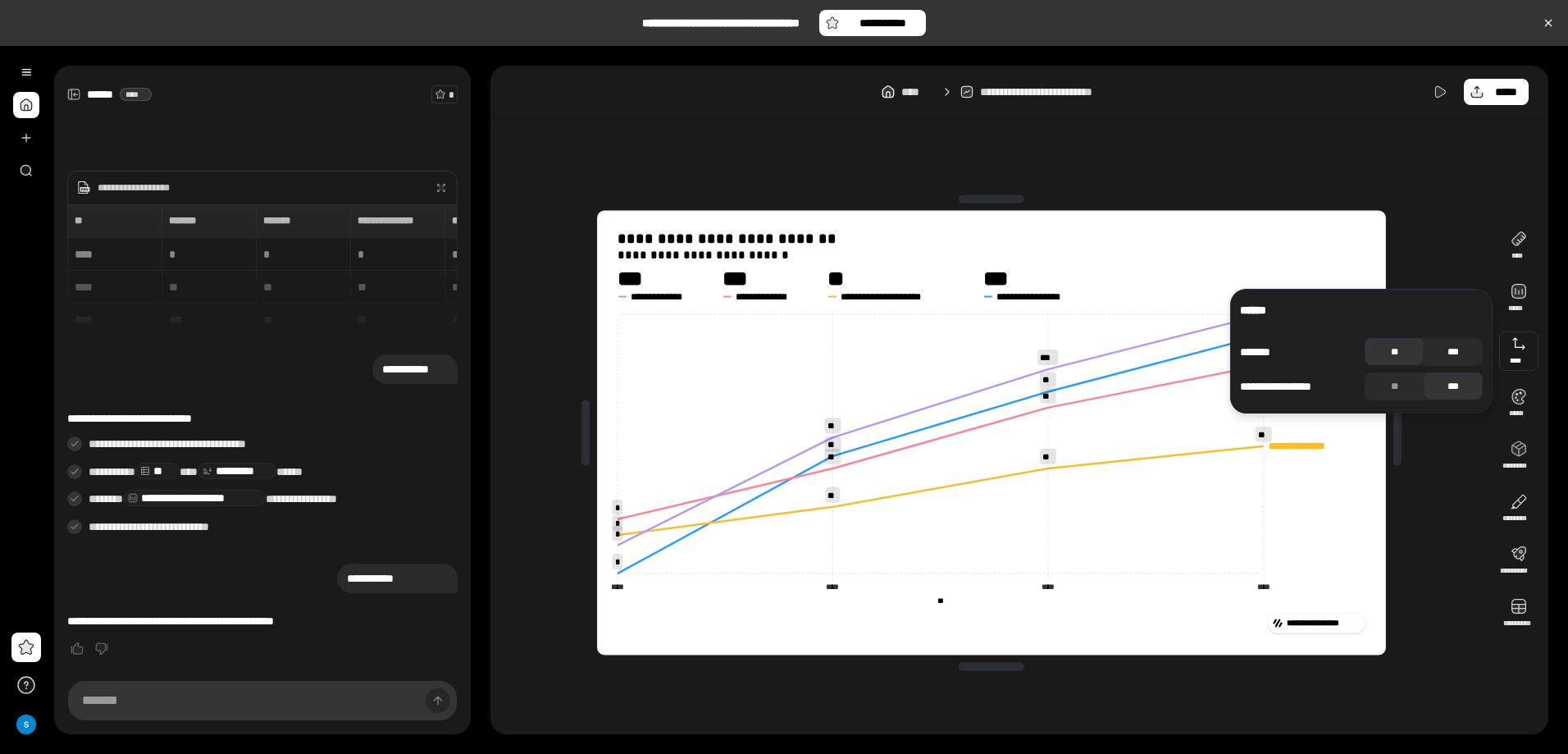 click on "***" at bounding box center [1453, 352] 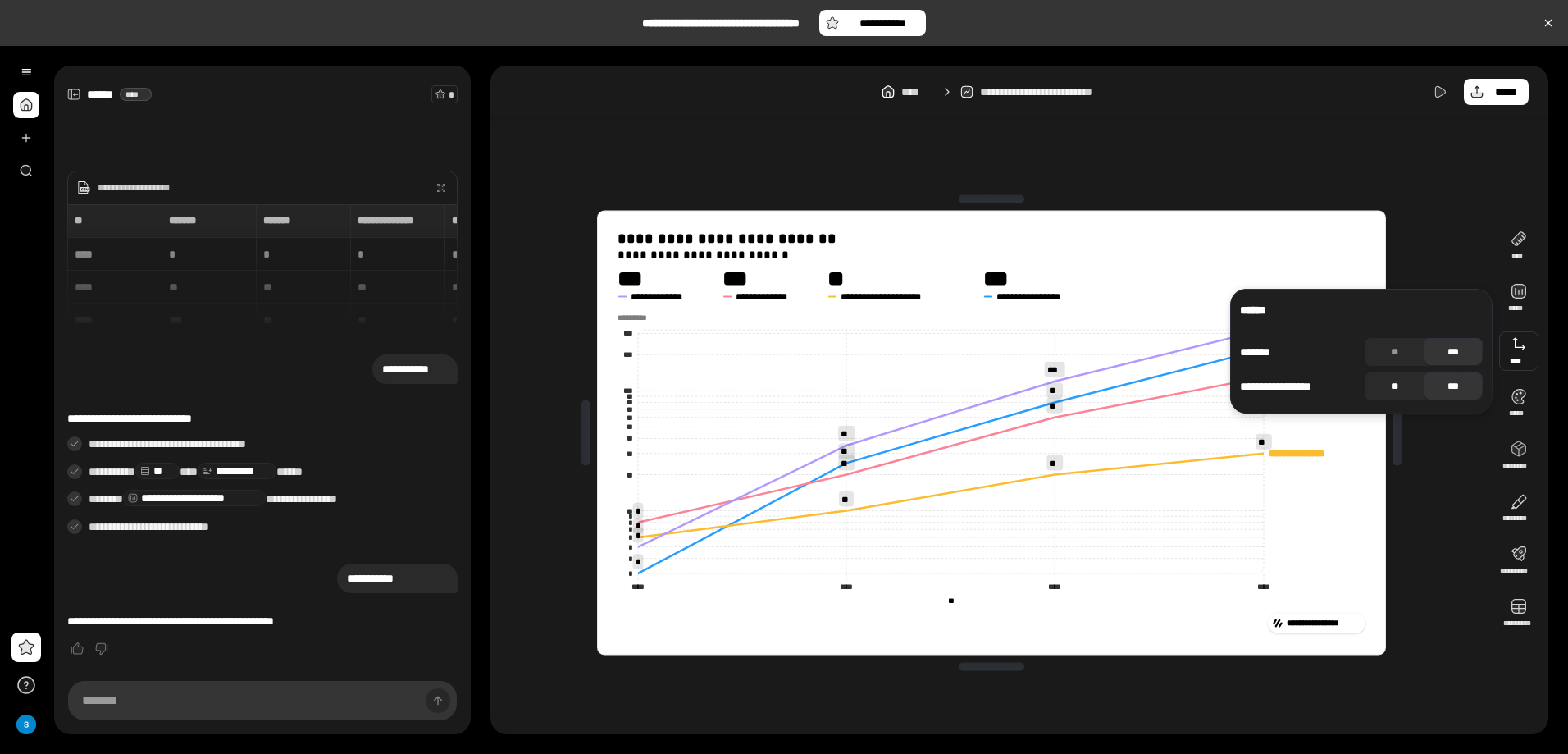 click on "**" at bounding box center (1394, 386) 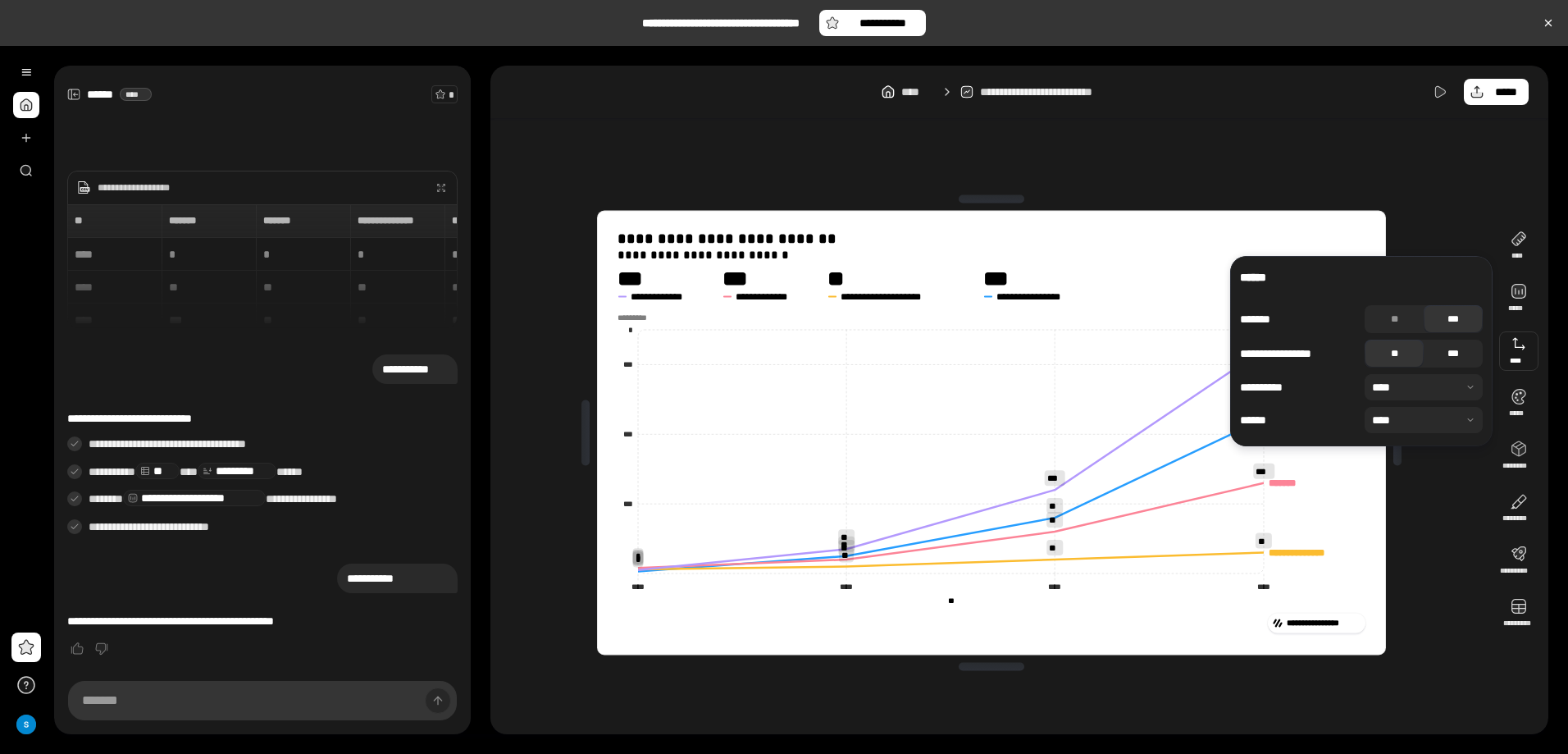 click on "***" at bounding box center (1453, 354) 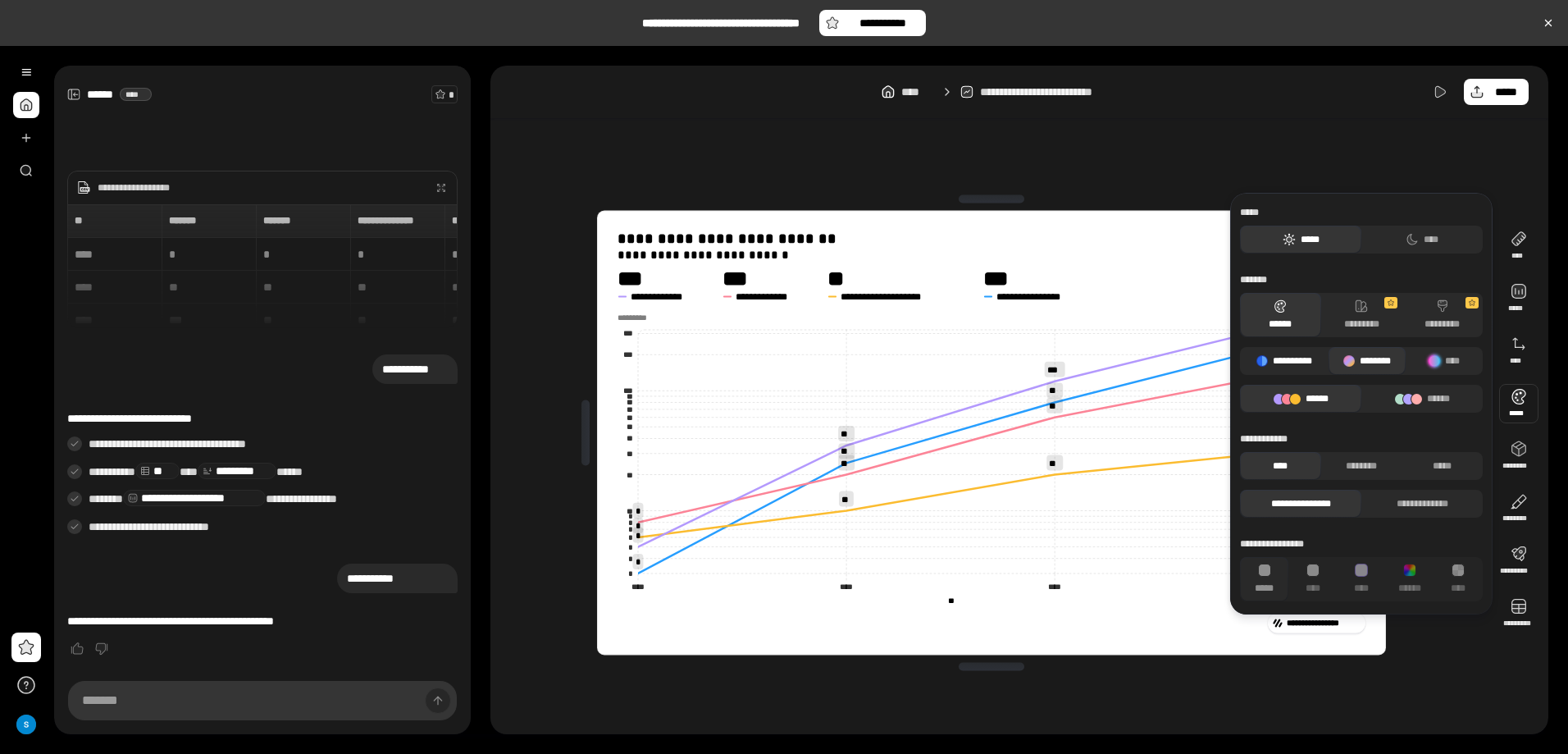 click on "**********" at bounding box center [1284, 361] 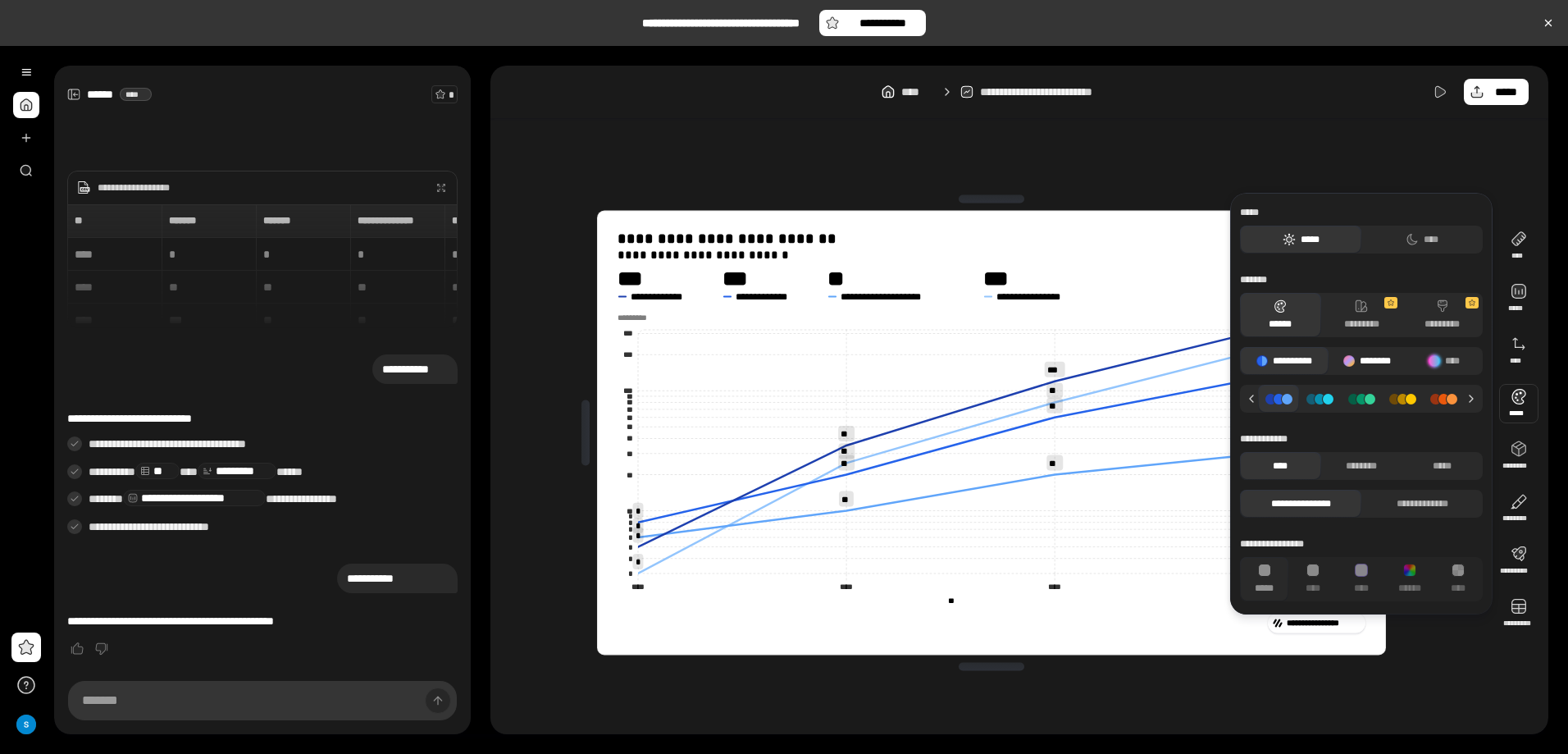 click on "********" at bounding box center [1367, 361] 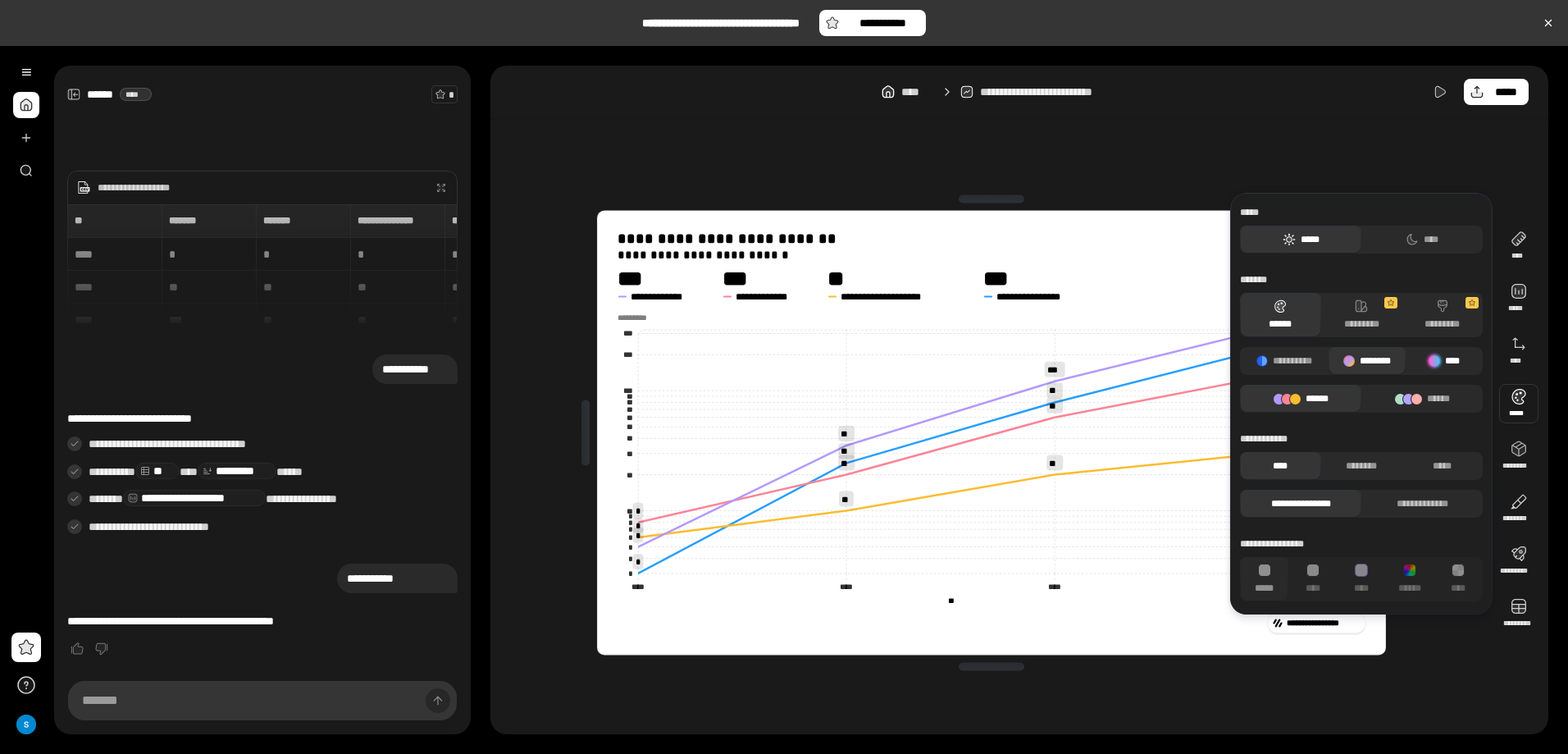 click on "****" at bounding box center [1444, 361] 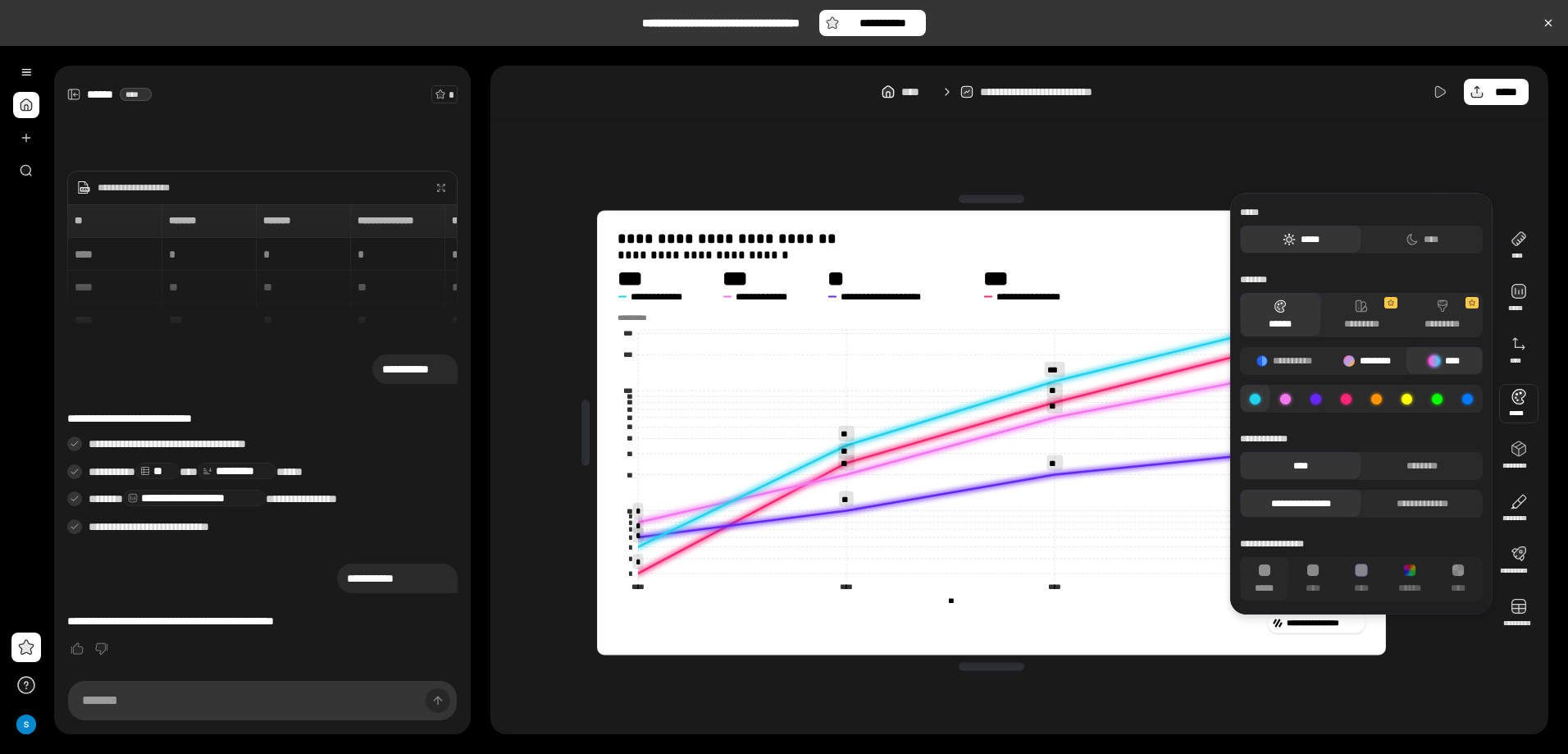 click on "********" at bounding box center (1367, 361) 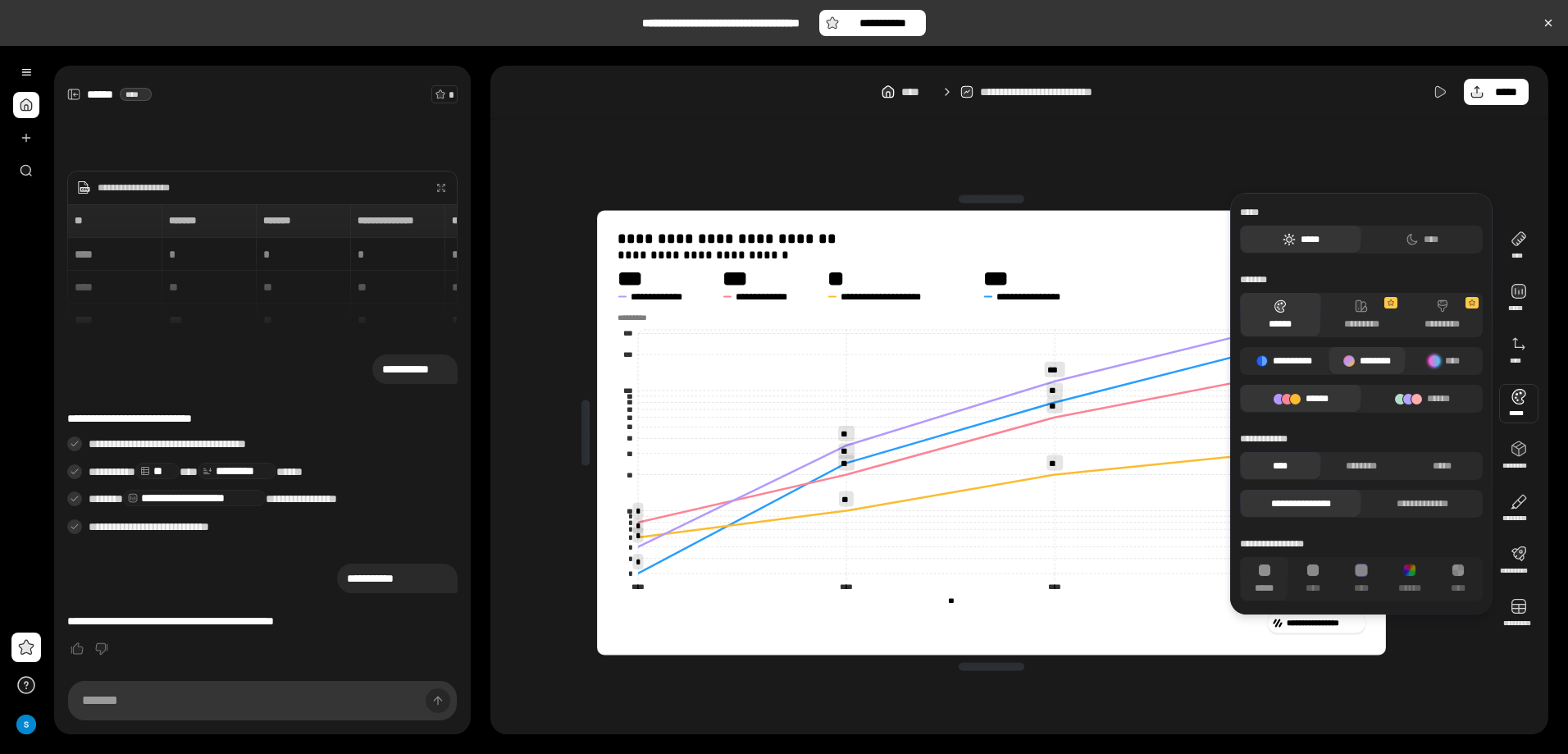 click on "**********" at bounding box center (1284, 361) 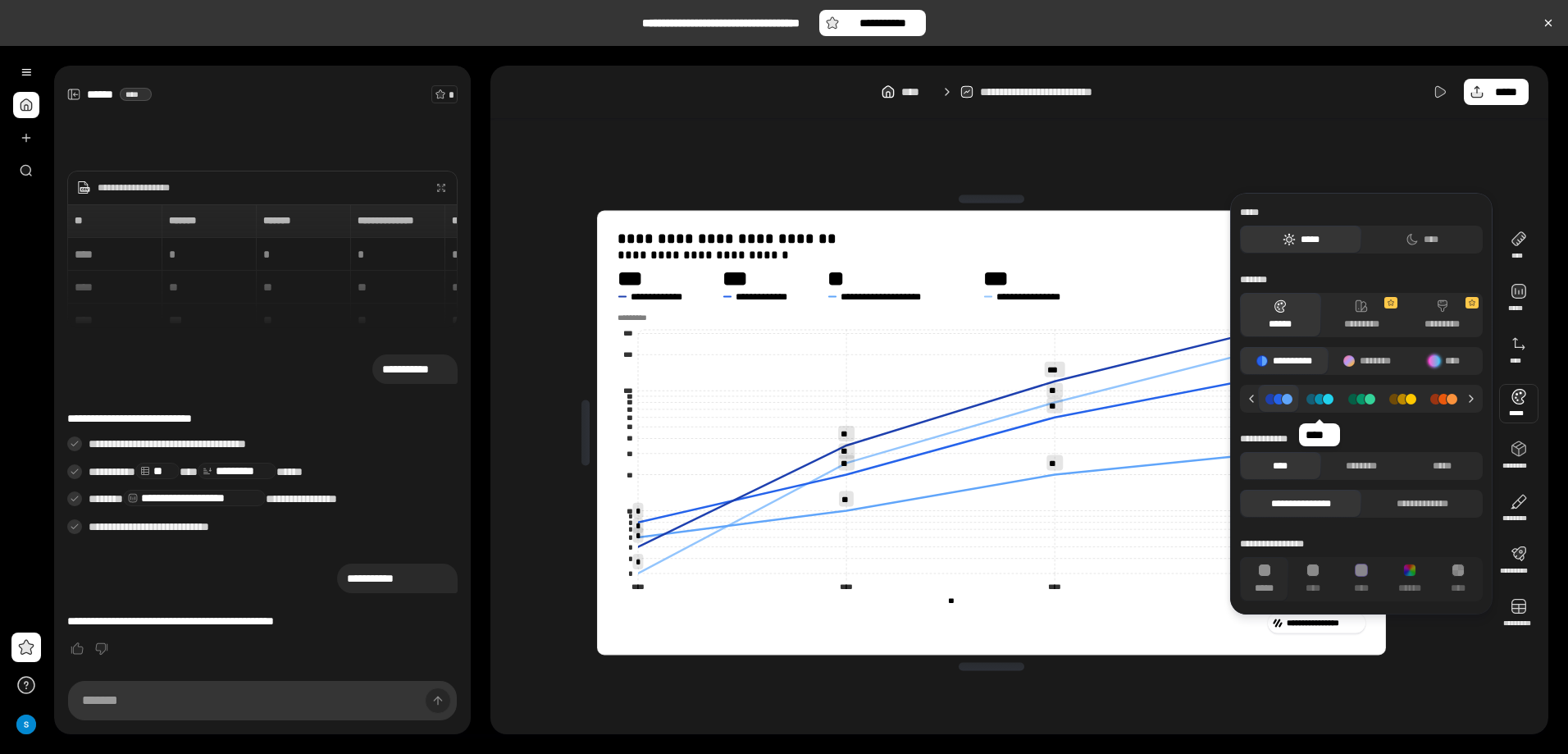 click 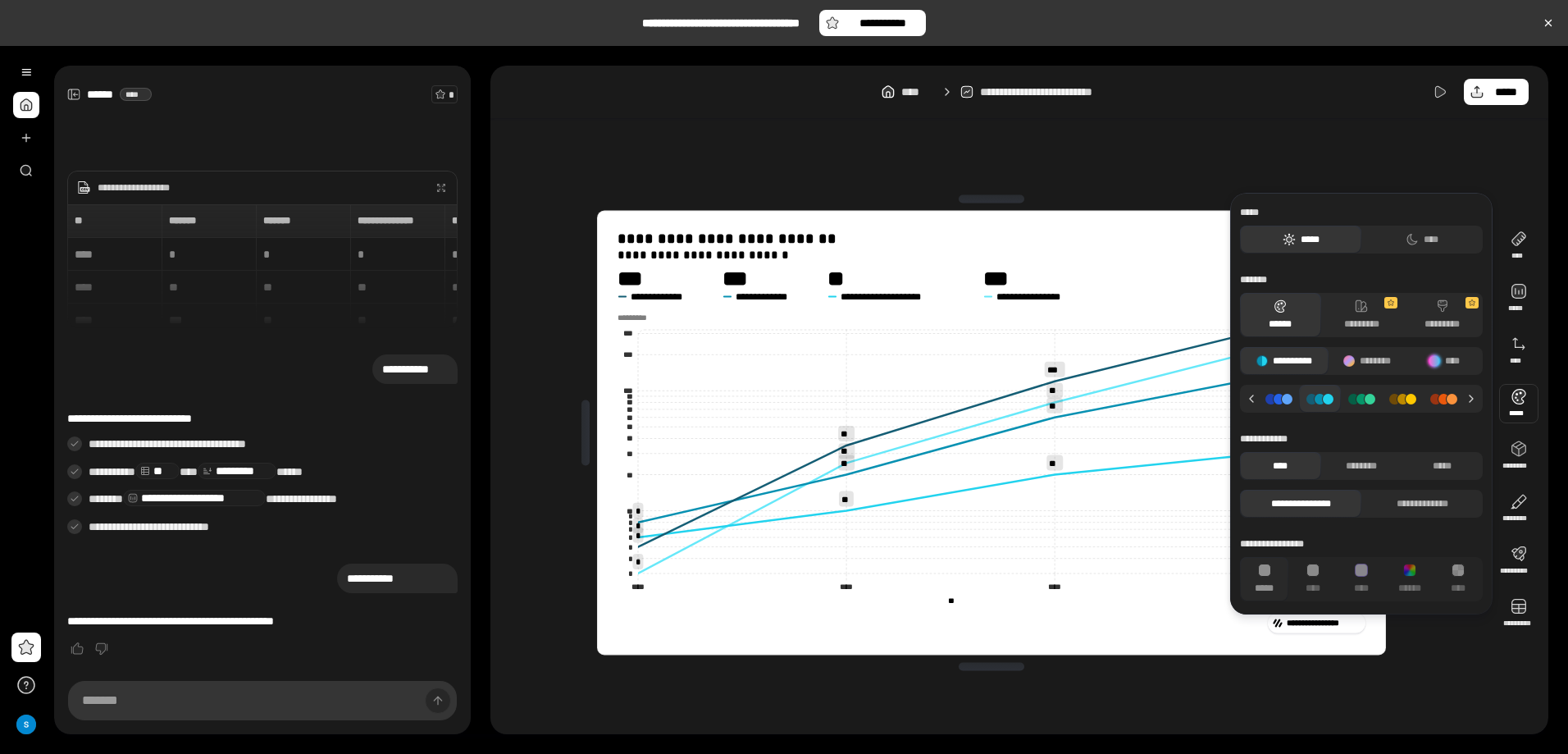 click 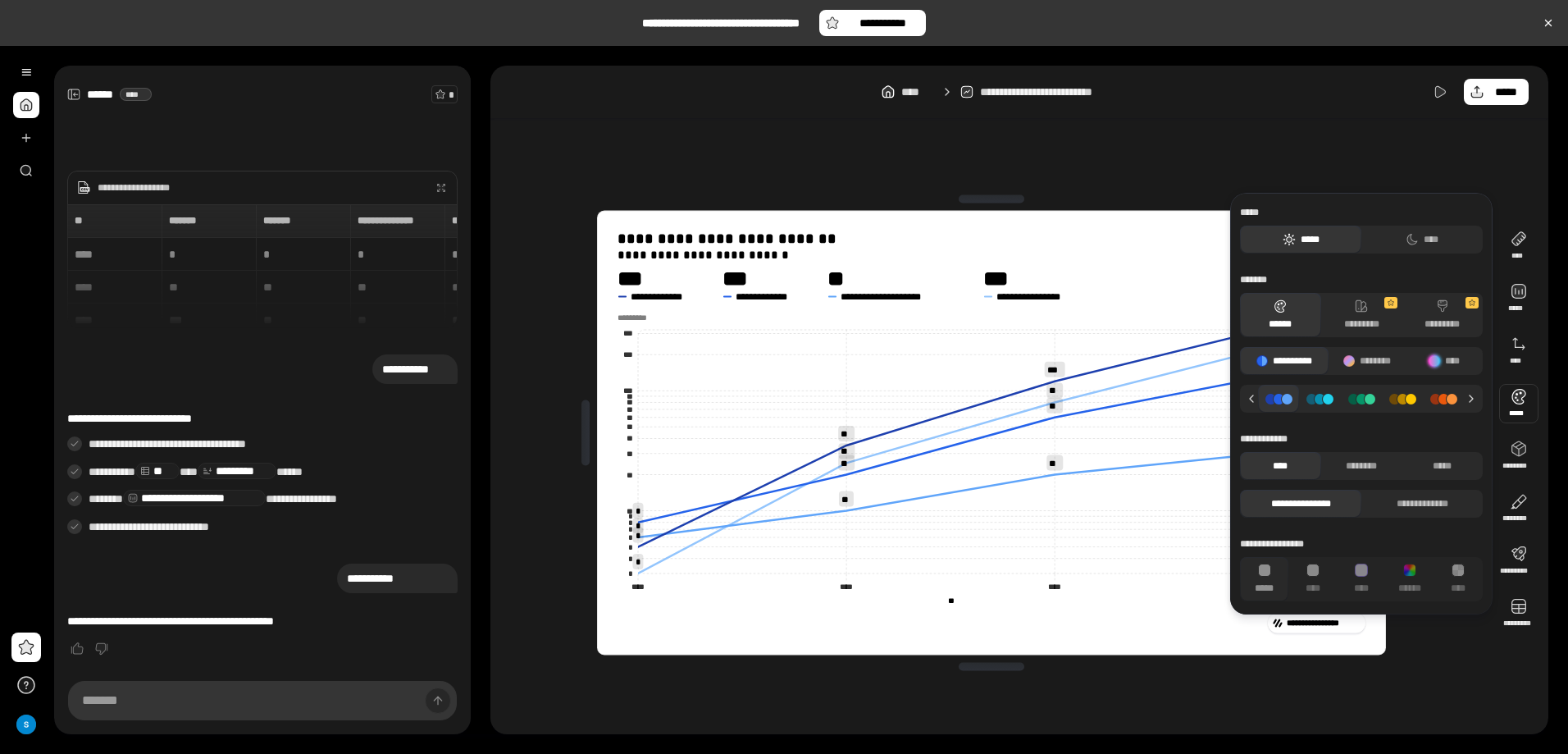 click 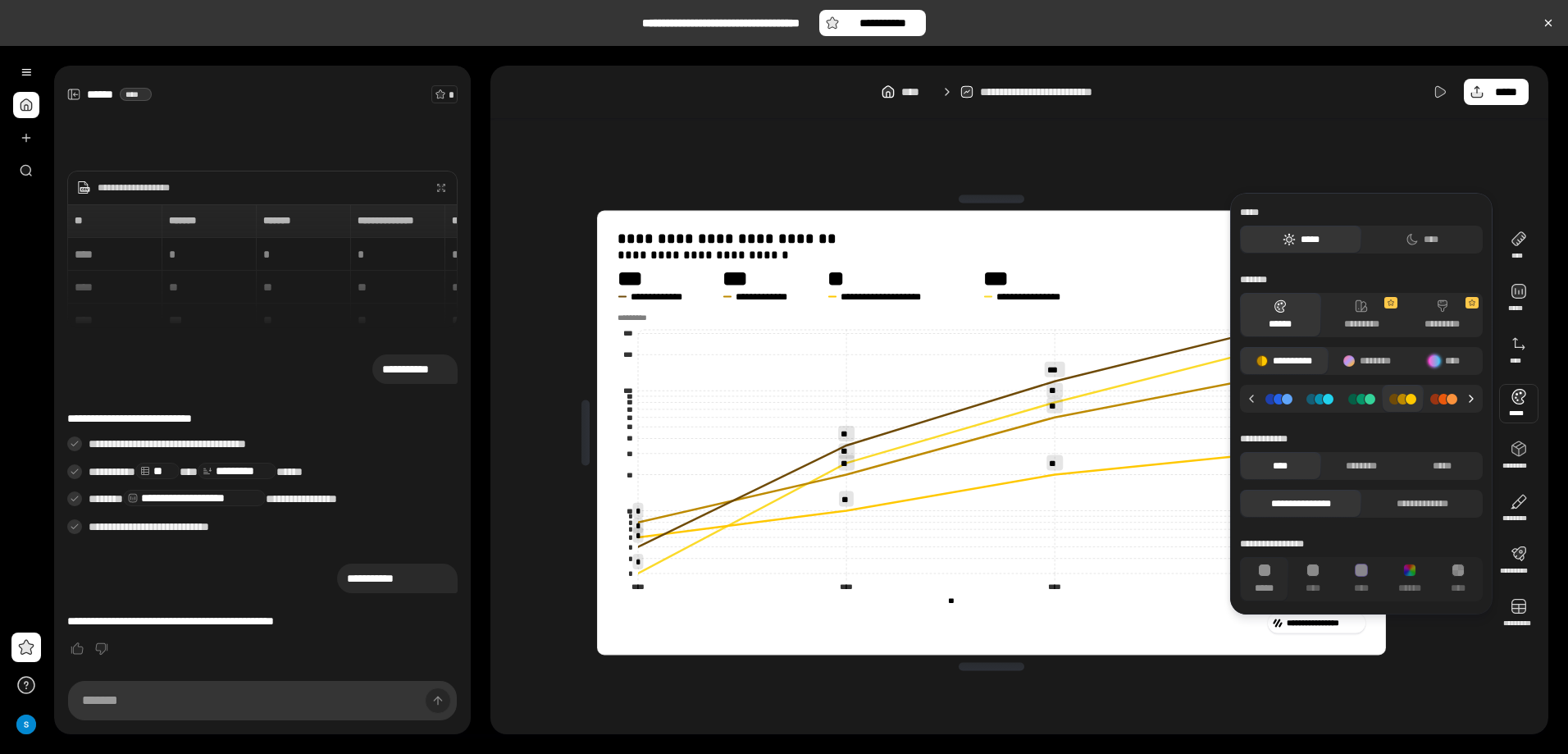 click 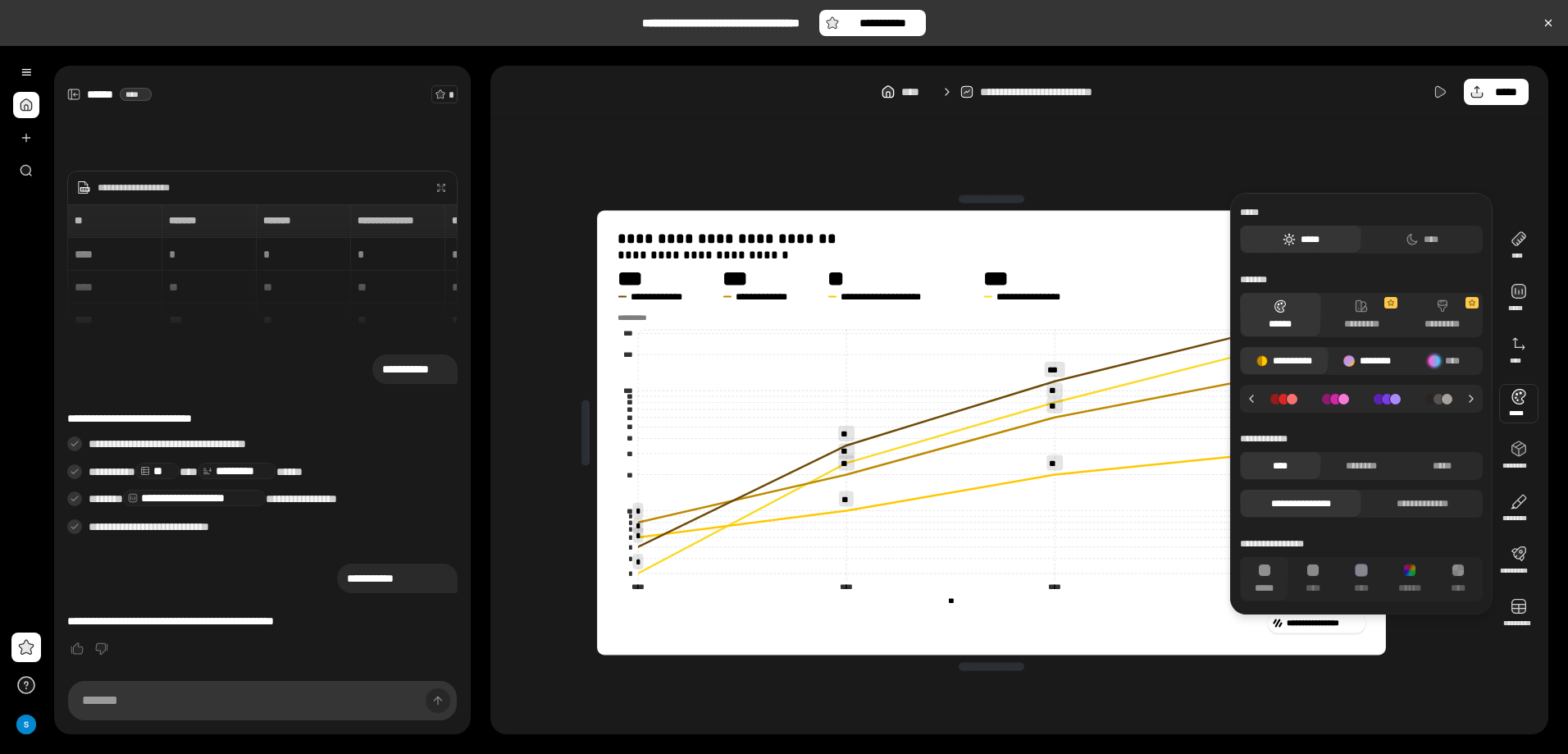 click on "********" at bounding box center [1367, 361] 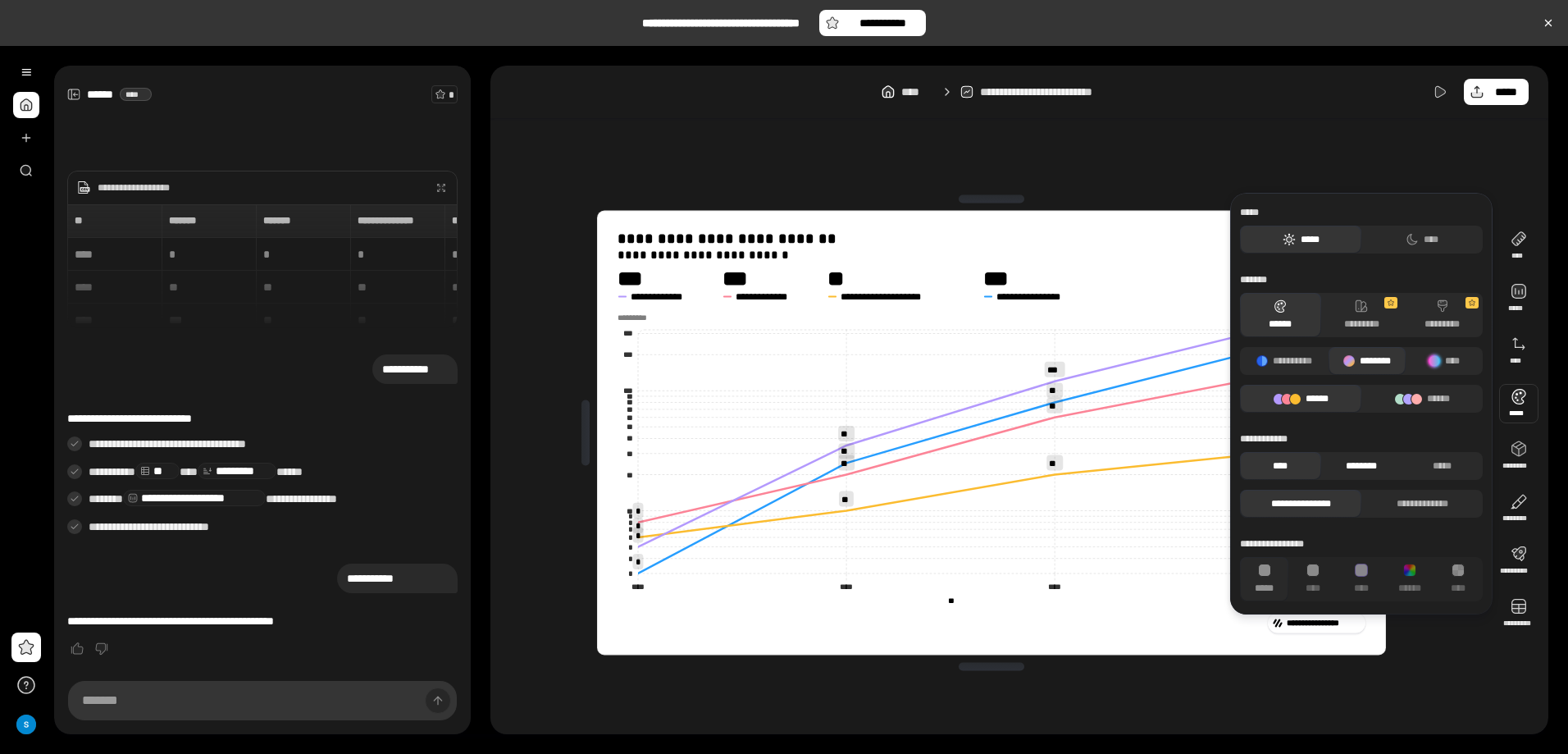 click on "********" at bounding box center (1361, 466) 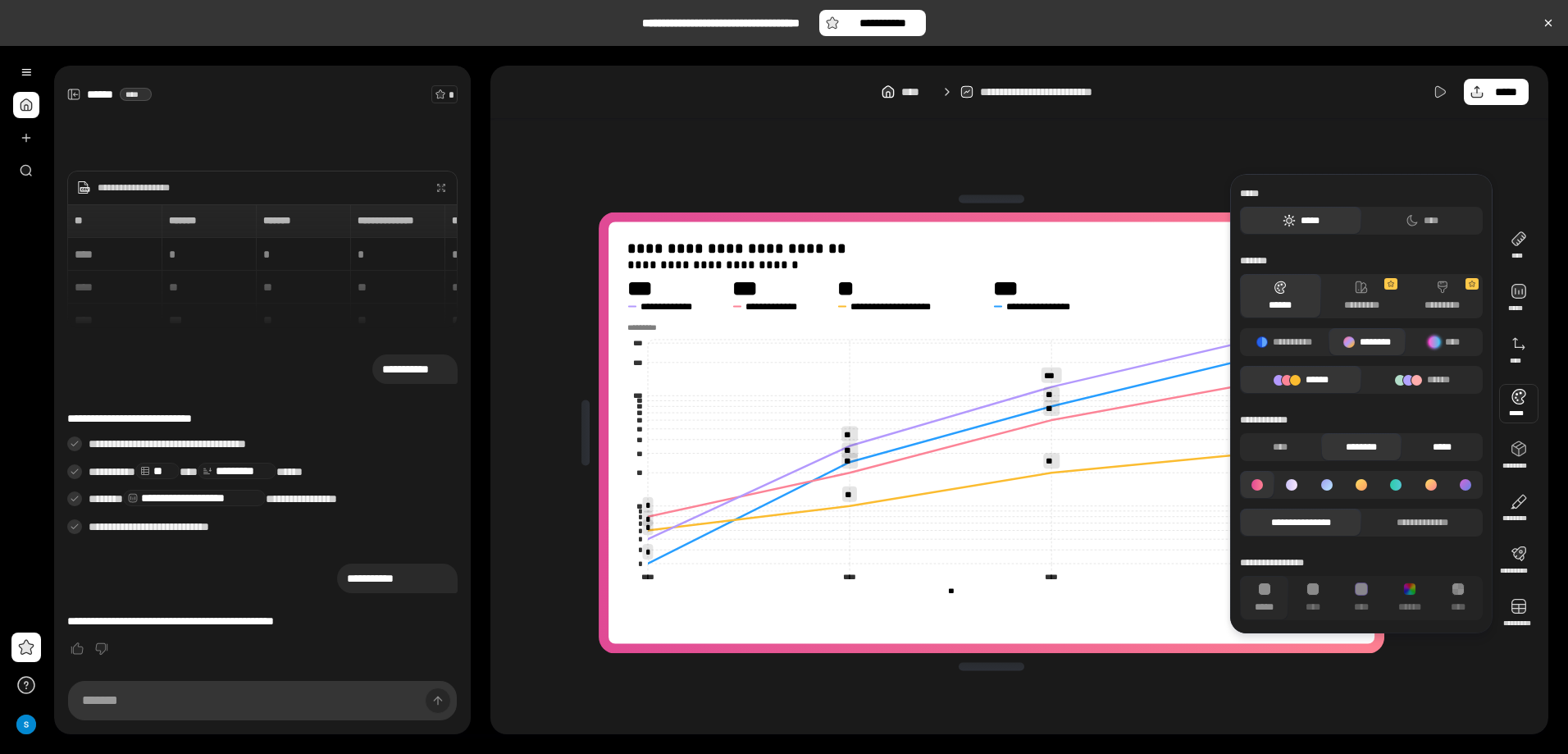 click on "*****" at bounding box center [1442, 447] 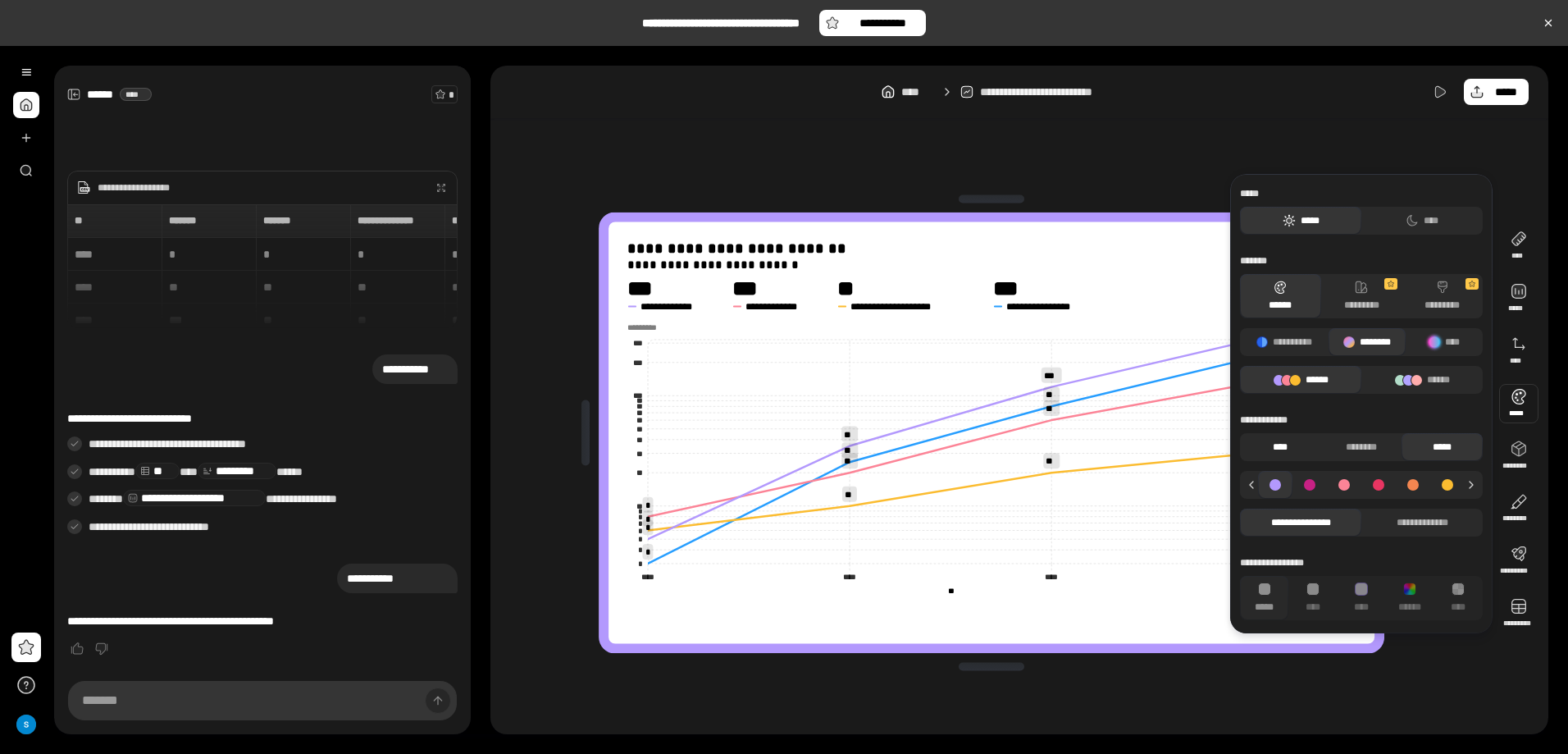 click on "****" at bounding box center (1280, 447) 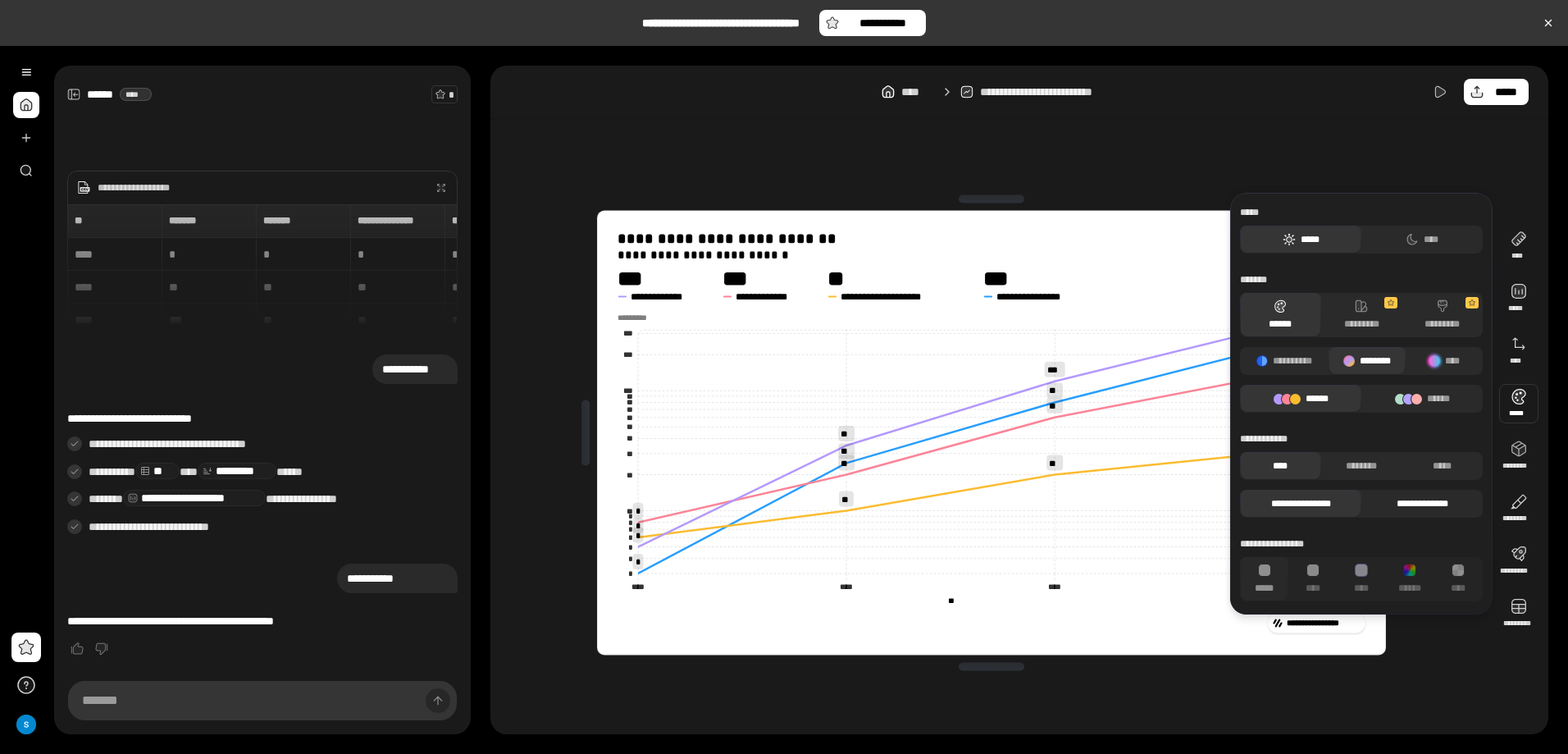 click on "**********" at bounding box center (1422, 504) 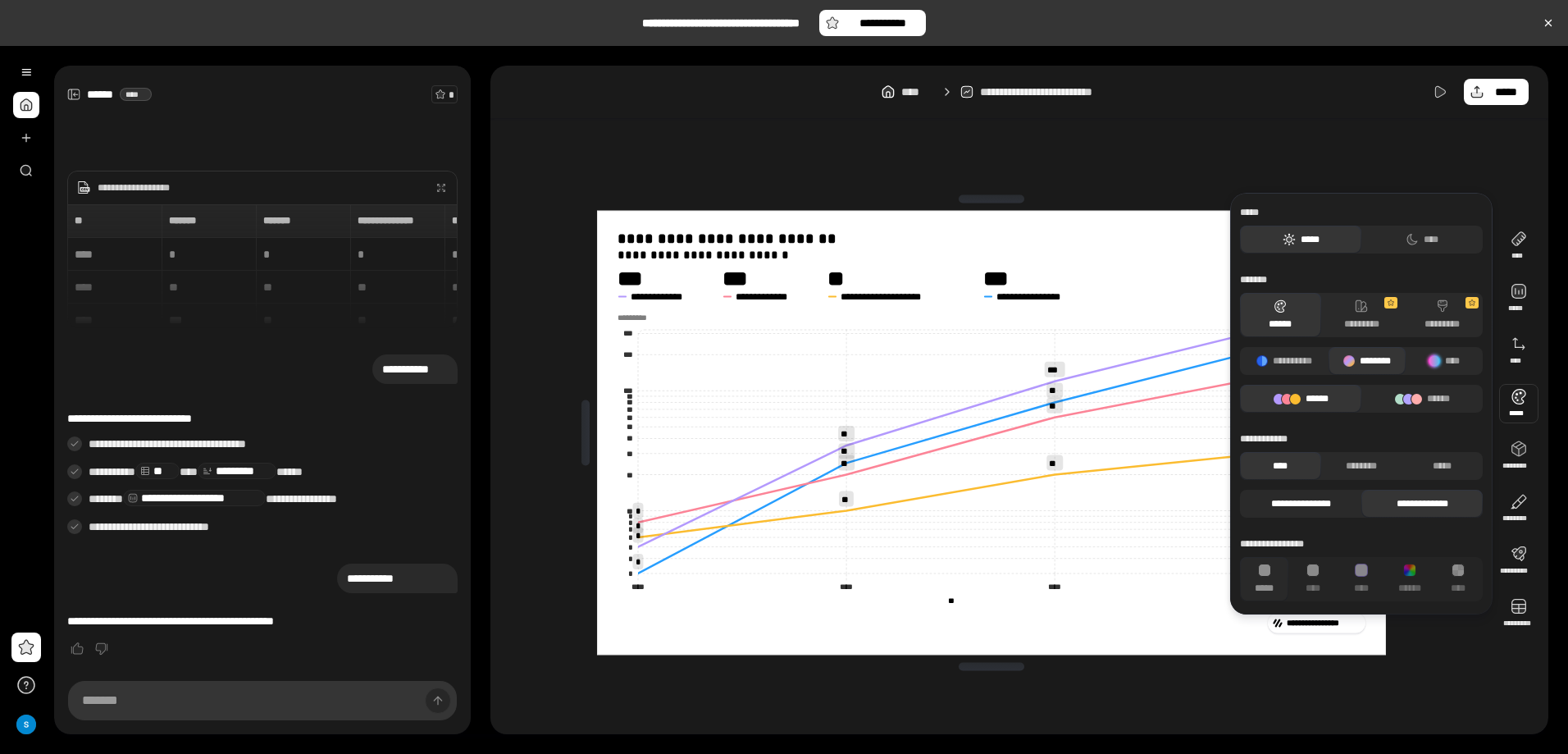 click on "**********" at bounding box center [1301, 504] 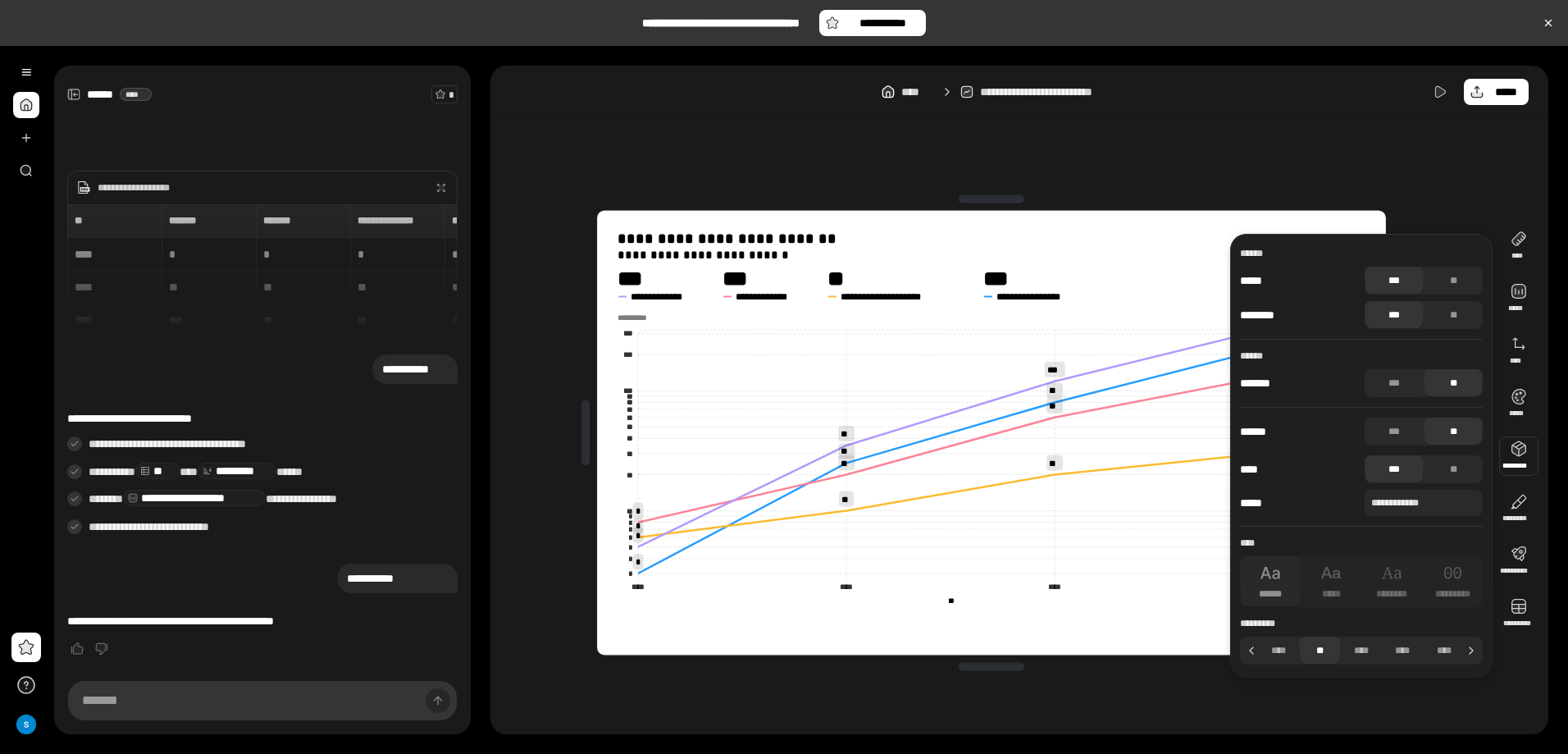 click at bounding box center (1519, 456) 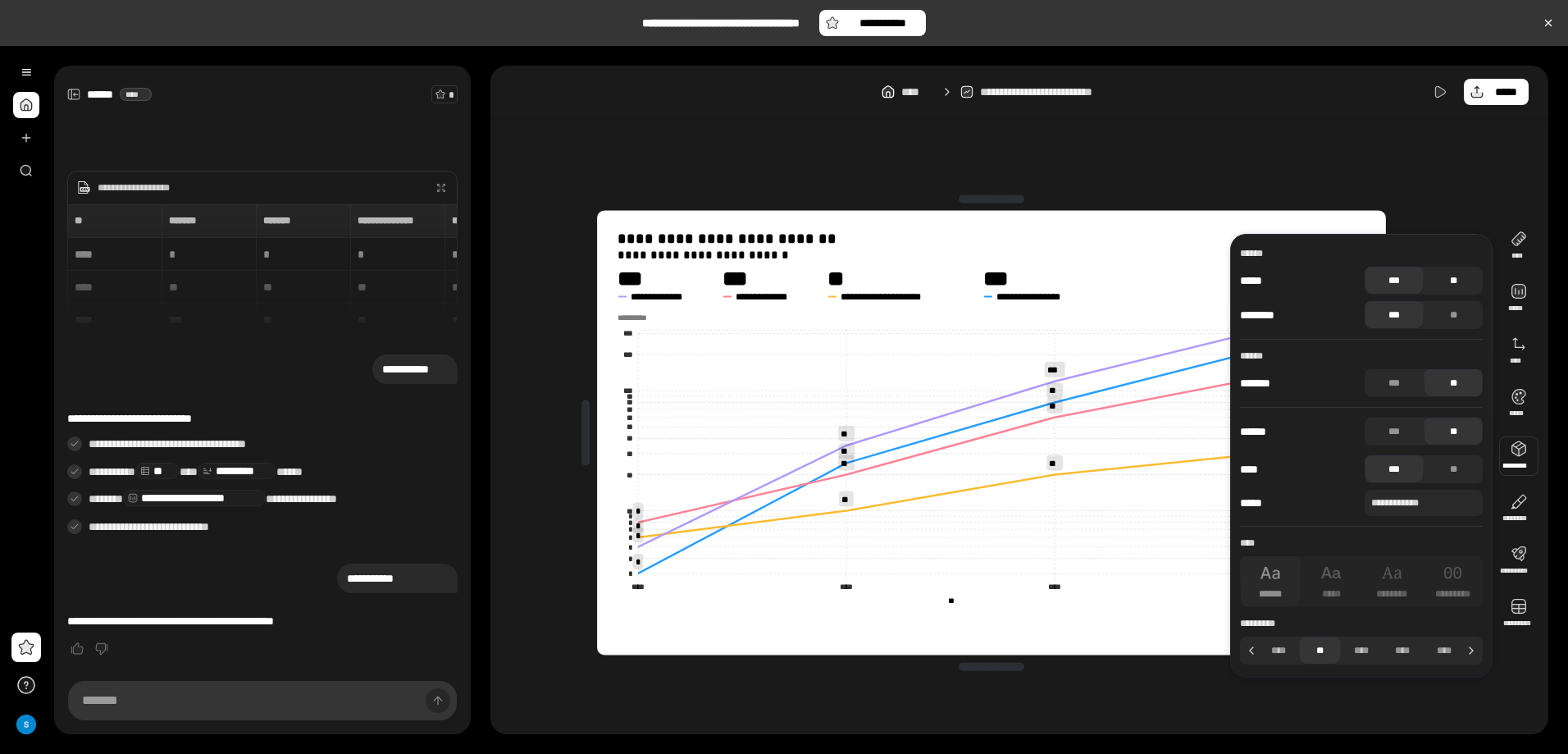 click on "**" at bounding box center [1453, 281] 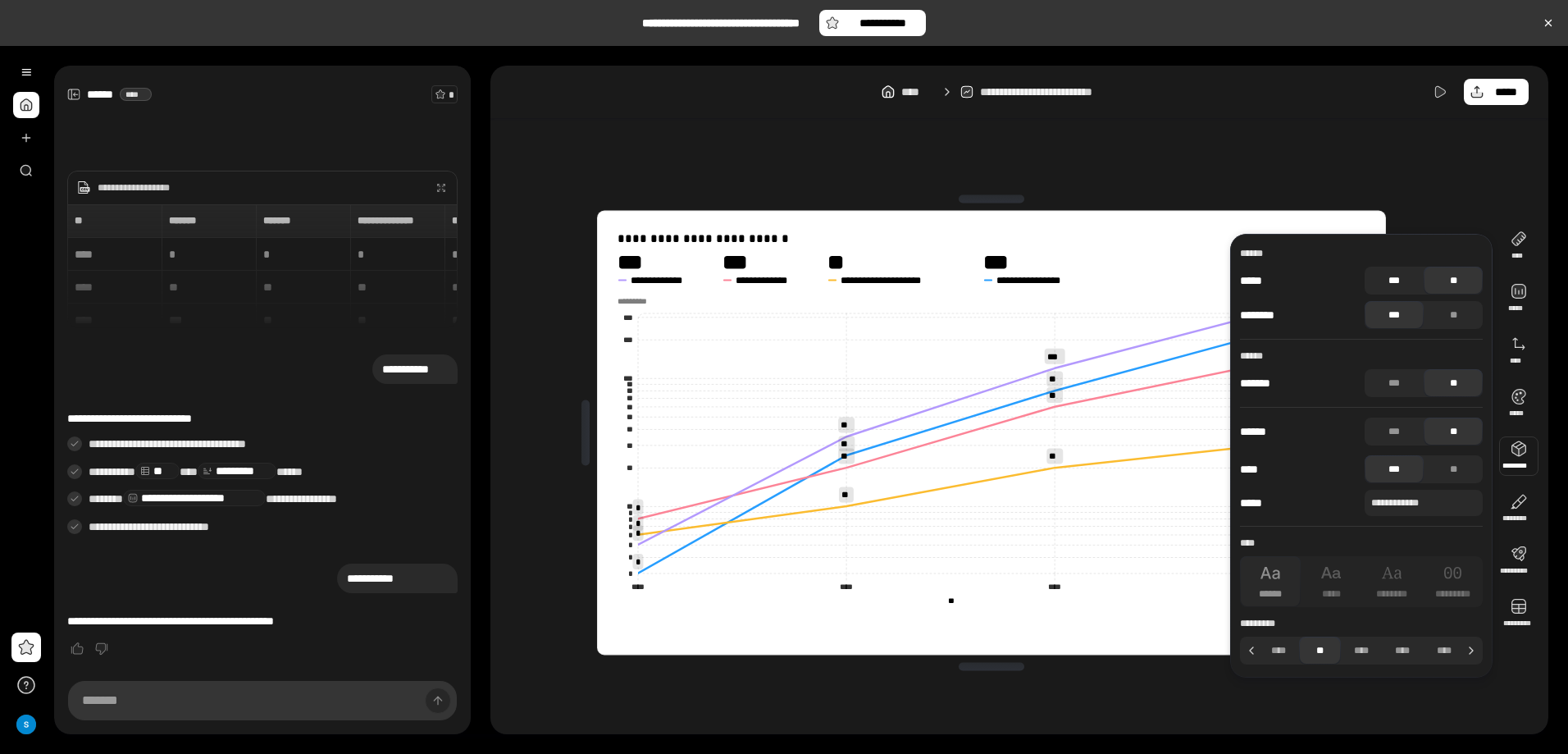 click on "***" at bounding box center [1394, 281] 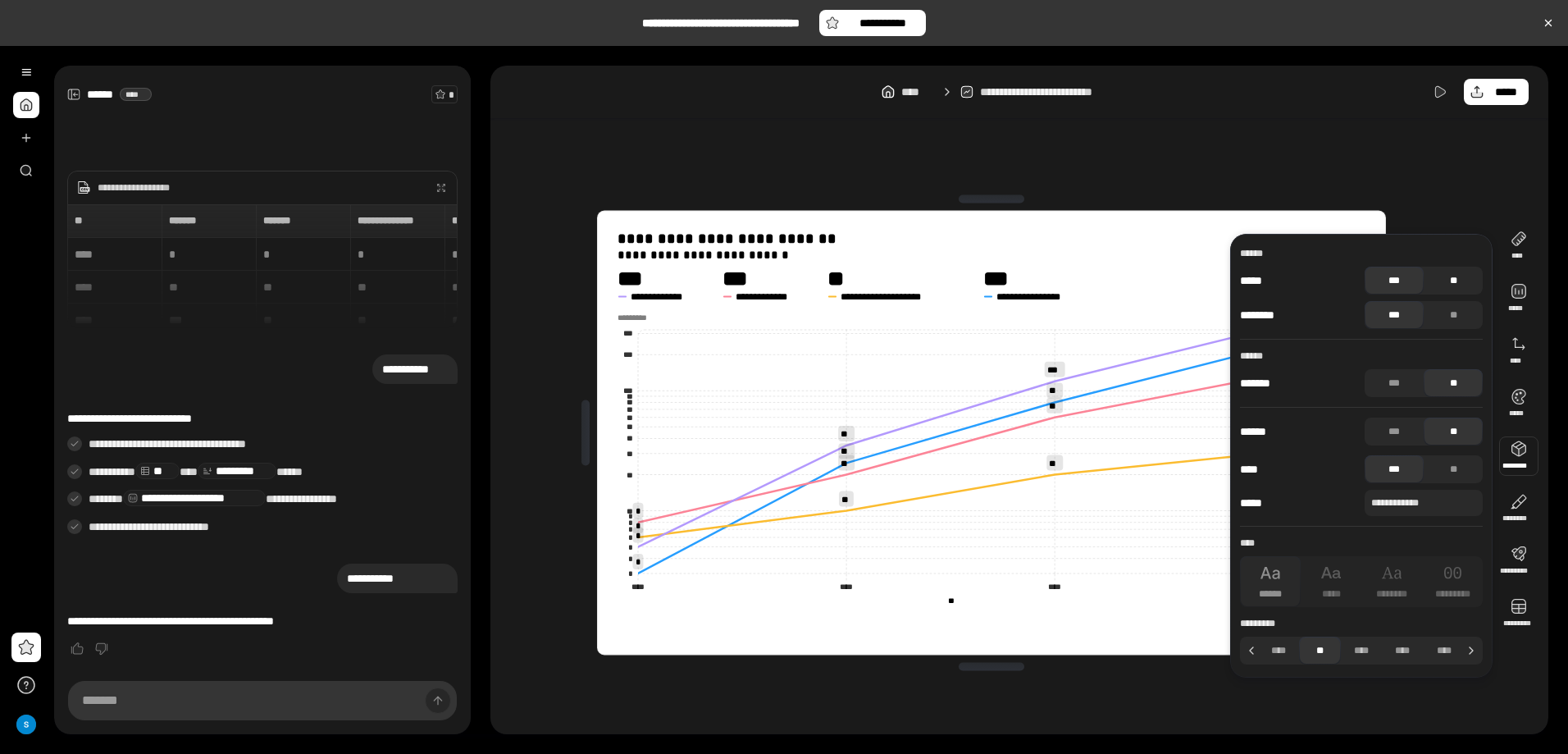 click on "**" at bounding box center (1453, 281) 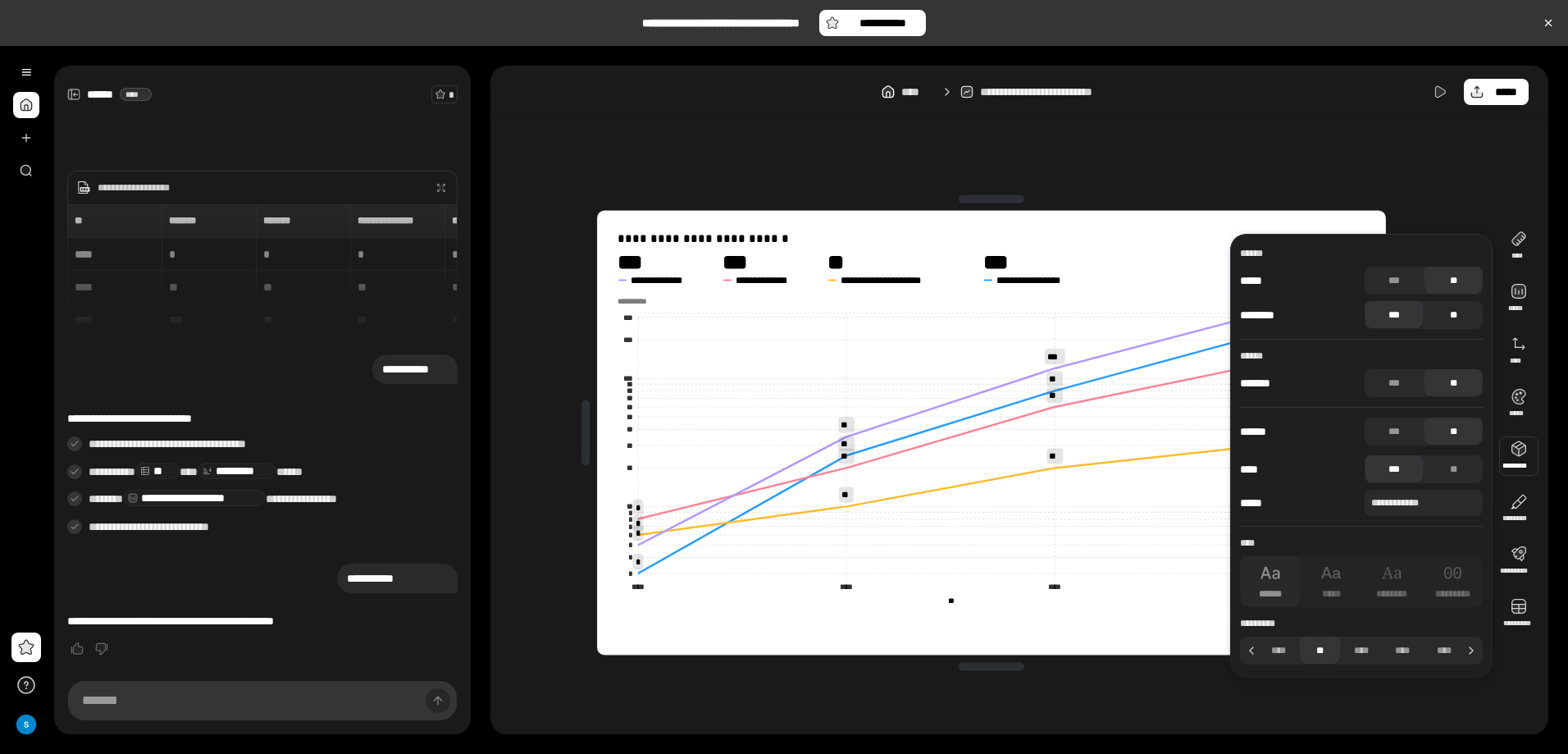click on "**" at bounding box center [1453, 315] 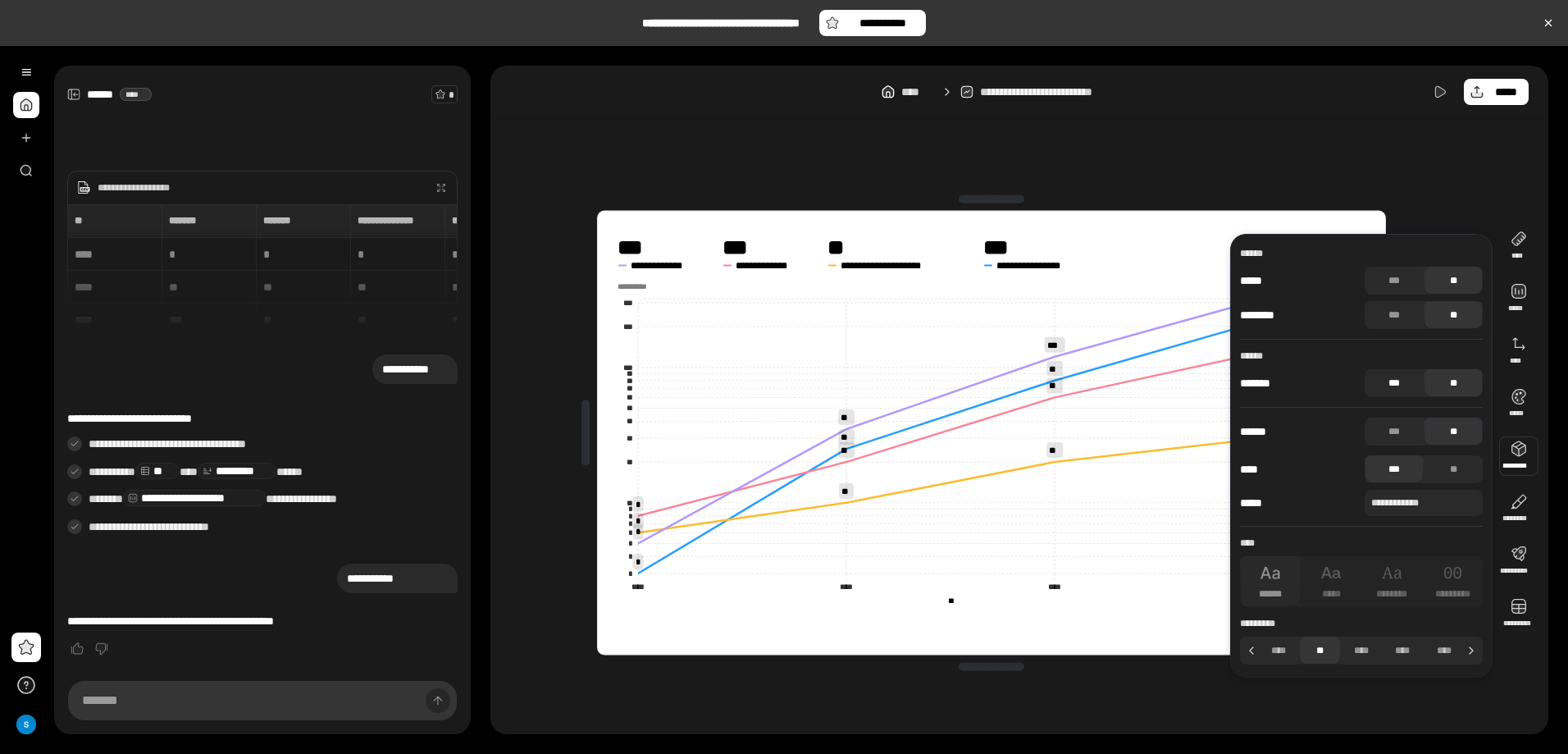 click on "***" at bounding box center (1394, 383) 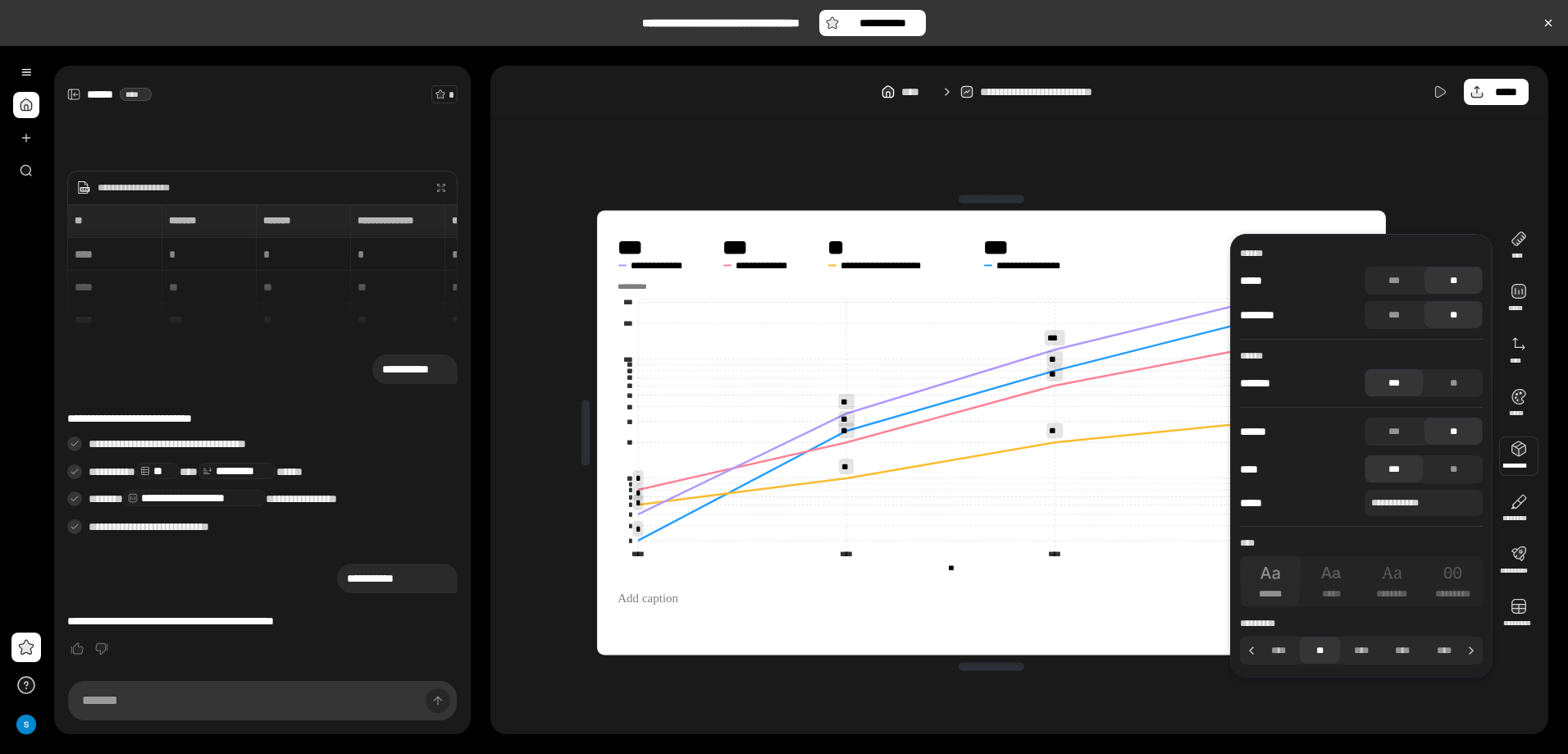 click on "***" at bounding box center [1394, 383] 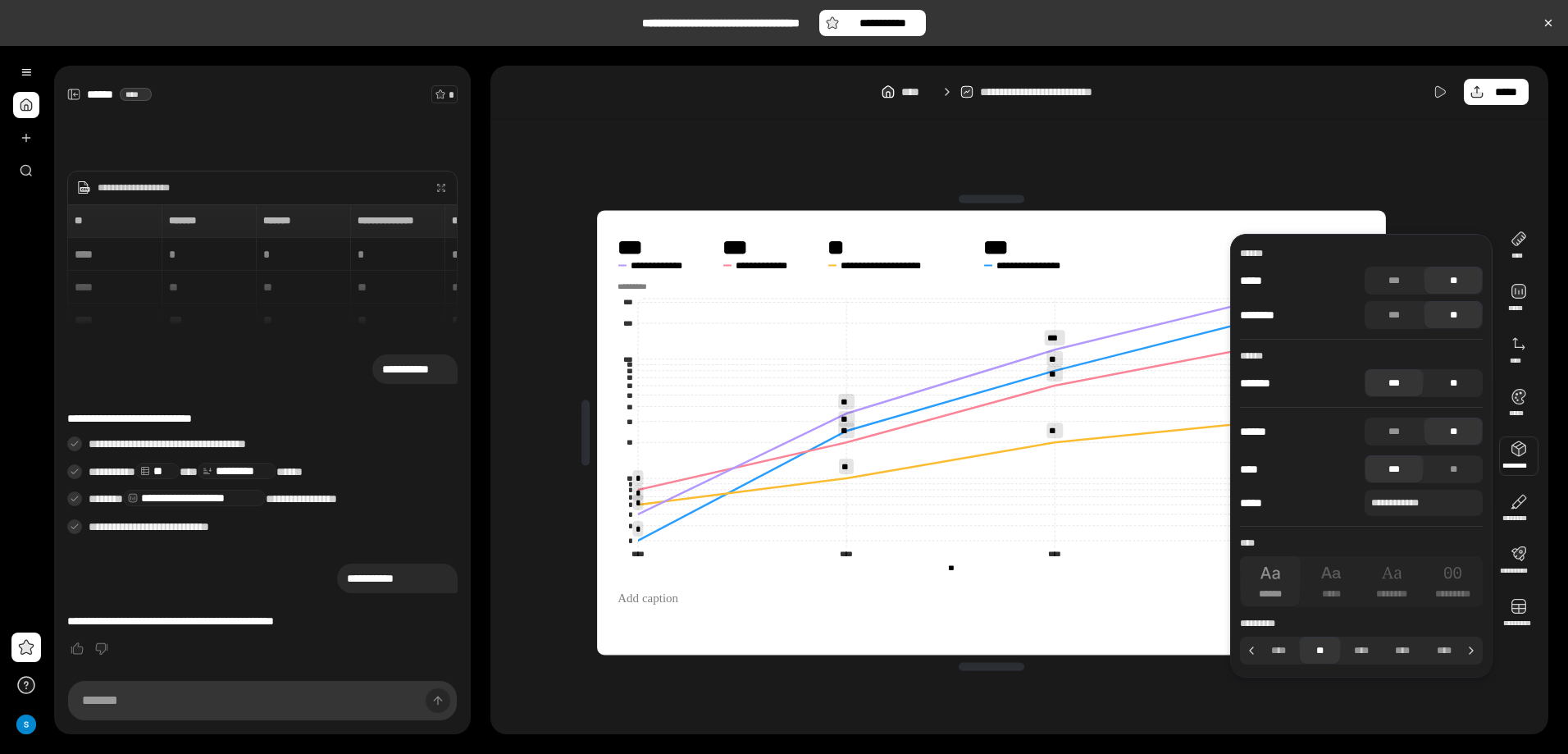 click on "**" at bounding box center (1453, 383) 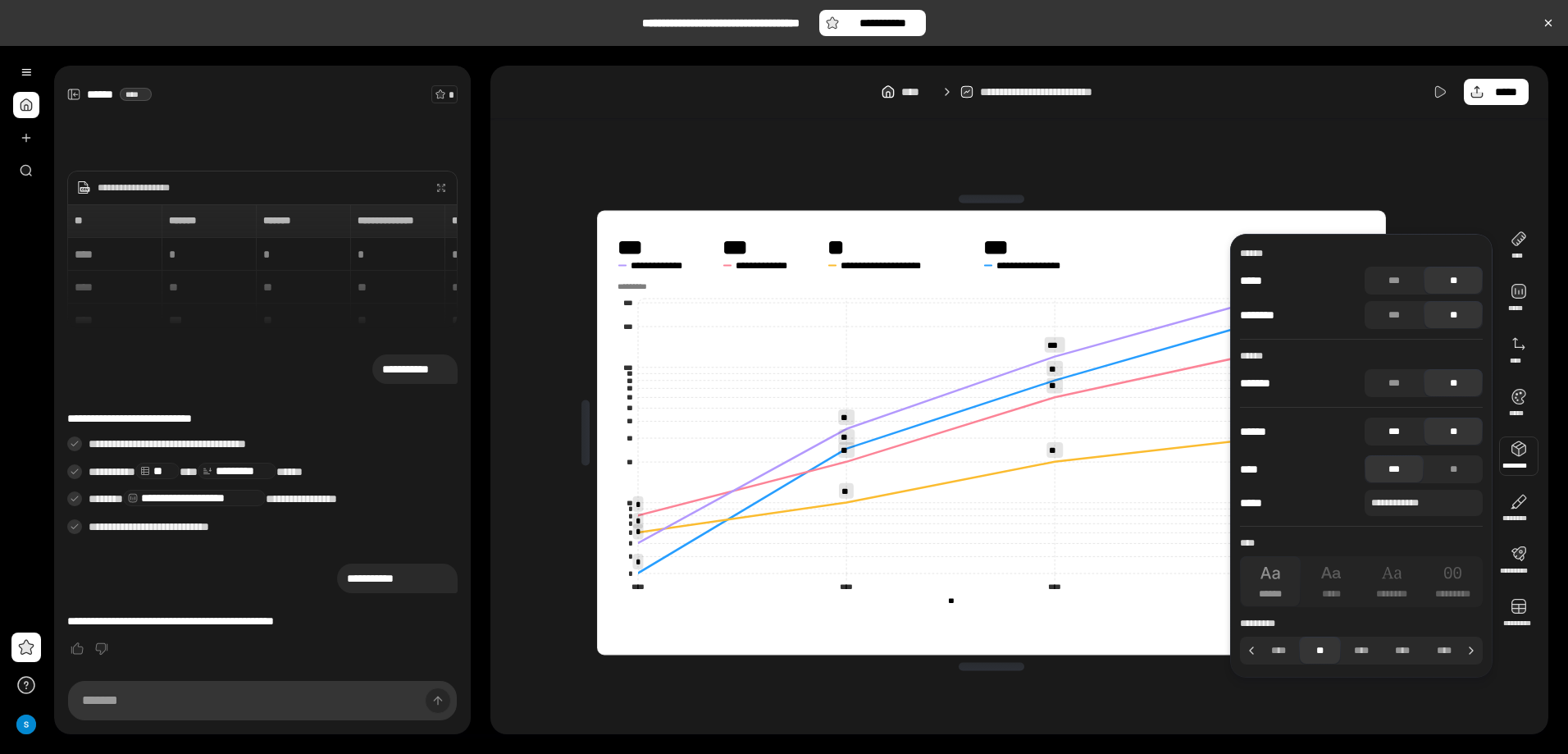click on "***" at bounding box center (1394, 432) 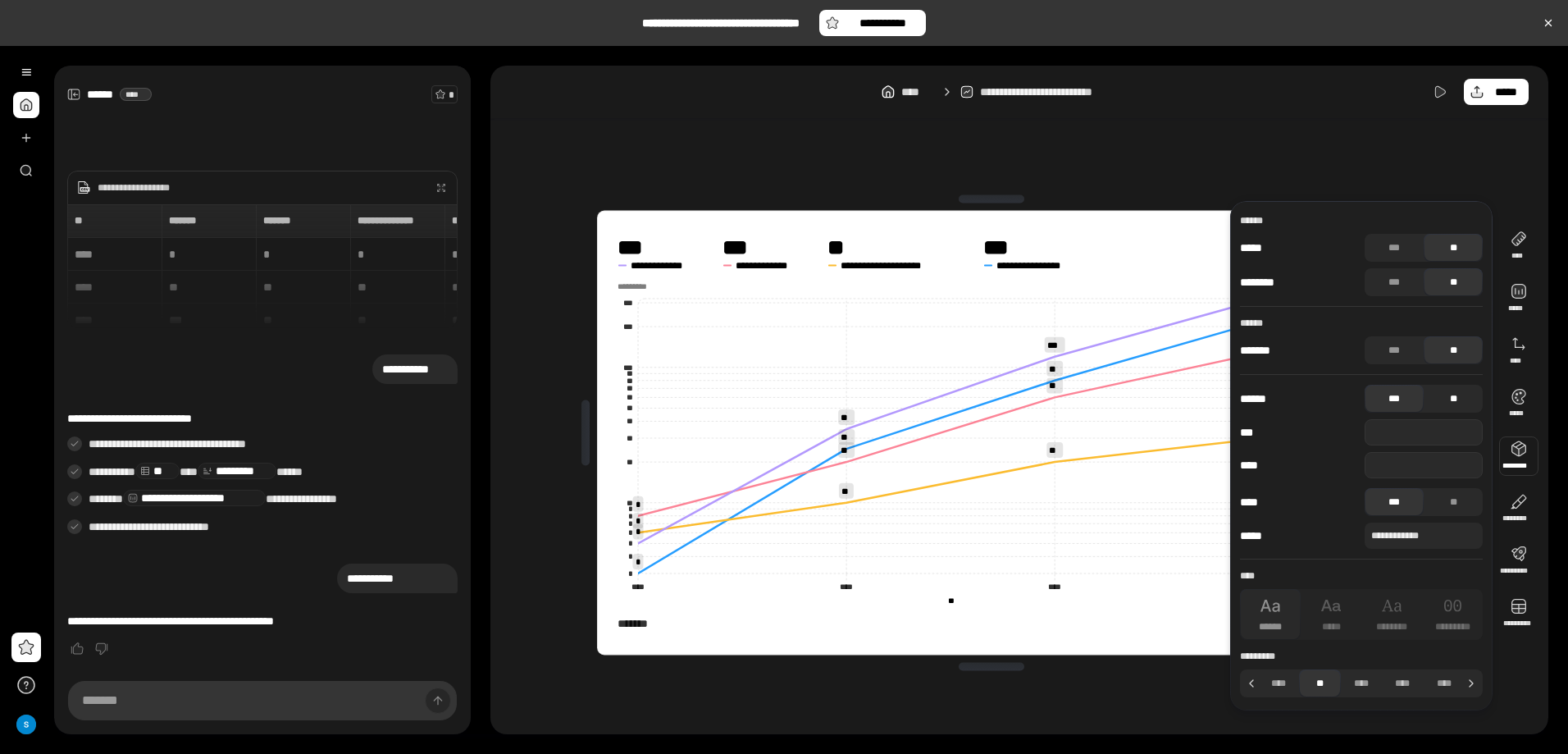 click on "**" at bounding box center [1453, 399] 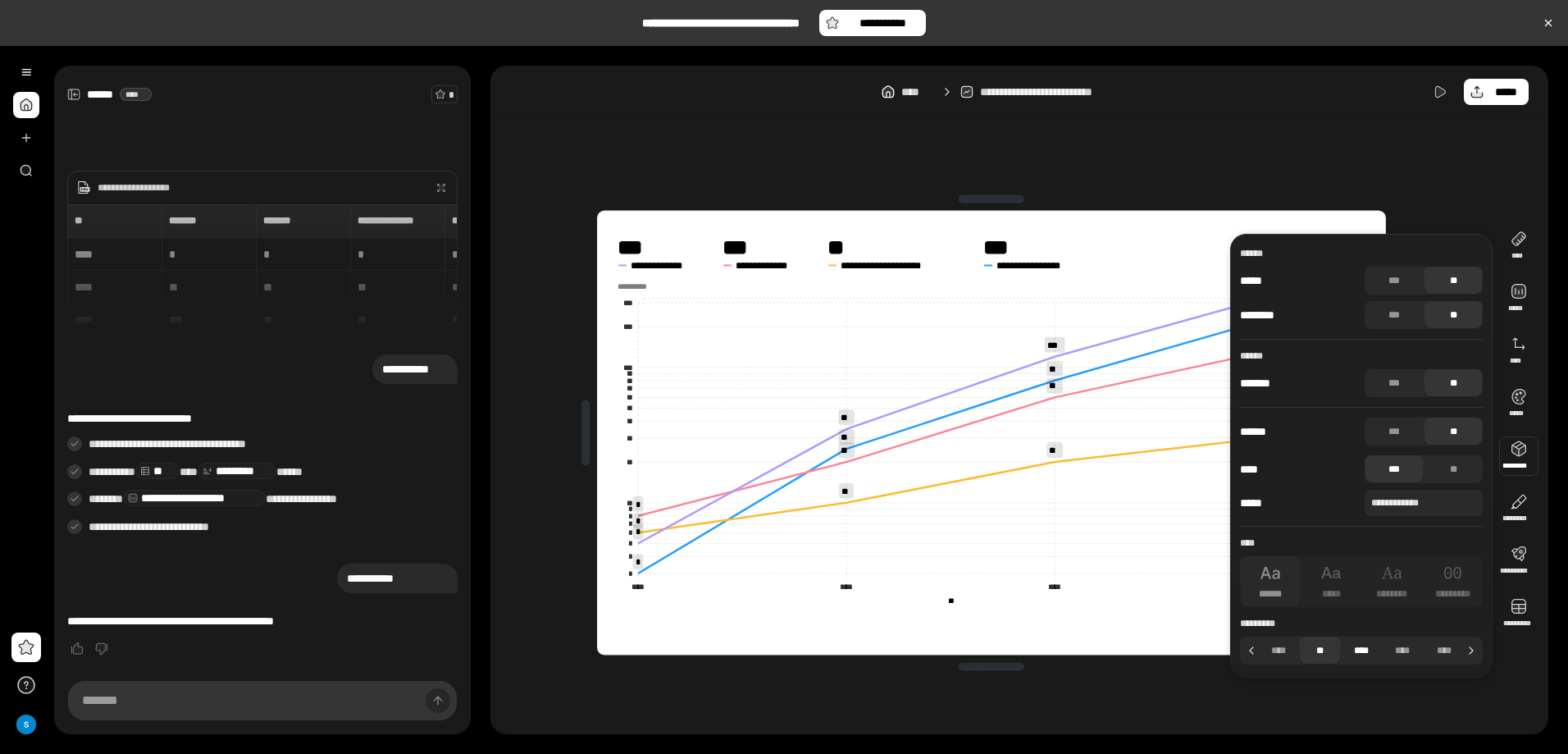 click on "****" at bounding box center [1361, 651] 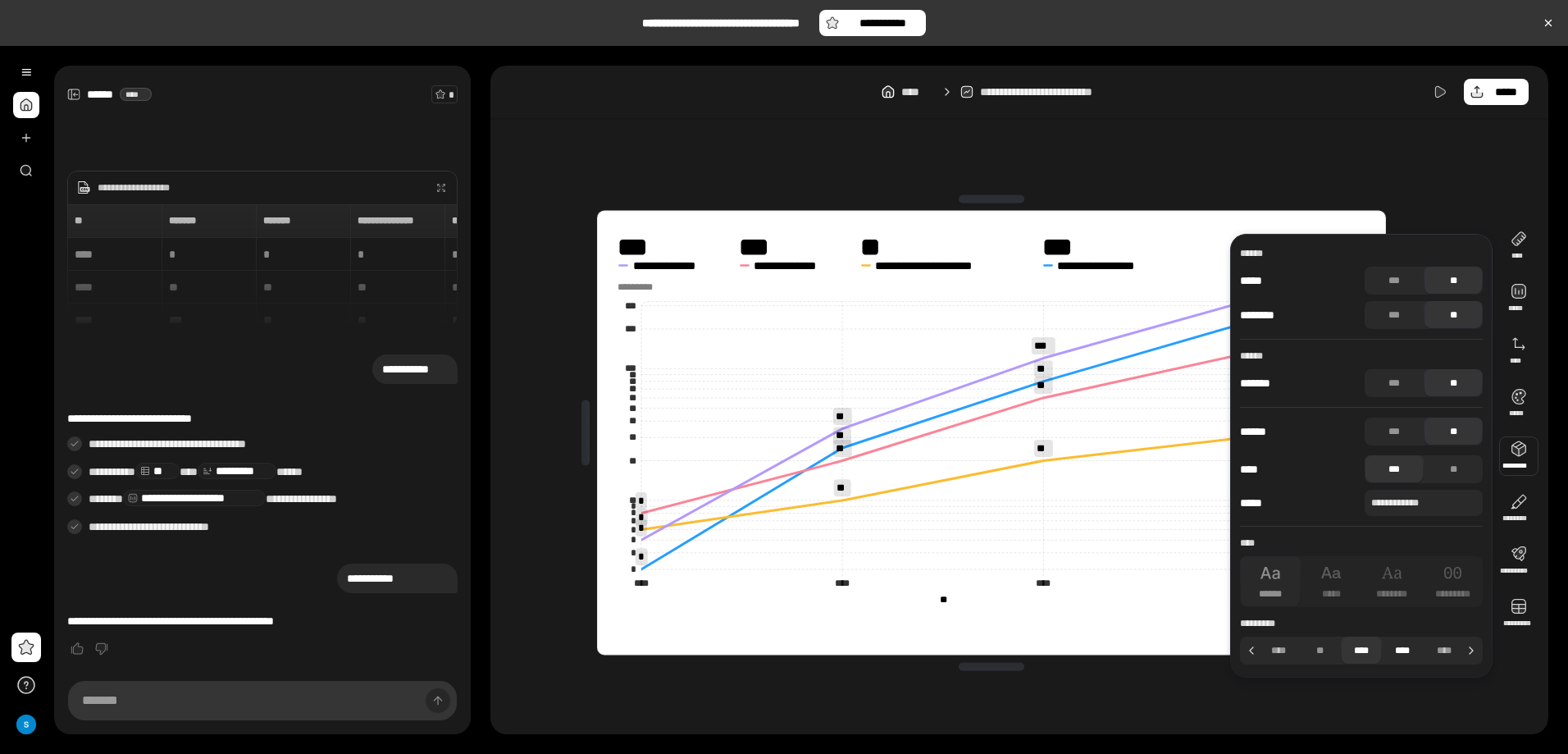 click on "****" at bounding box center [1402, 651] 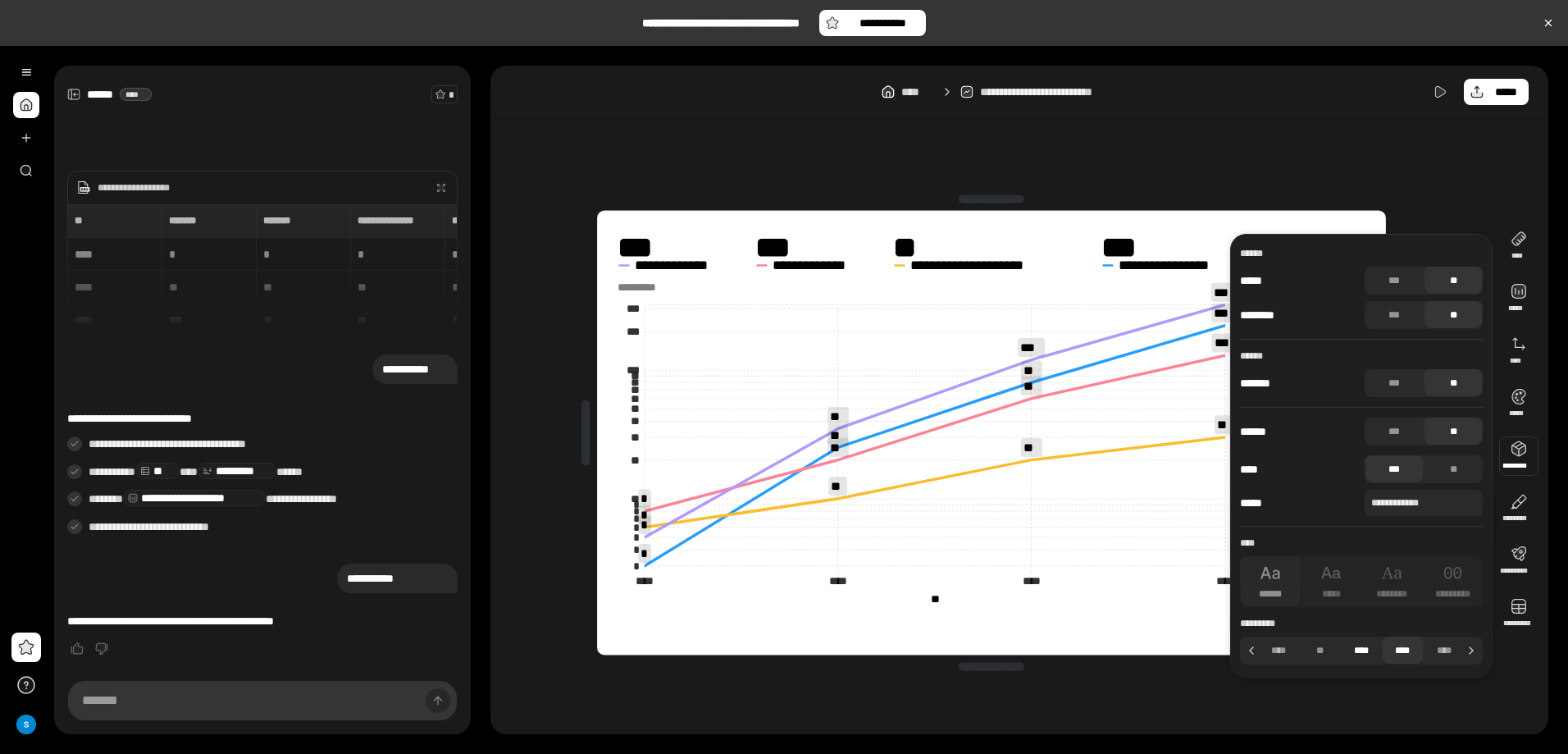 click on "****" at bounding box center [1361, 651] 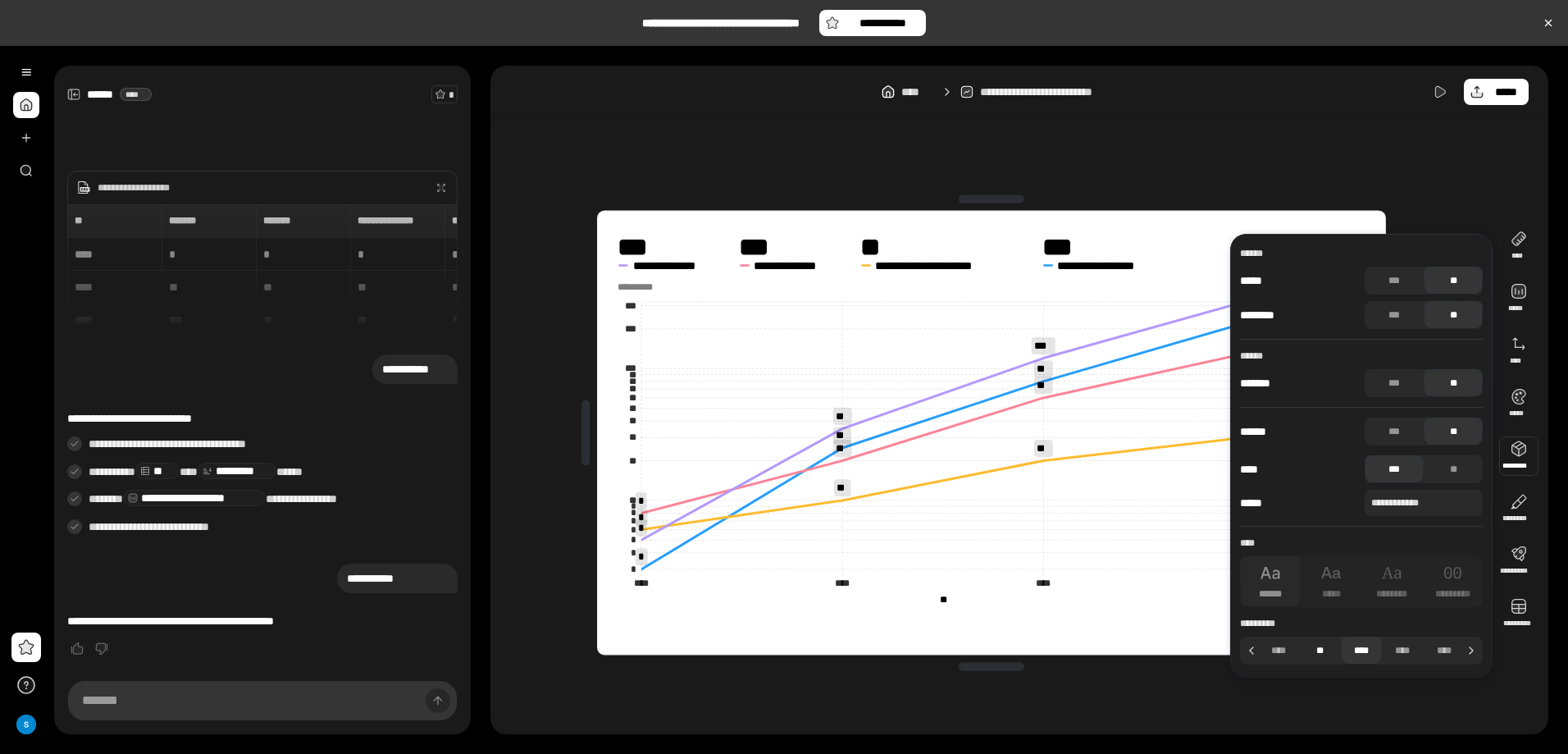 click on "**" at bounding box center [1320, 651] 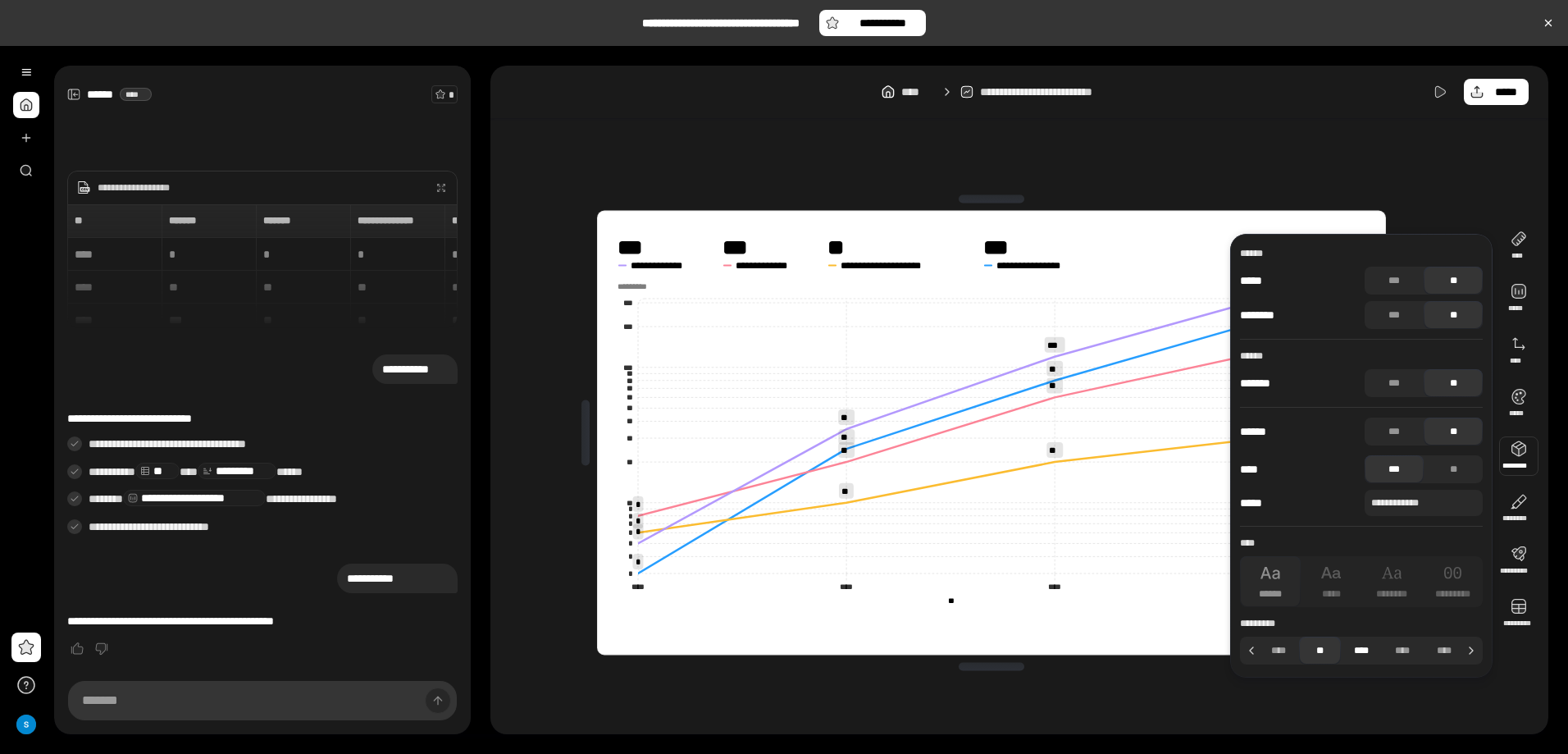 click on "****" at bounding box center [1361, 651] 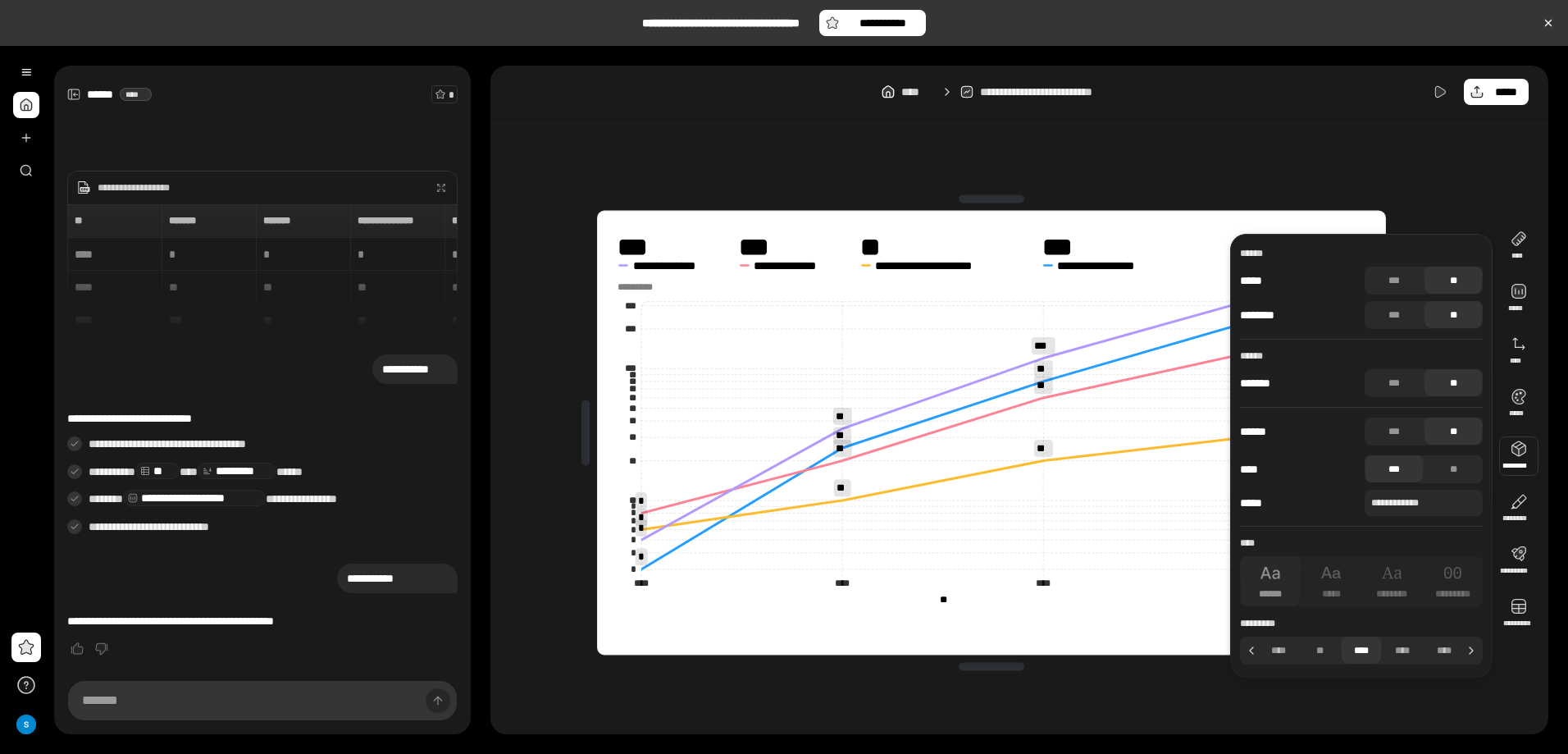 click on "***" 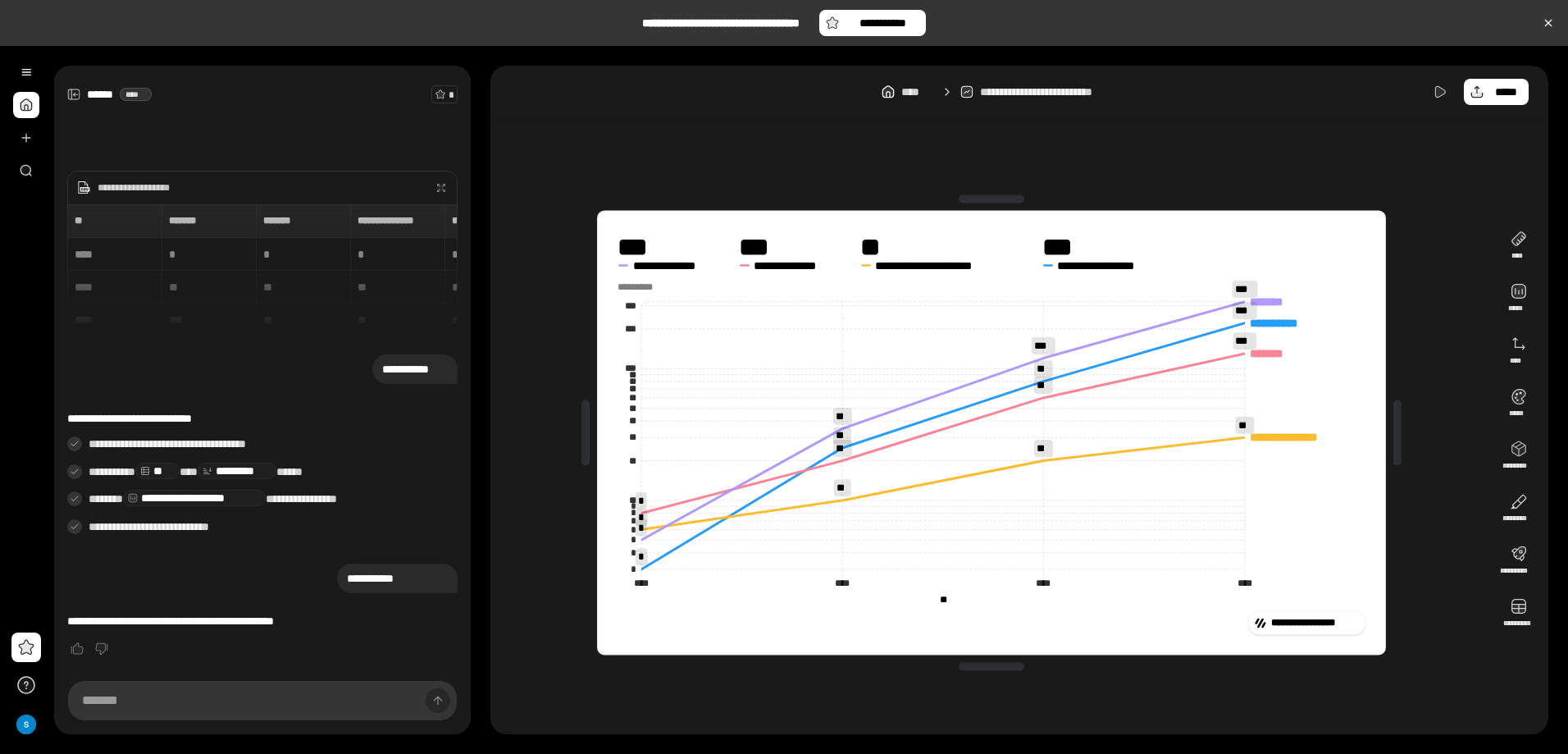click on "***" 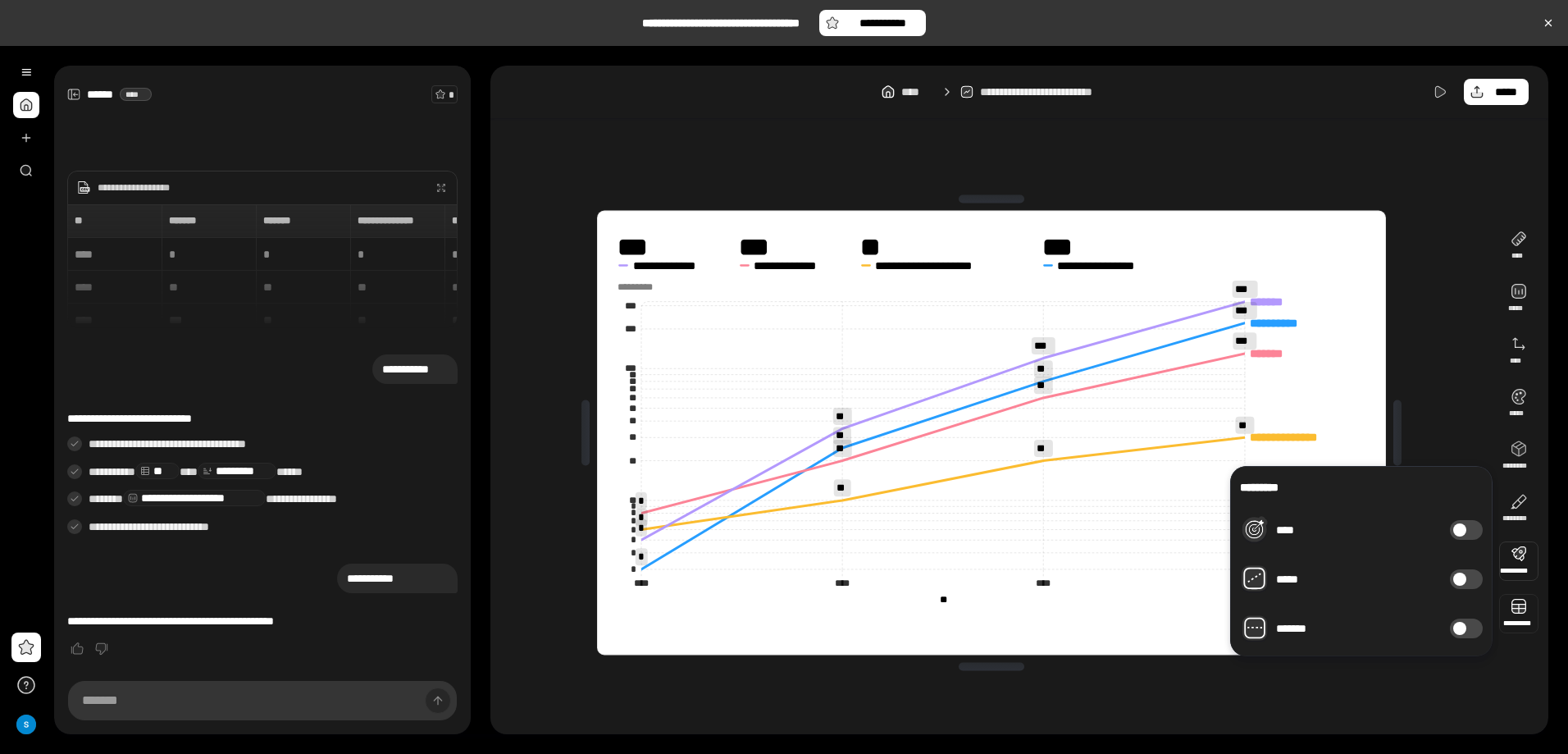 click at bounding box center [1519, 614] 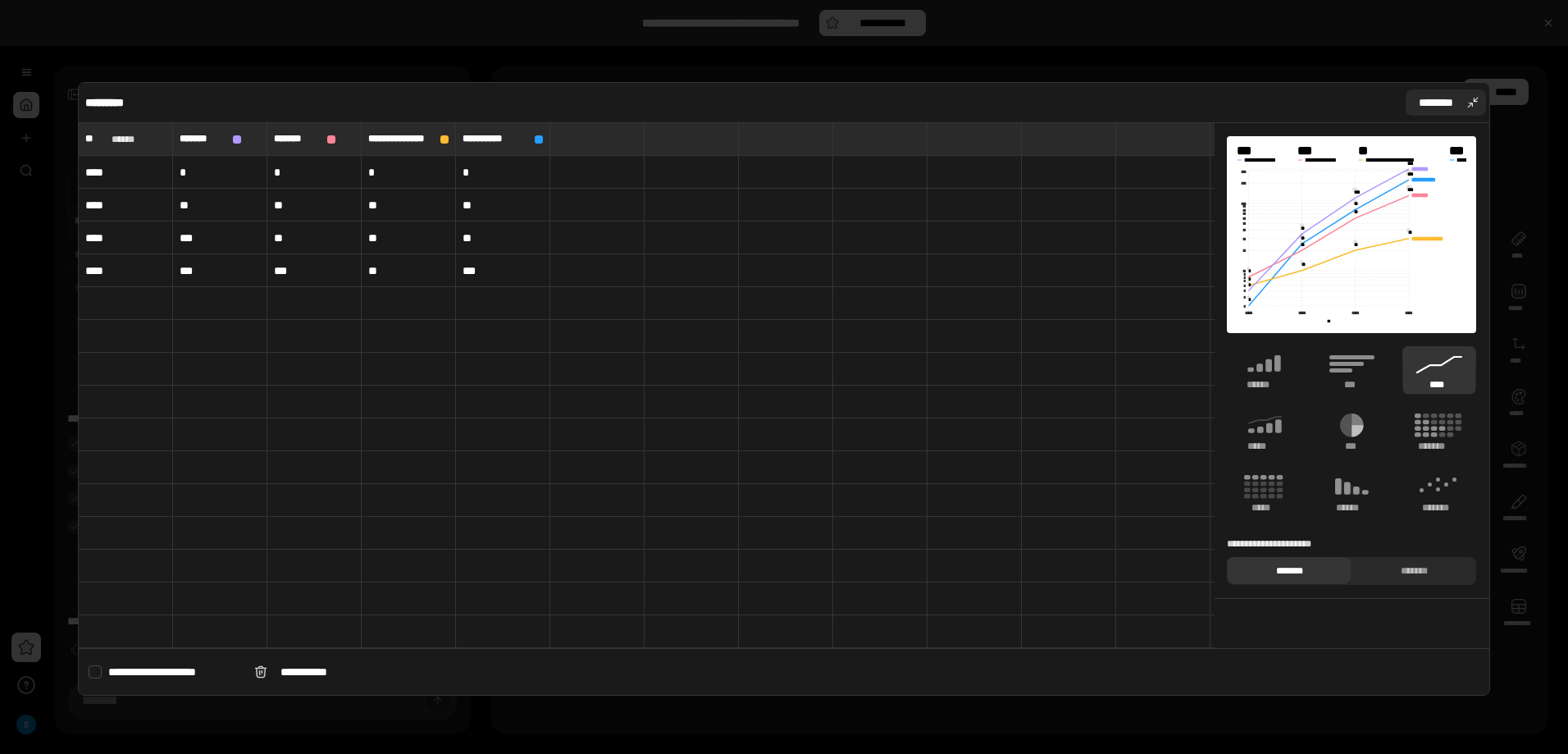 click on "********" at bounding box center [1446, 103] 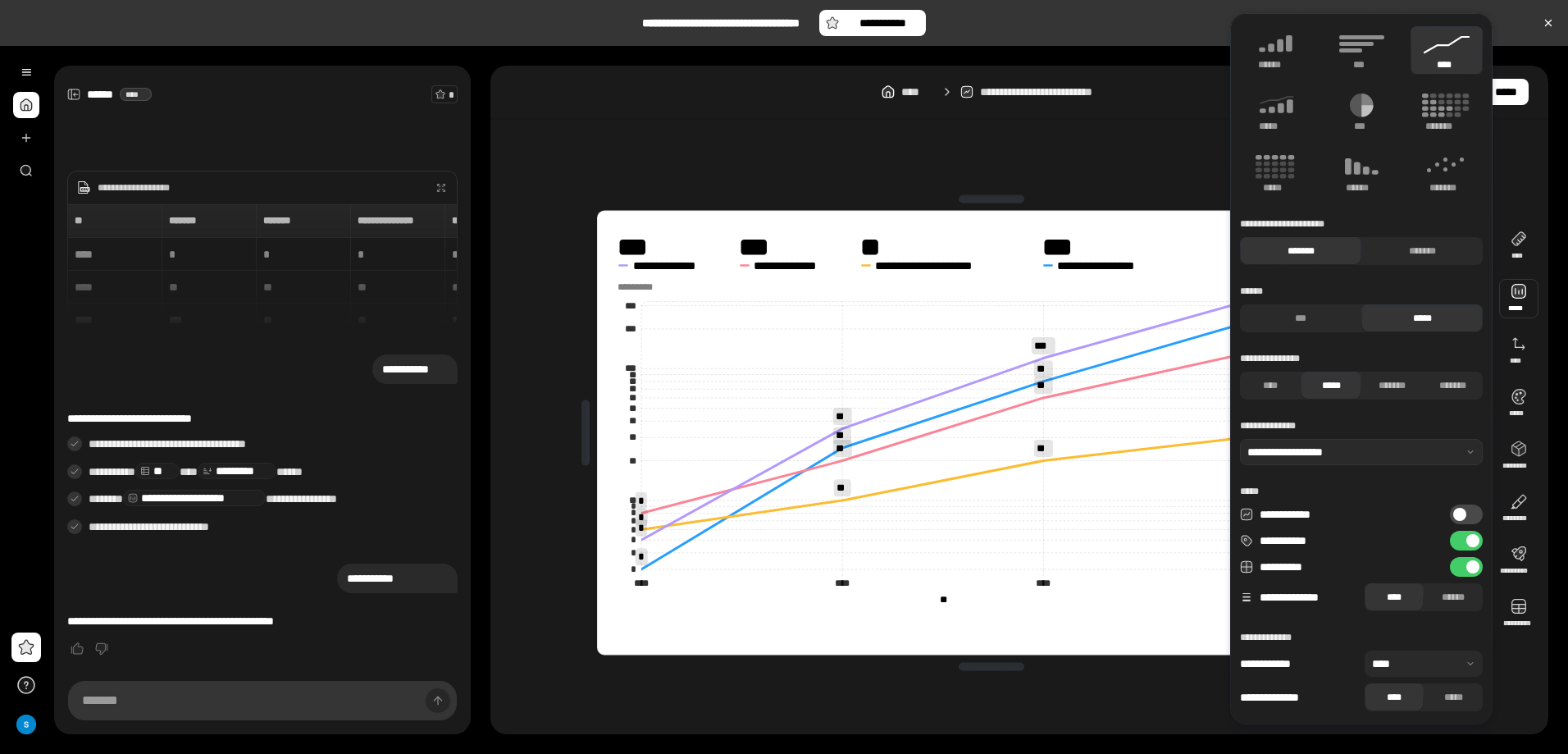 click on "**********" at bounding box center [1466, 541] 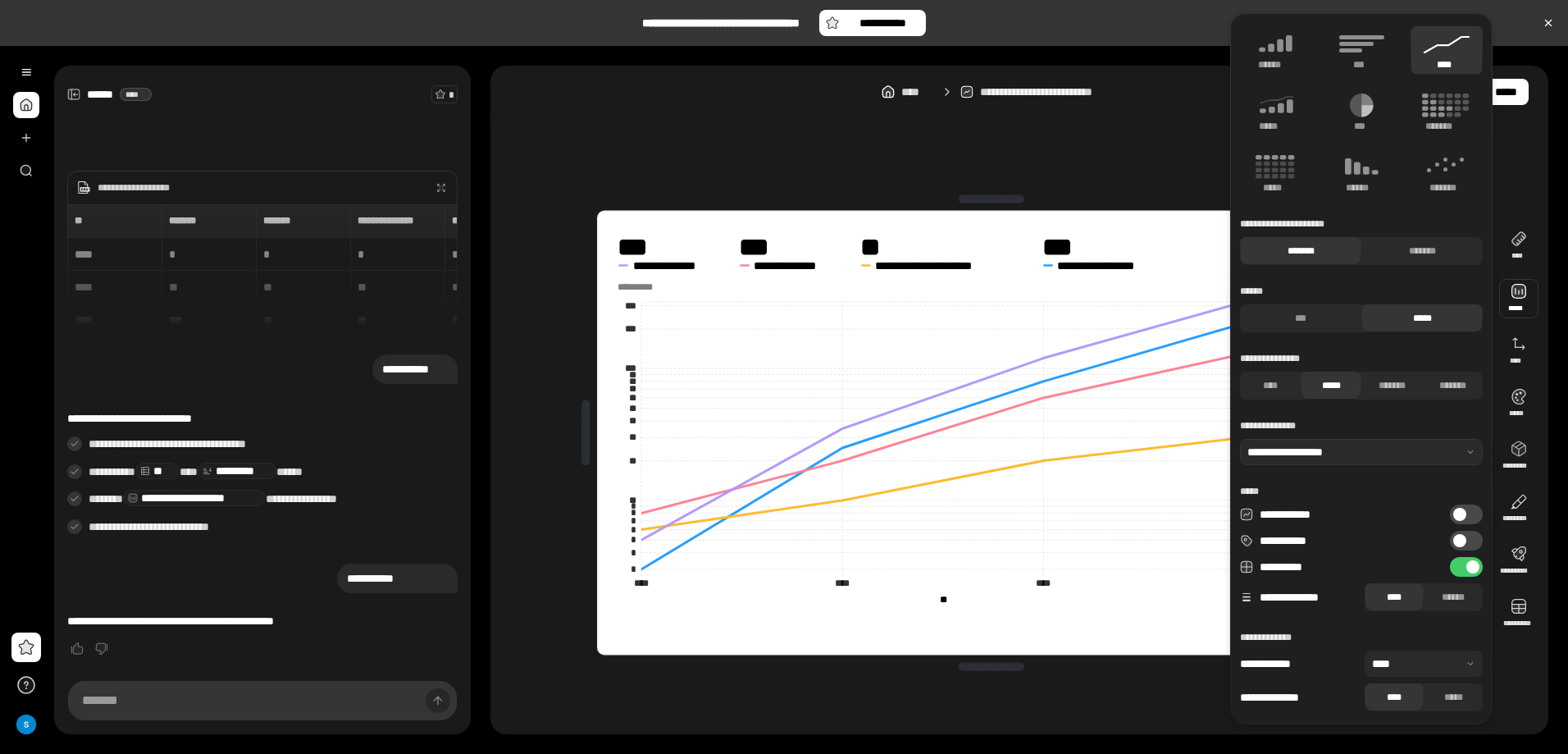 click at bounding box center [1460, 541] 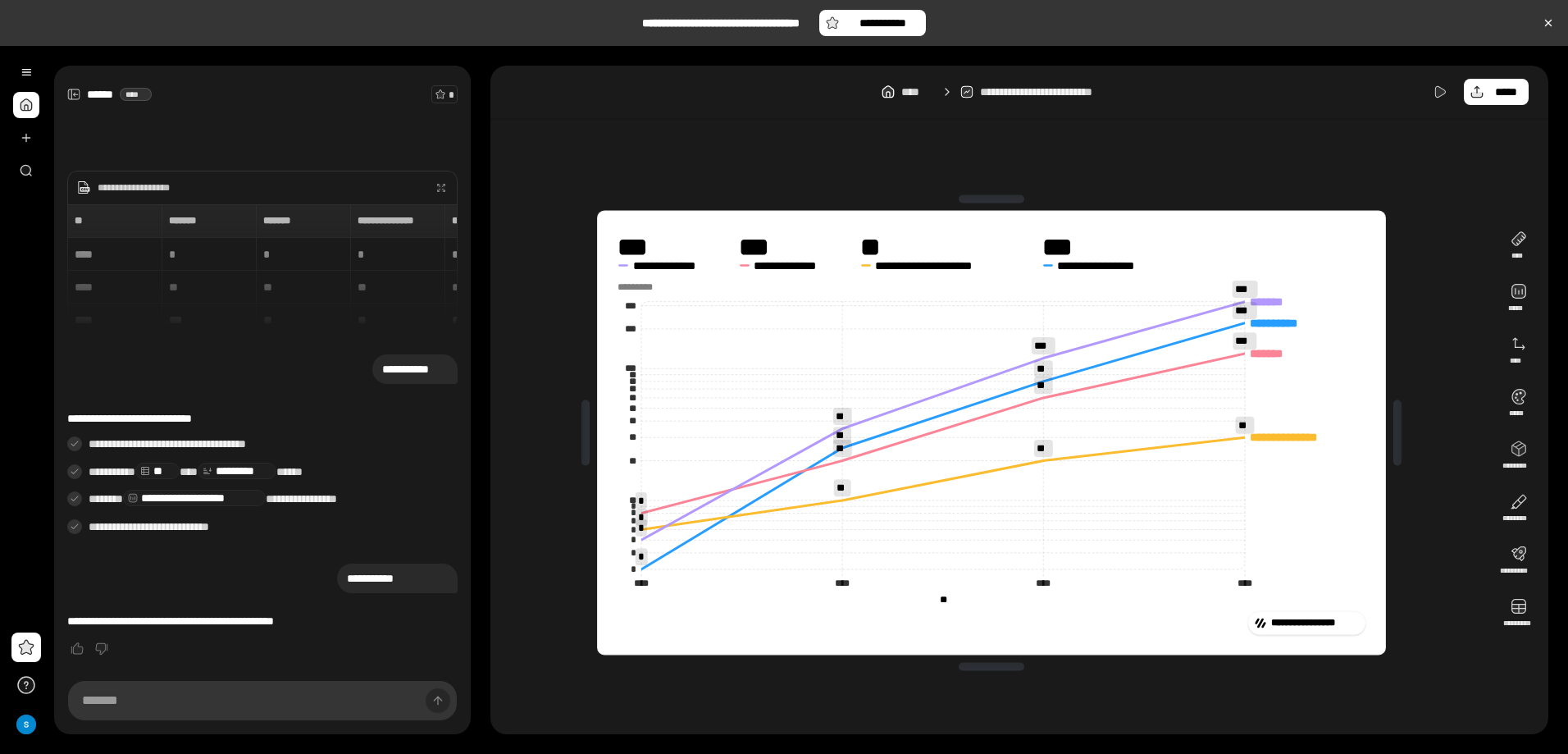 click on "**********" at bounding box center (991, 432) 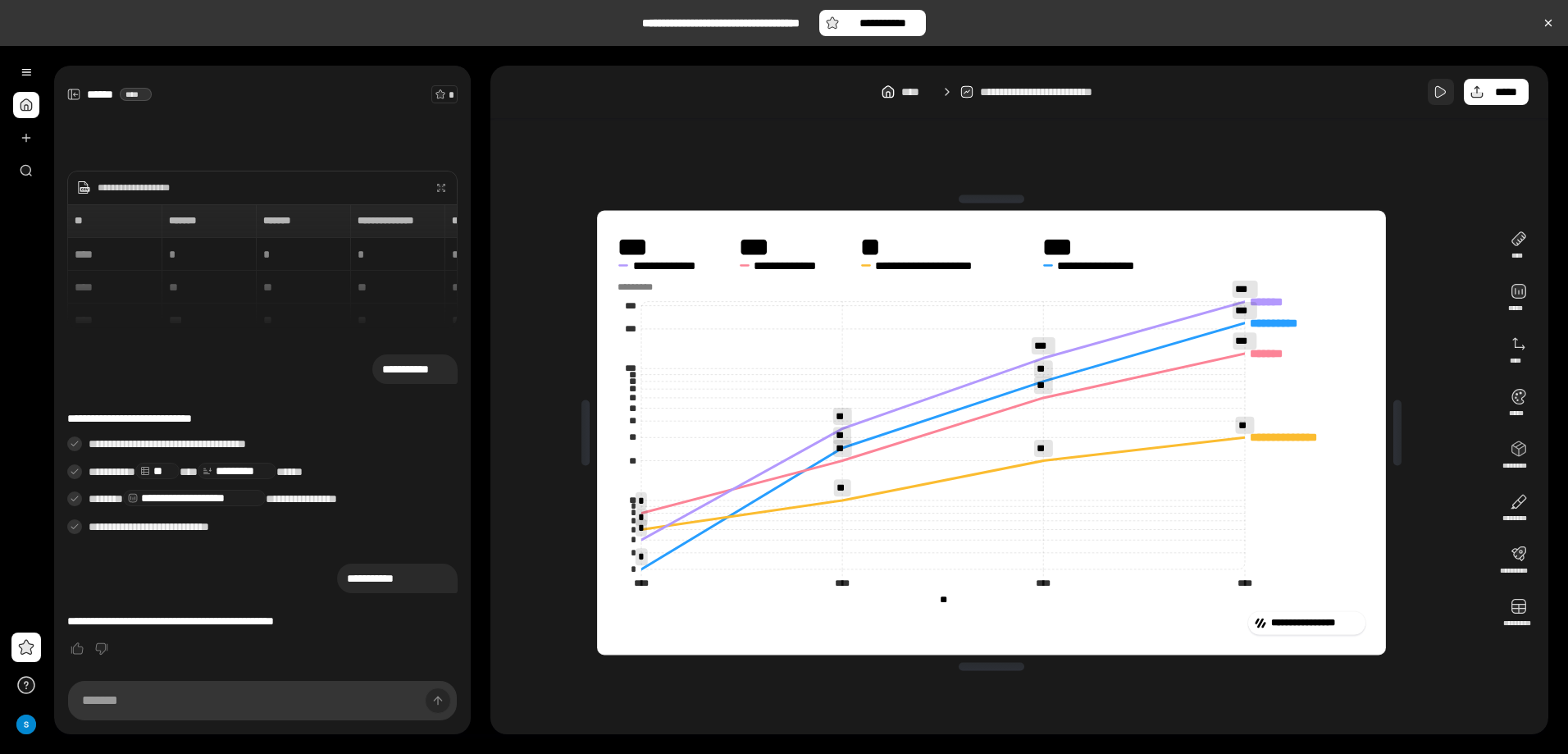 click at bounding box center [1441, 92] 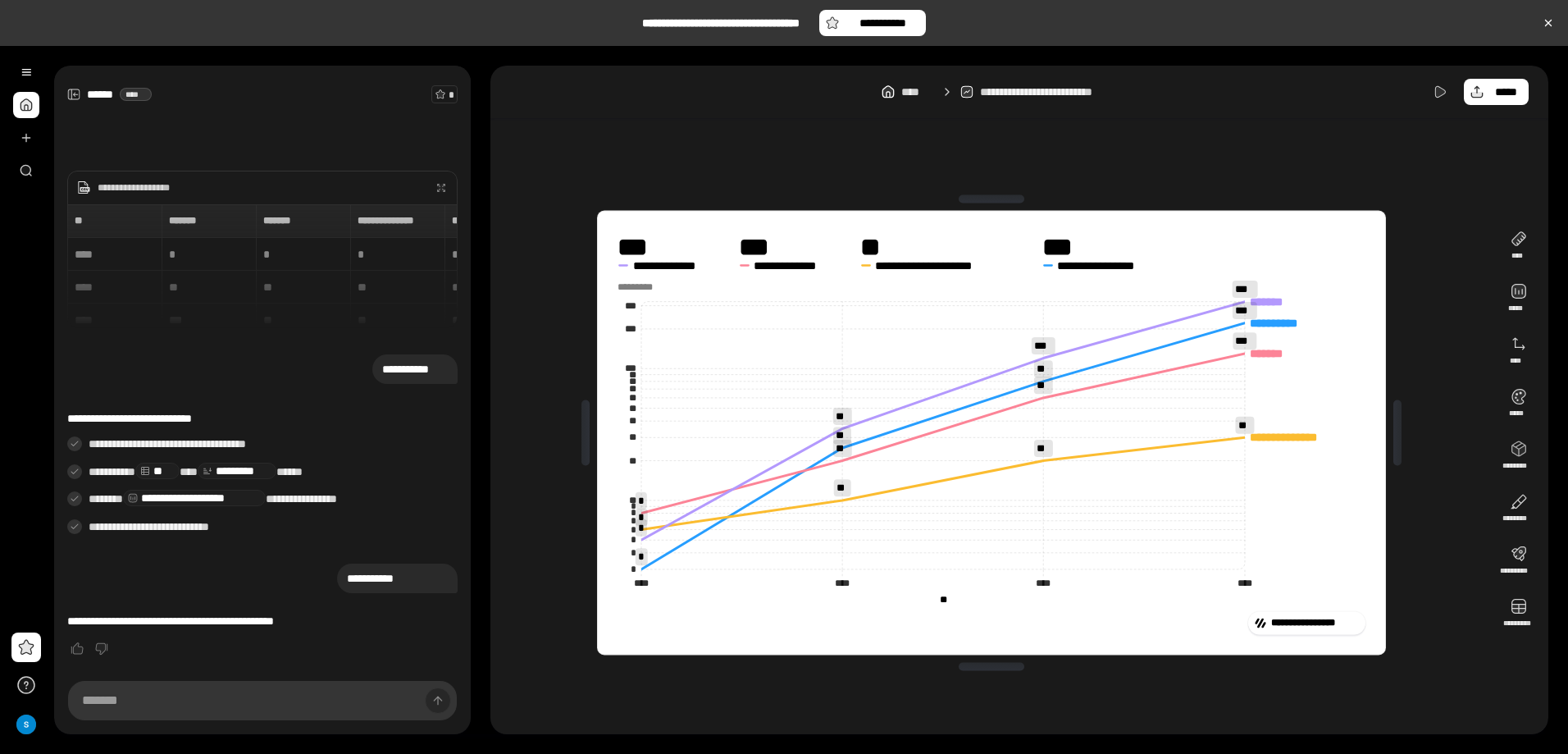 click on "**********" at bounding box center [1019, 400] 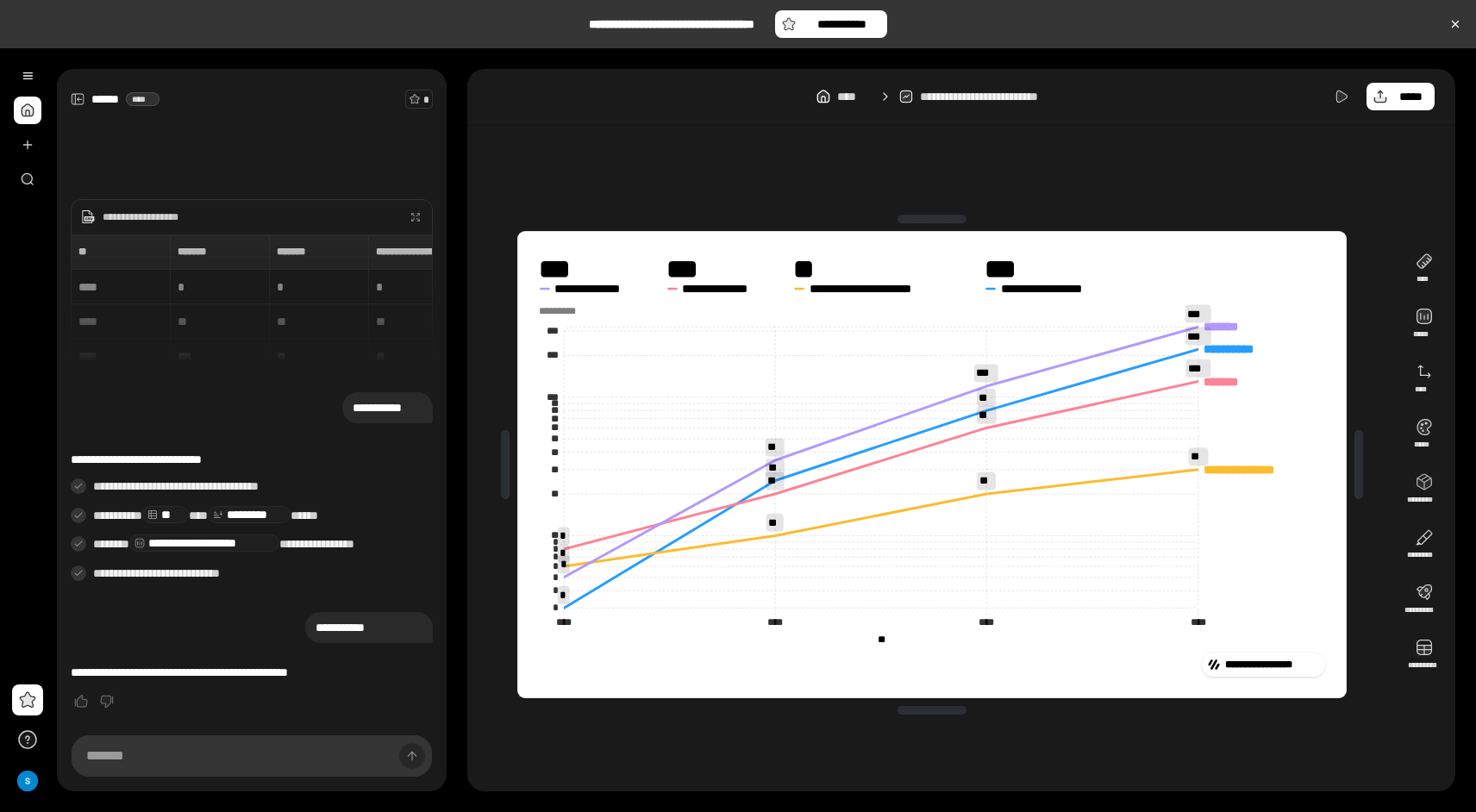click on "**********" at bounding box center (932, 465) 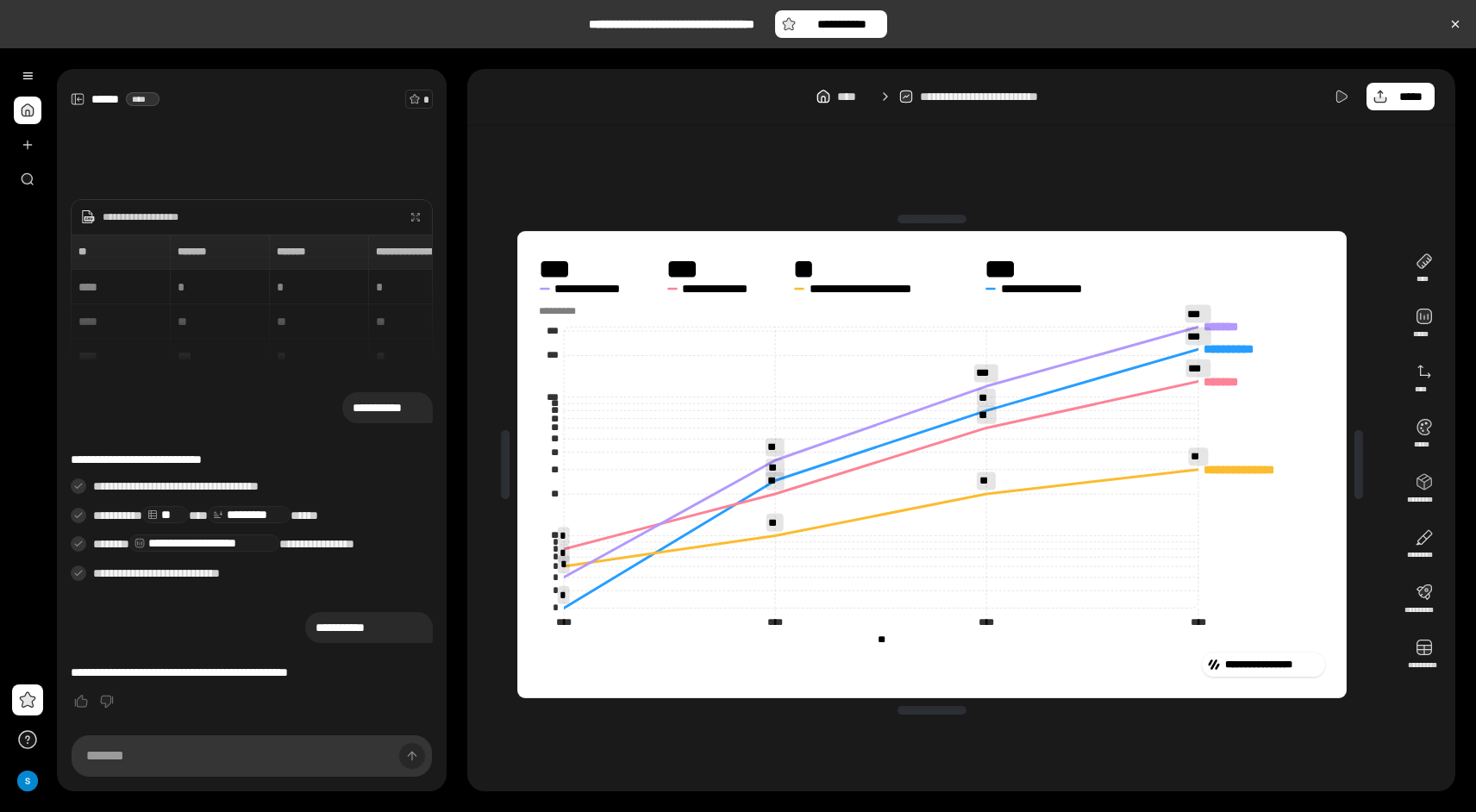 click on "**********" at bounding box center [252, 299] 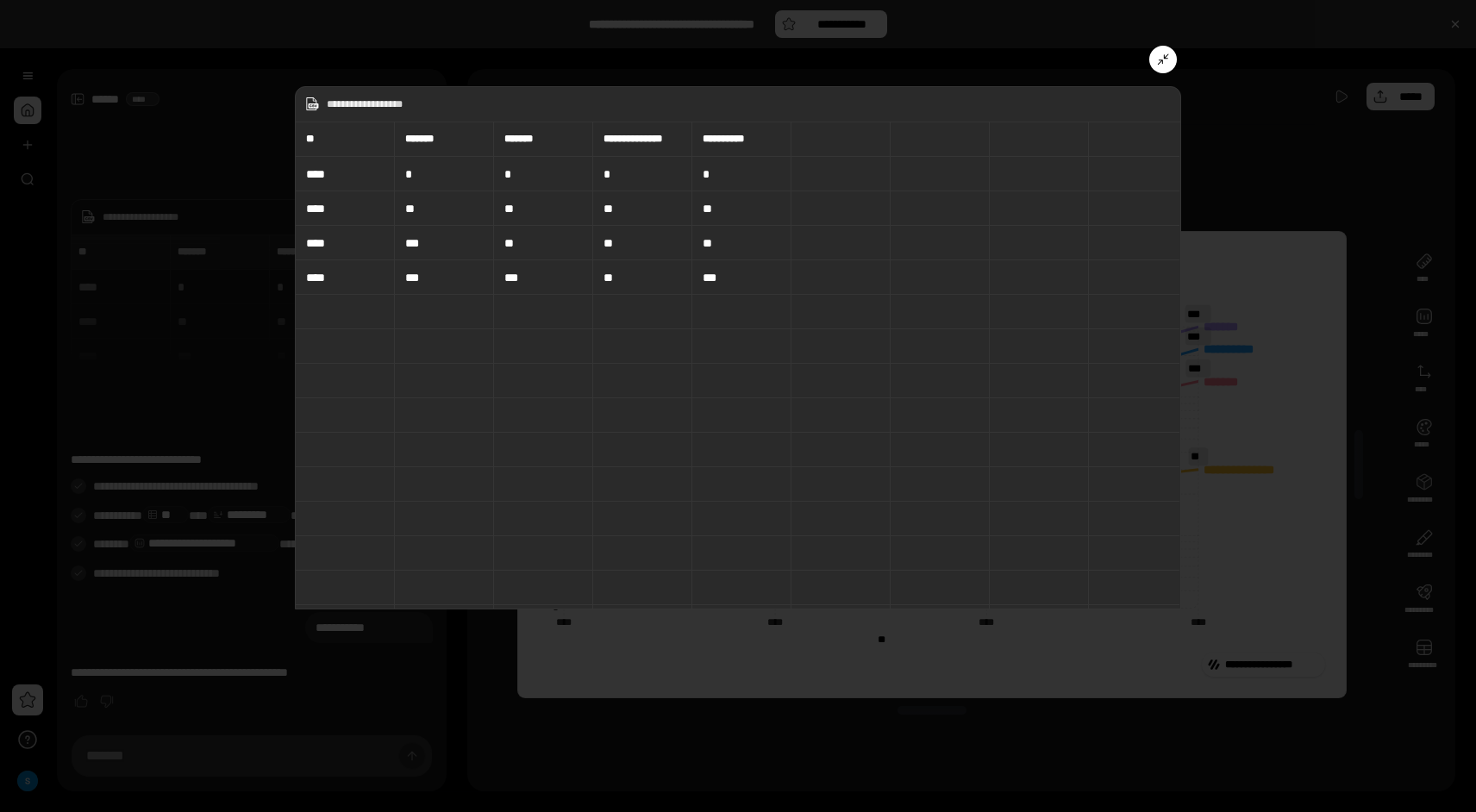 click at bounding box center (841, 174) 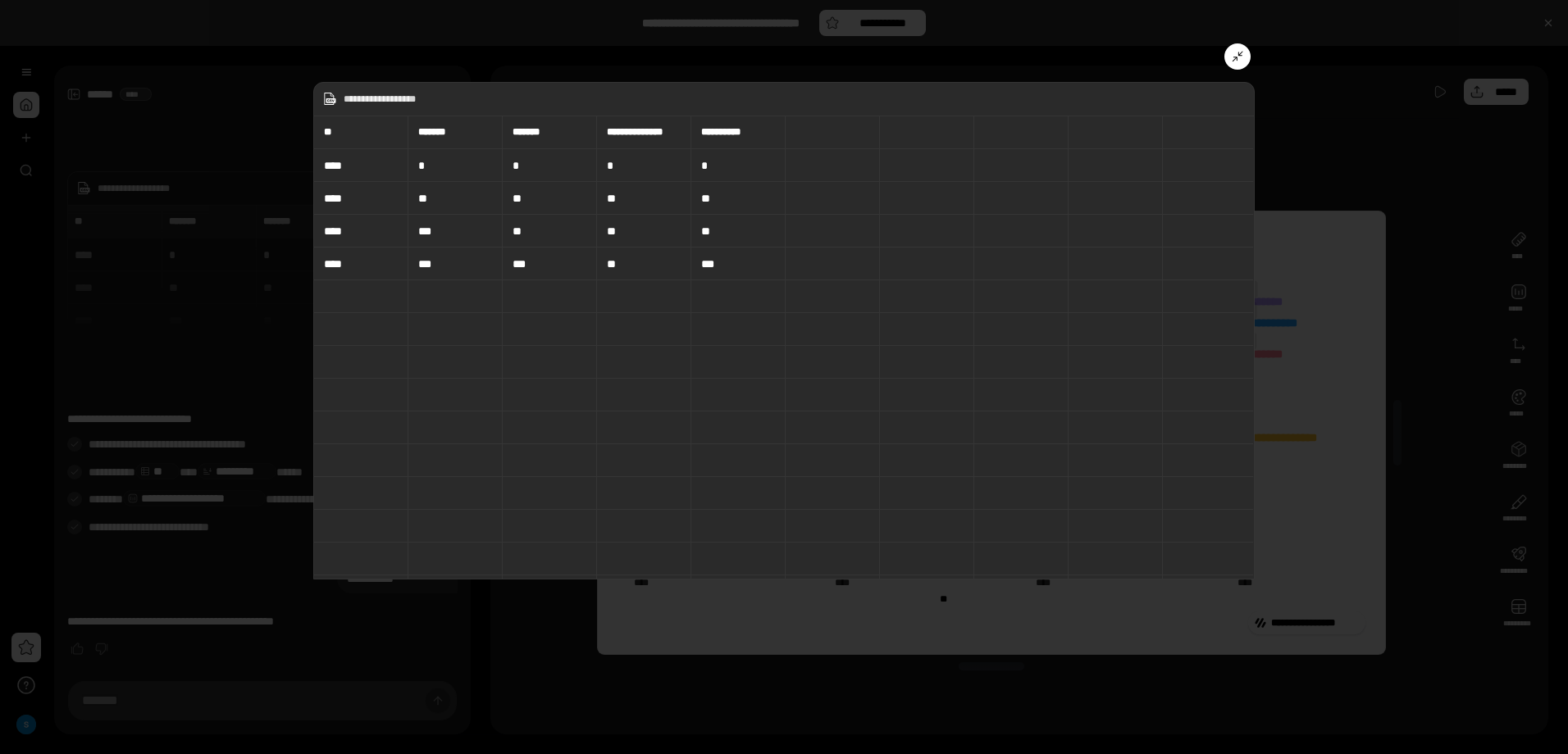 click on "*" at bounding box center [455, 166] 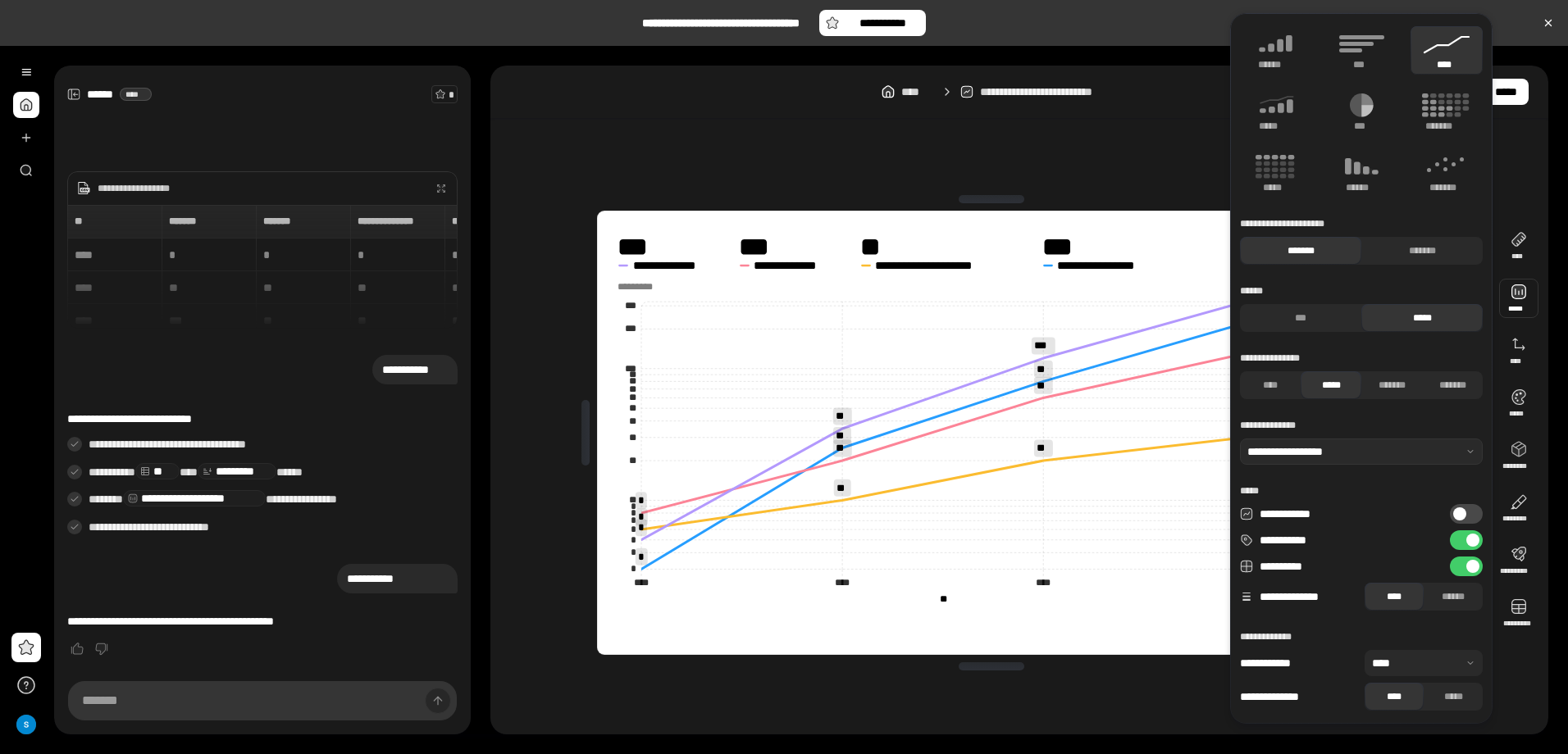 click at bounding box center (1519, 298) 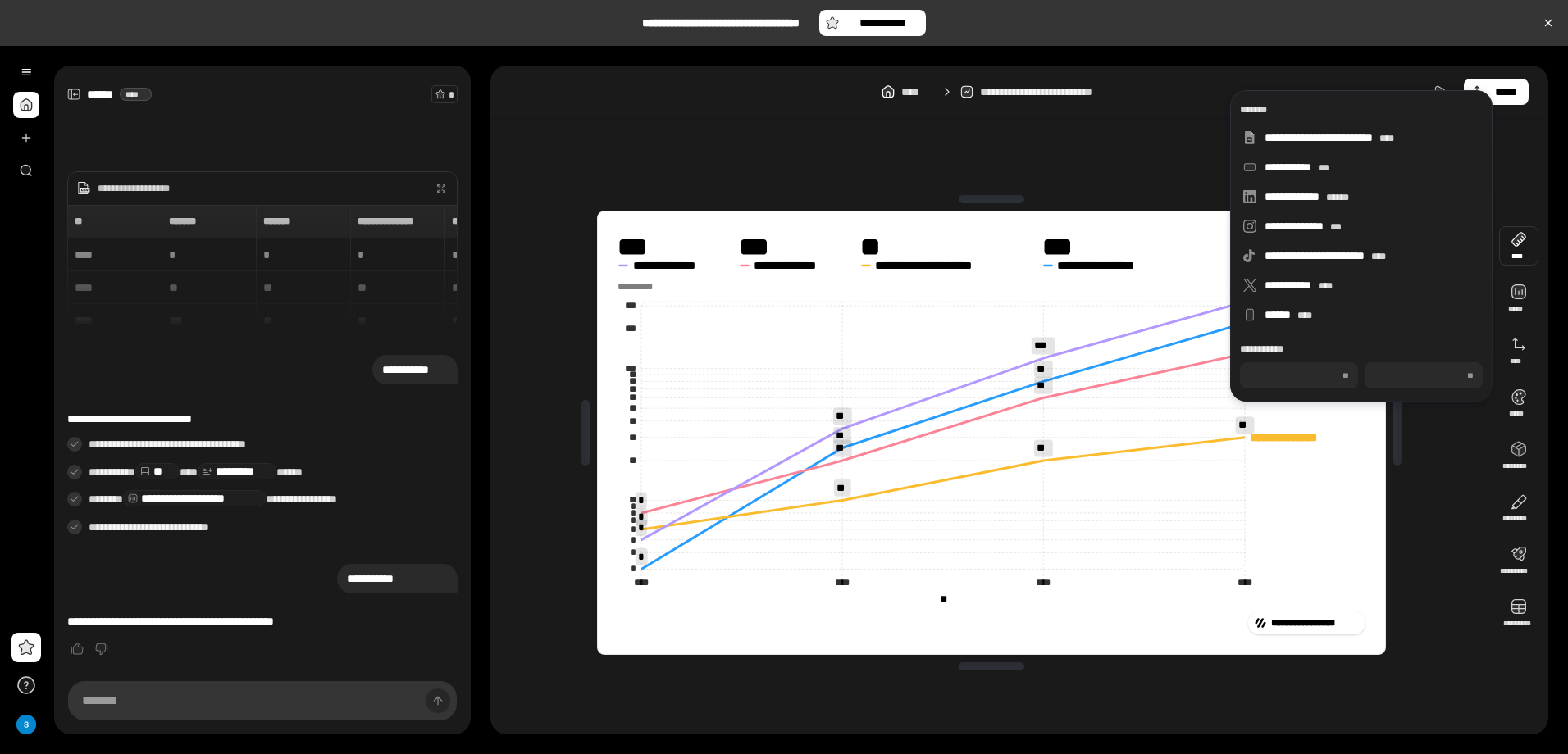 click at bounding box center [1519, 246] 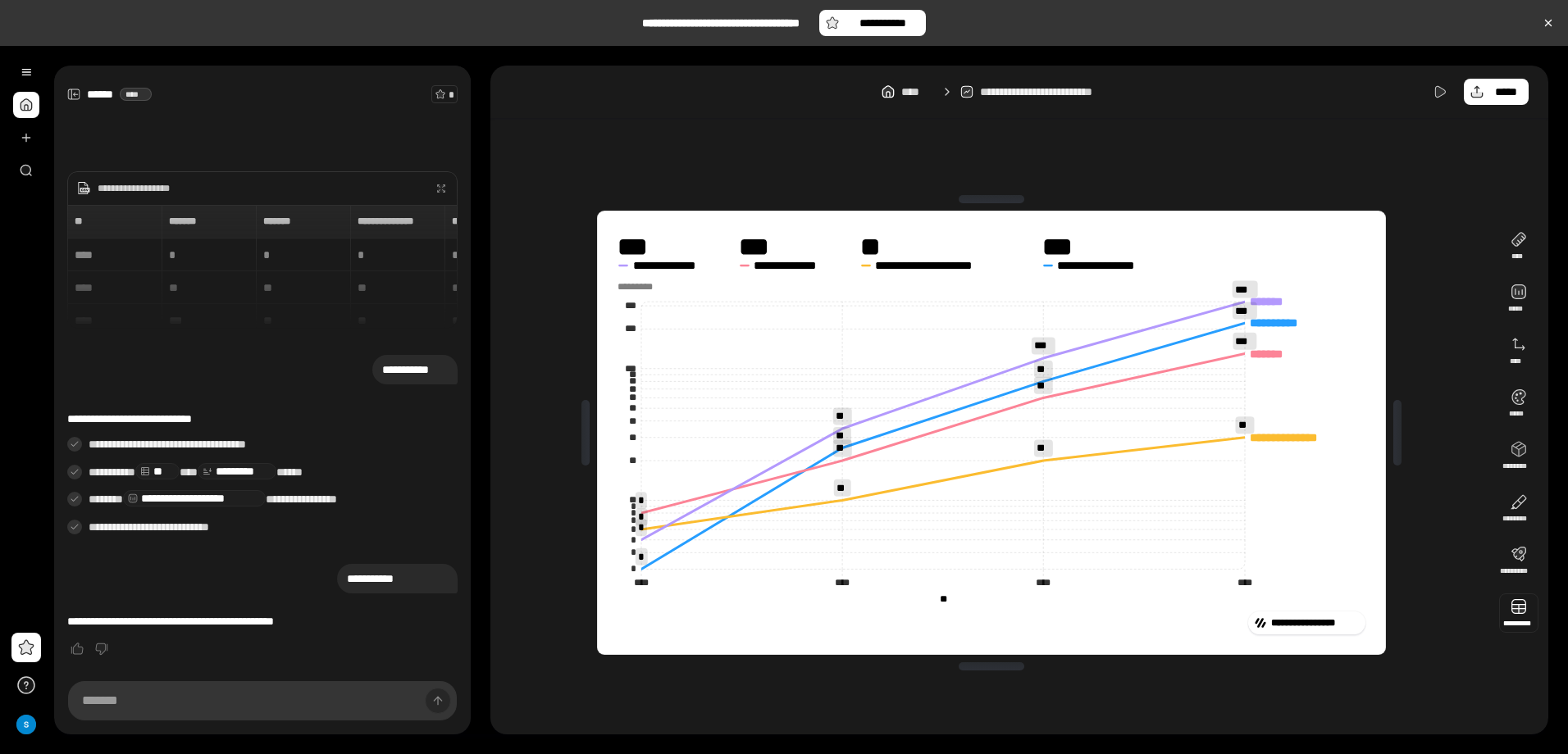 click at bounding box center (1519, 613) 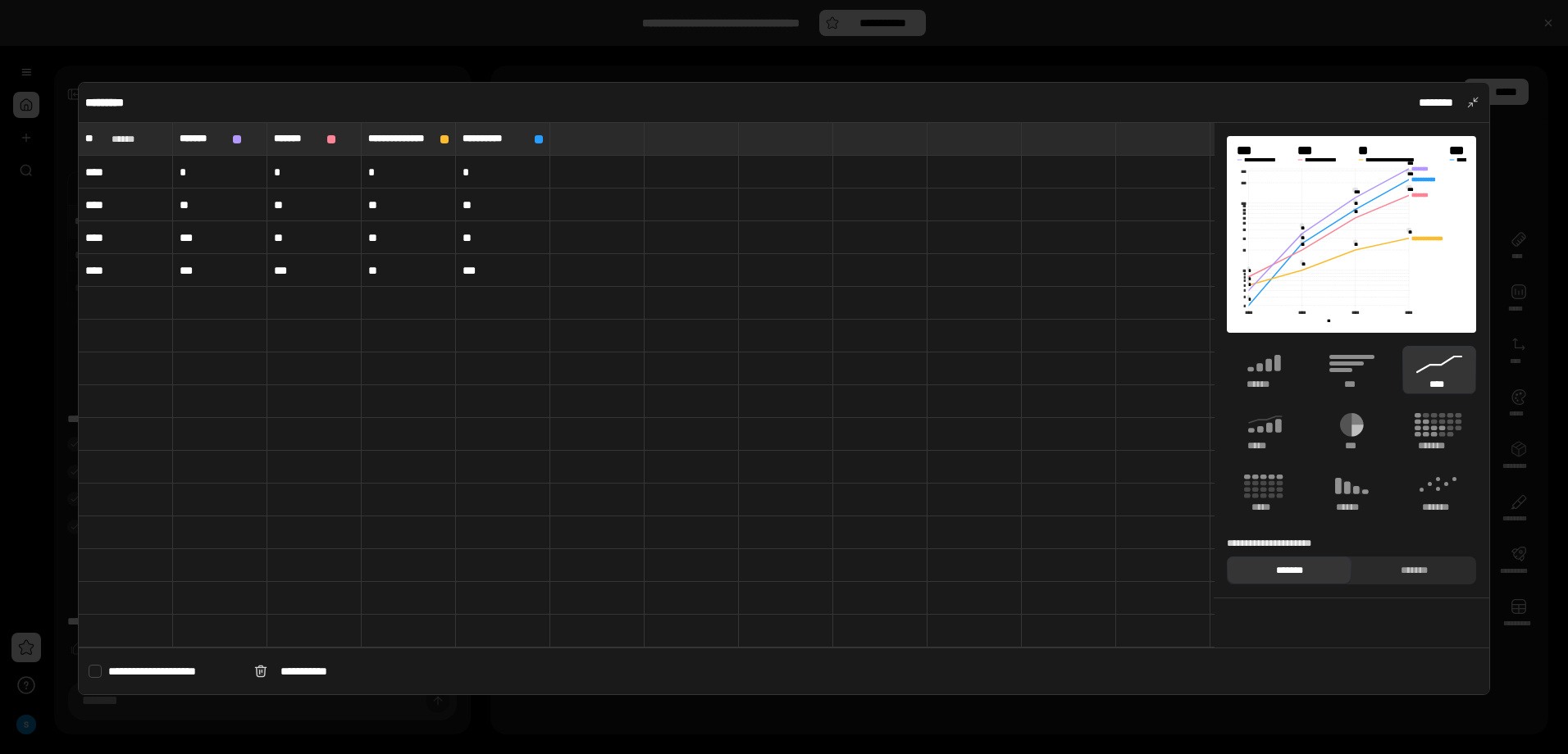 click on "*" at bounding box center [220, 172] 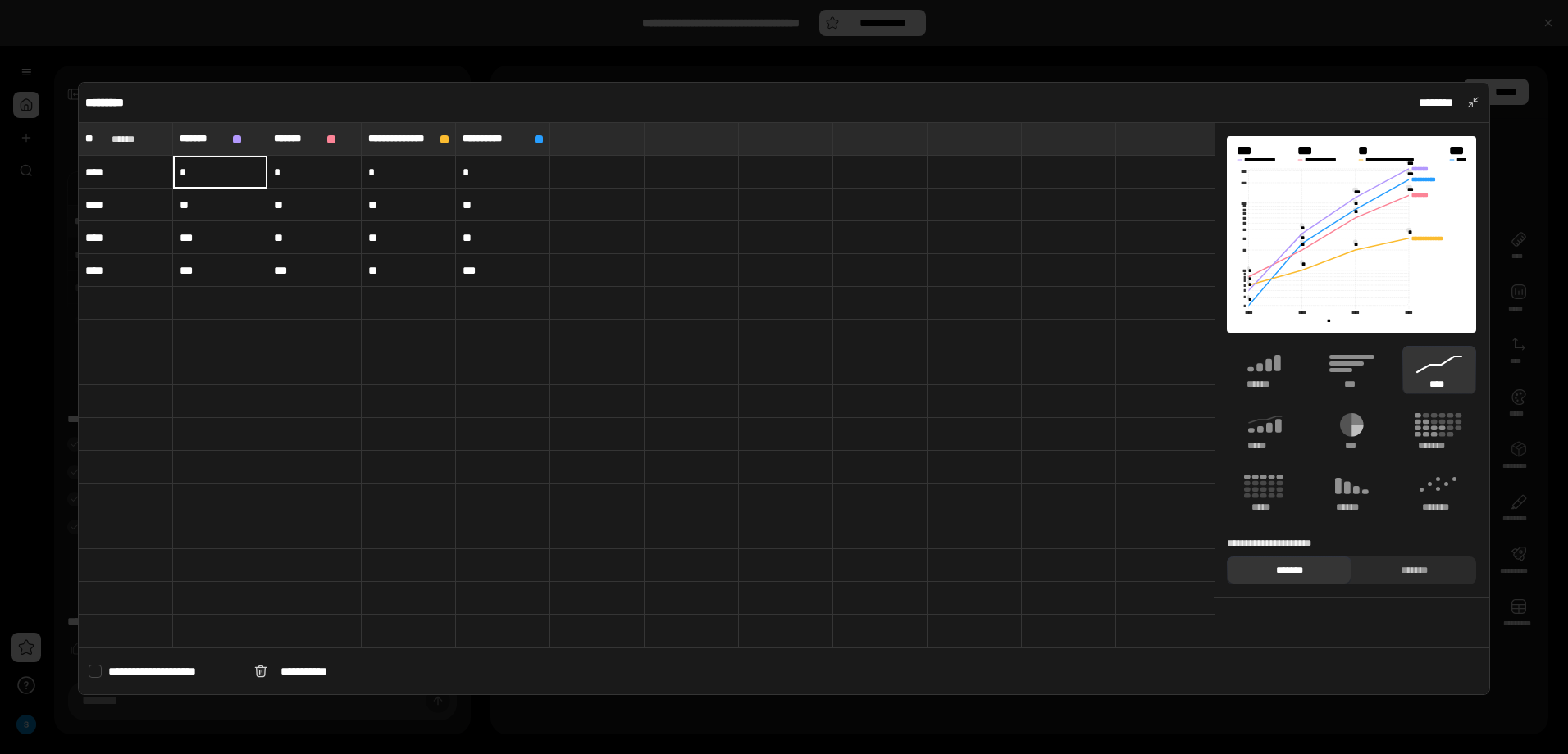 click on "*" at bounding box center (220, 172) 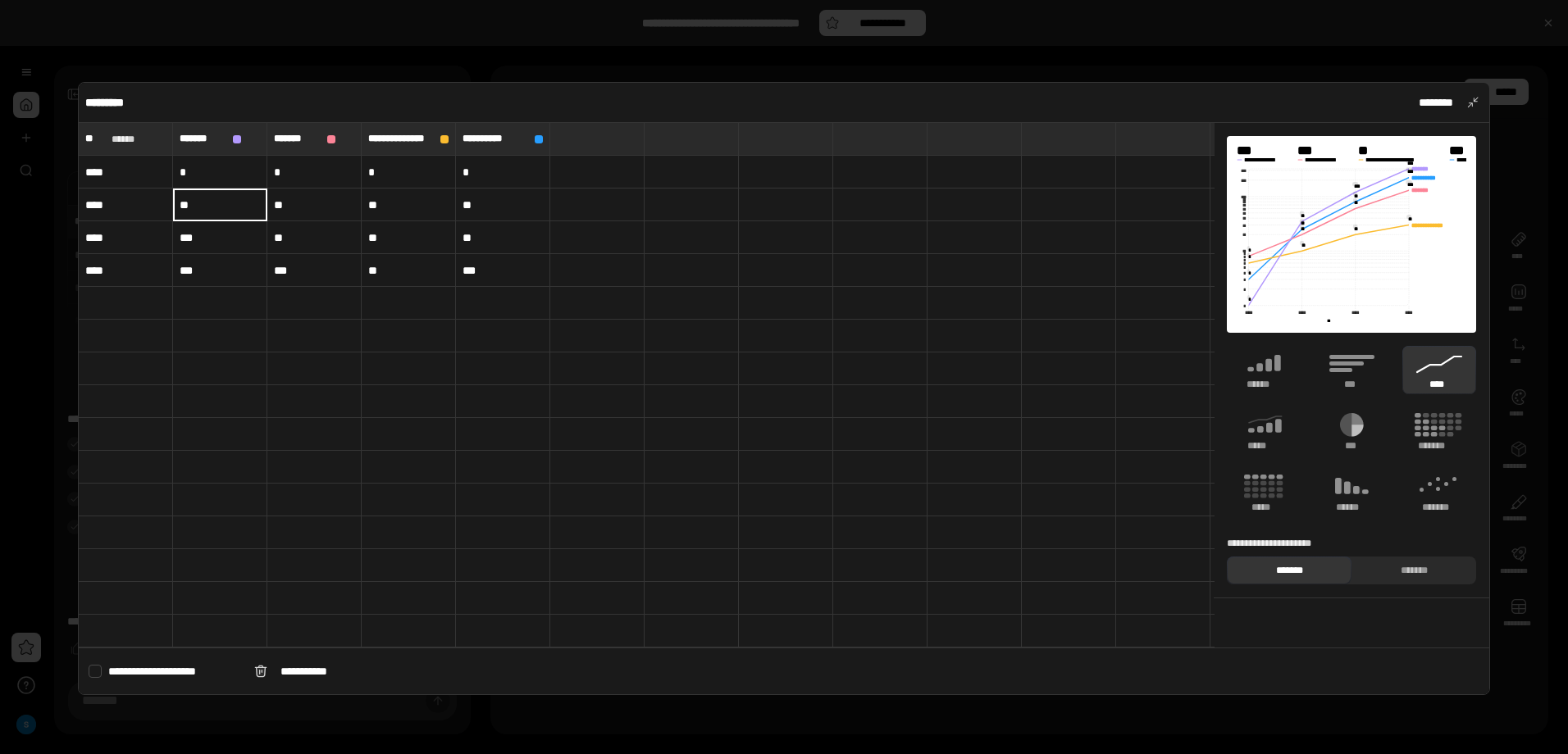 click on "**" at bounding box center (220, 205) 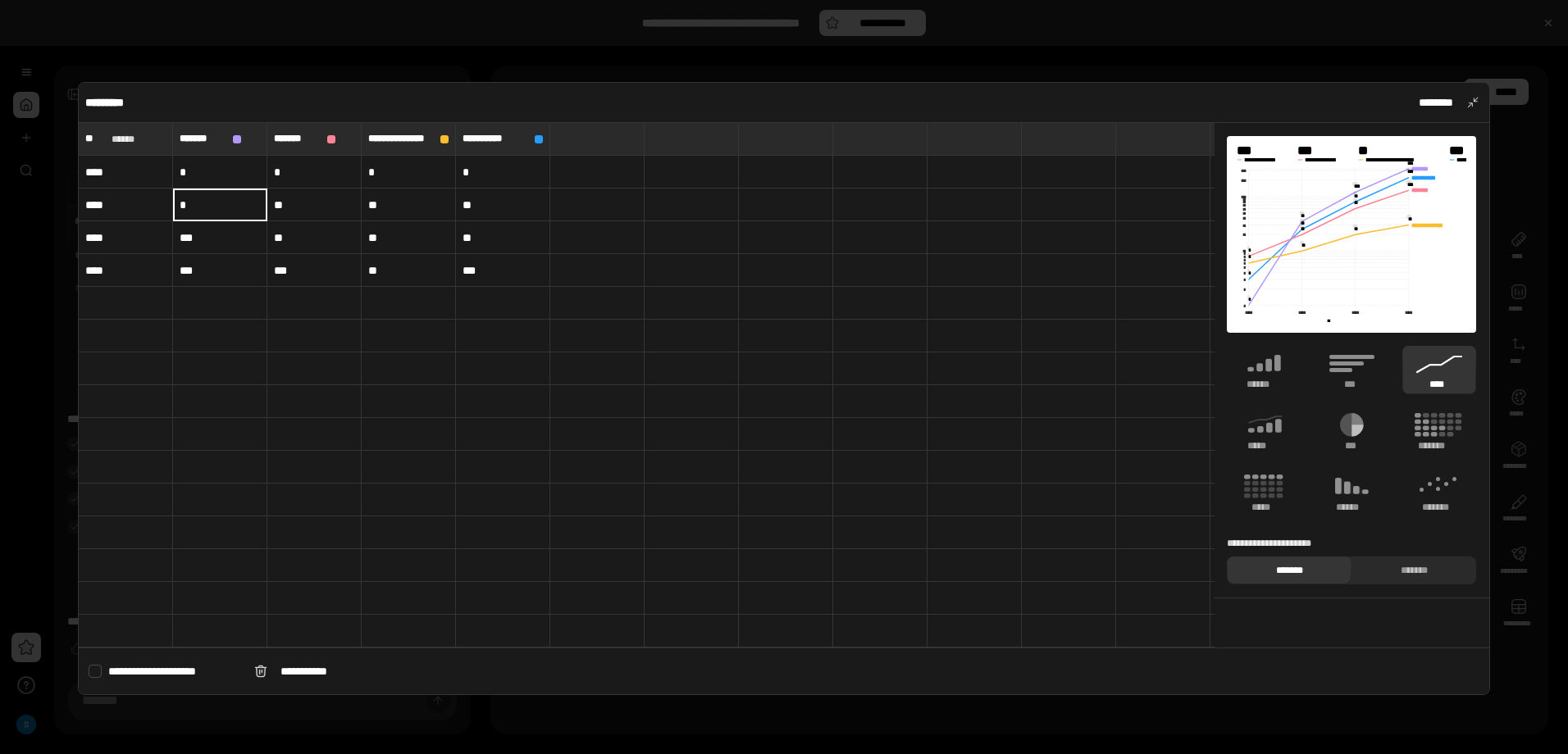 type on "*" 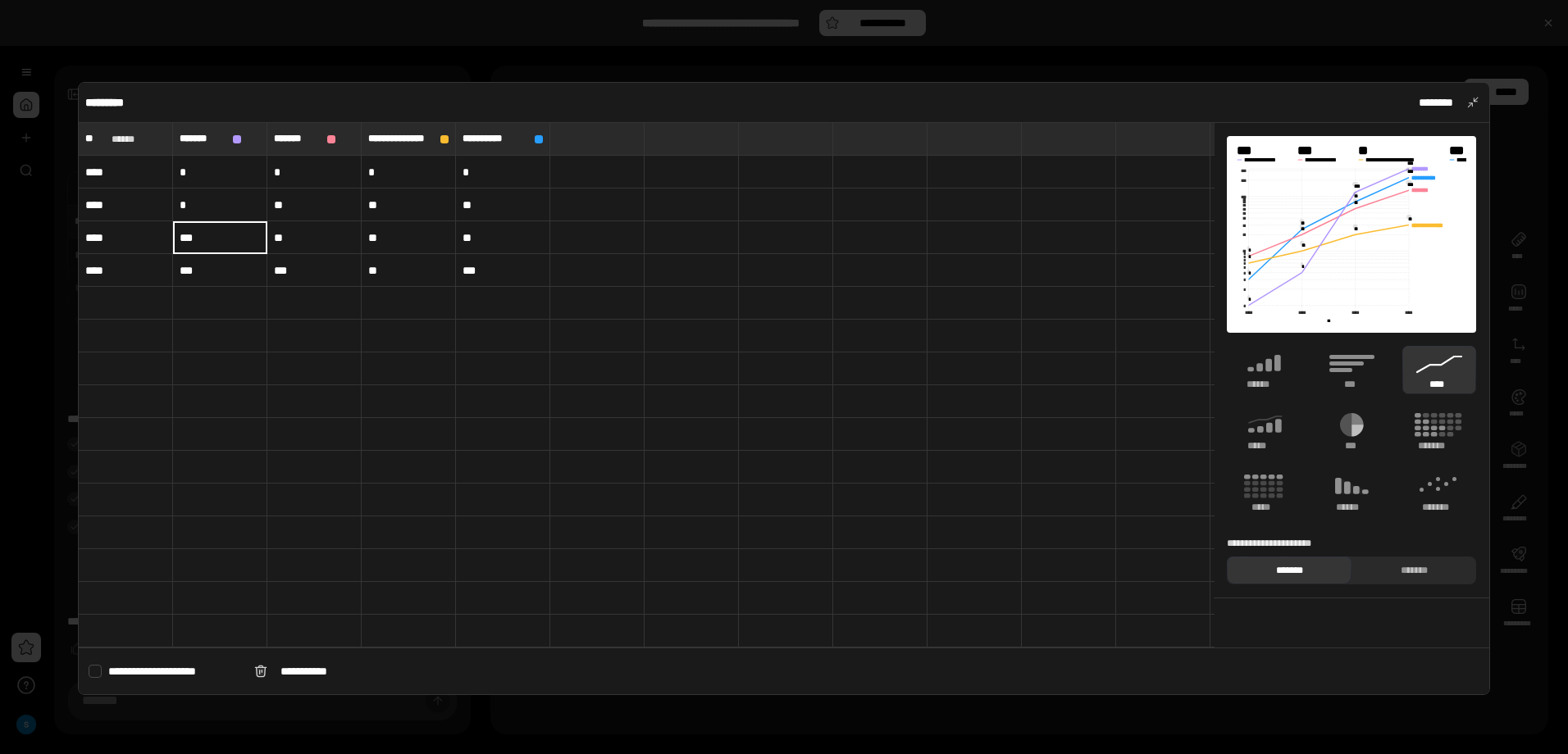 click on "***" at bounding box center [220, 238] 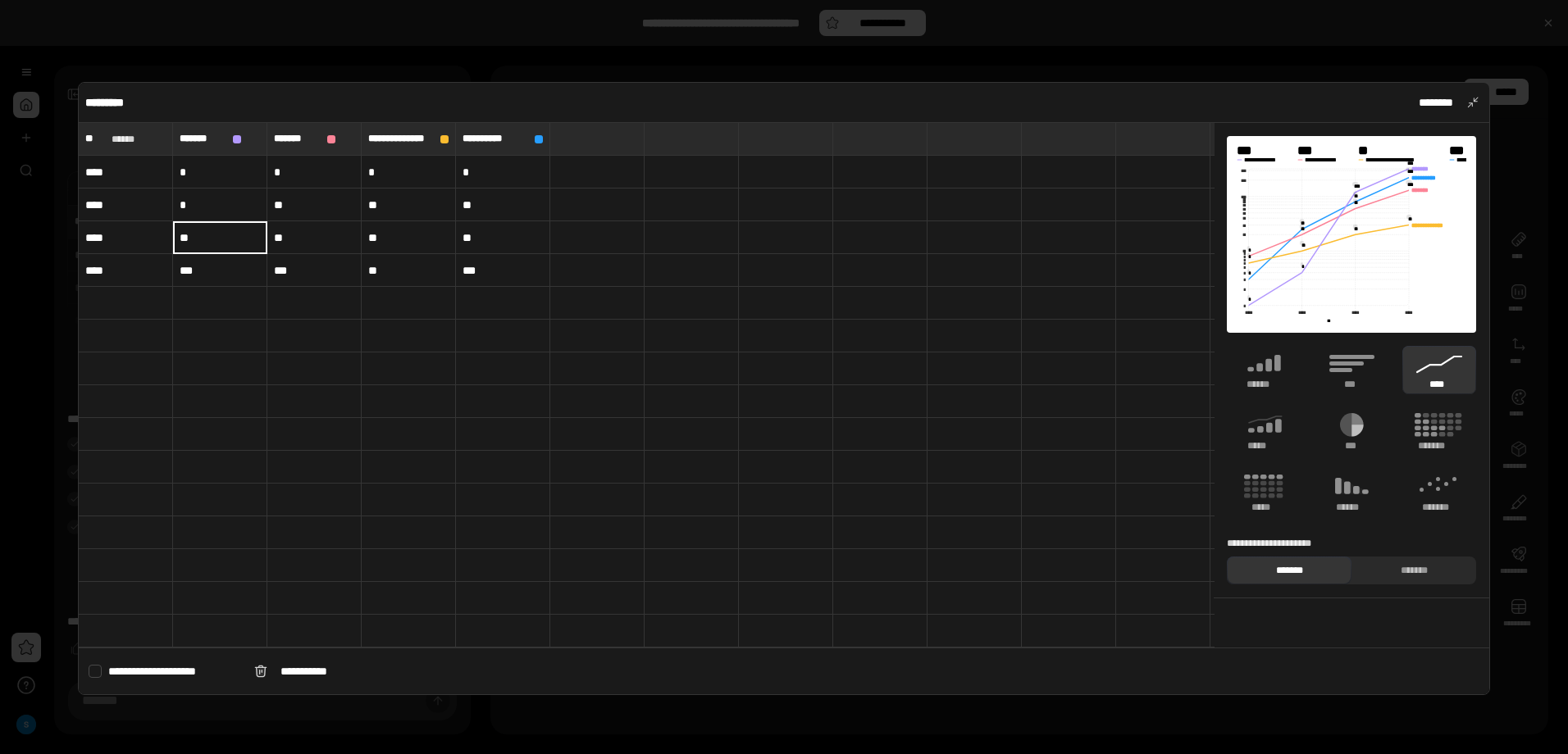 type on "**" 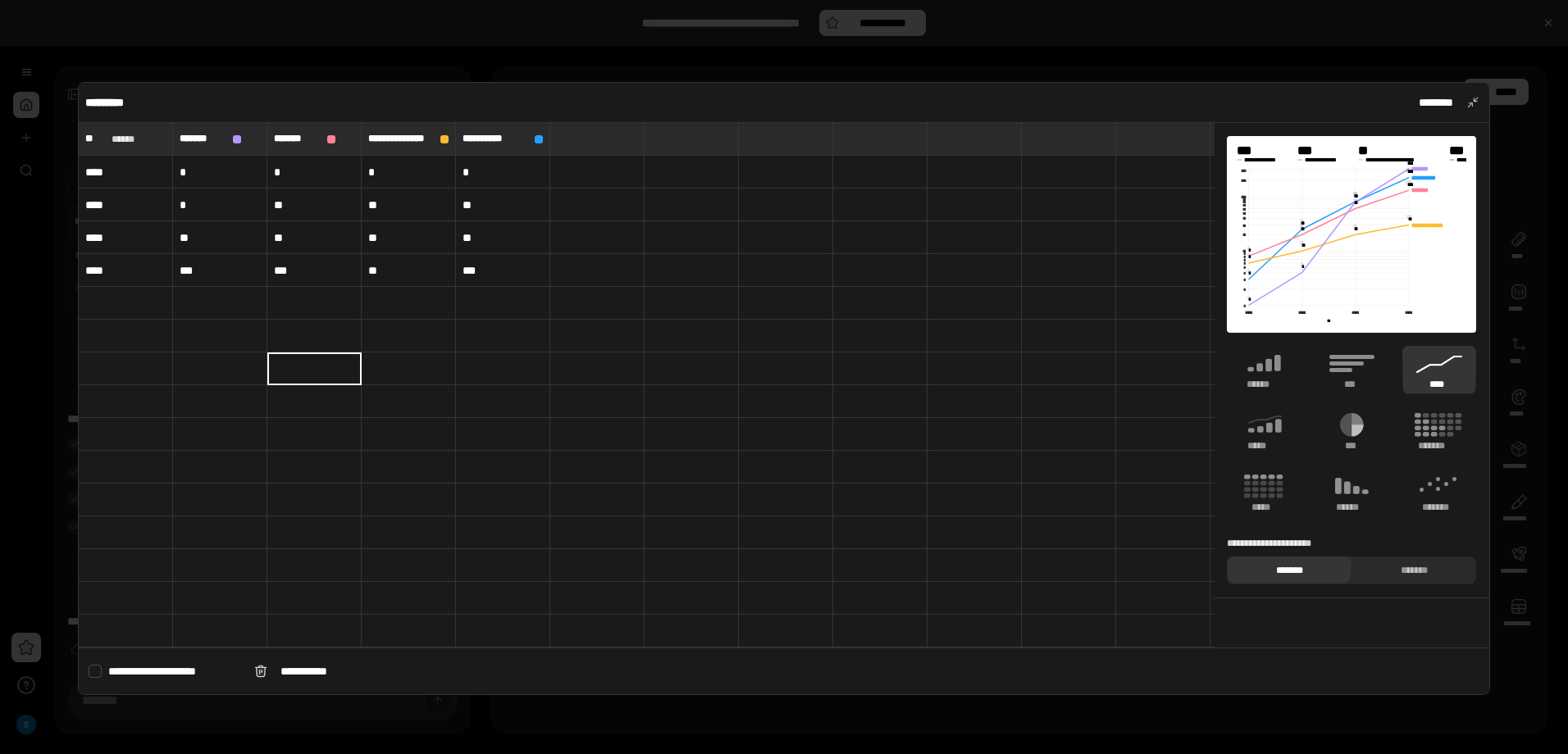 click on "*" at bounding box center (314, 172) 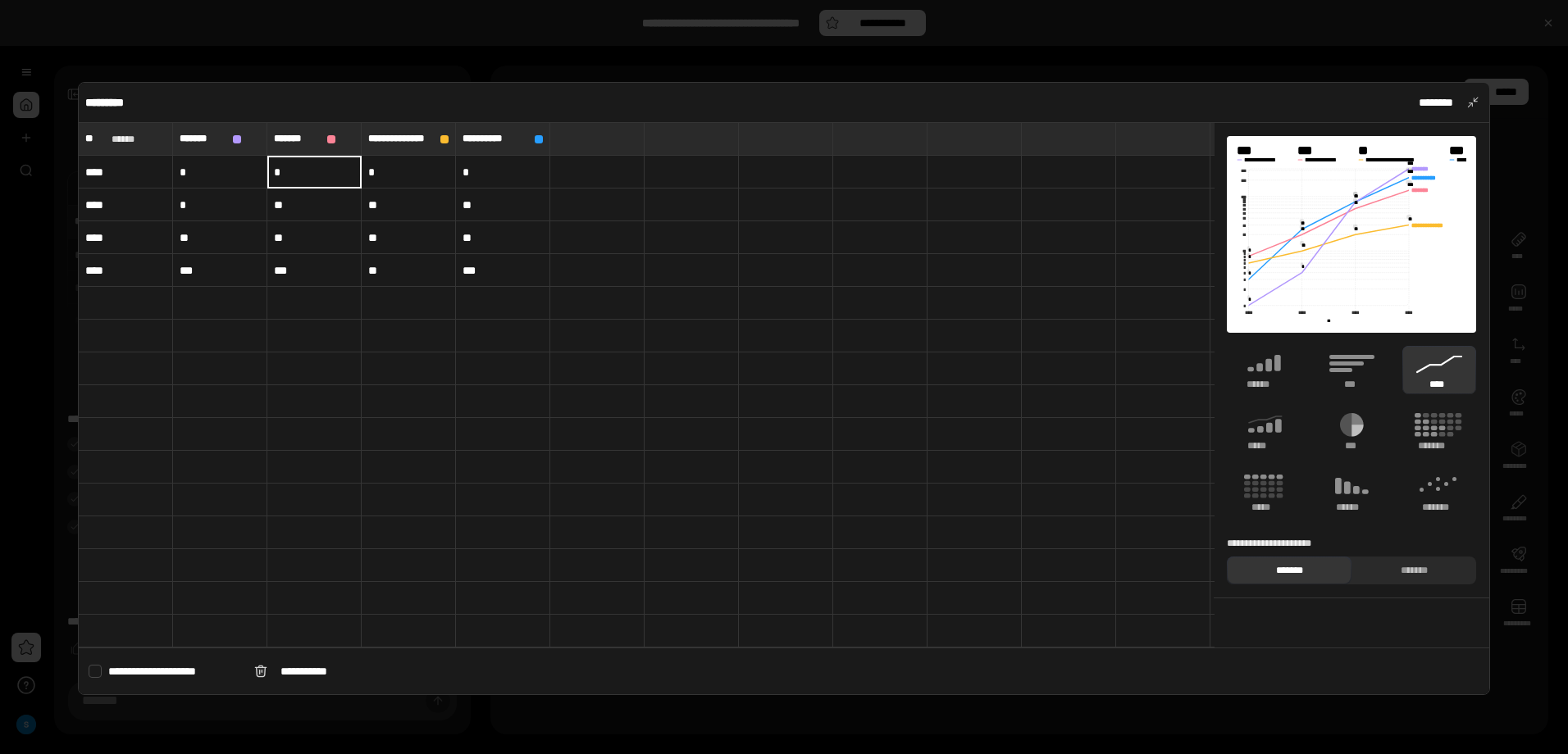 click on "*" at bounding box center (314, 171) 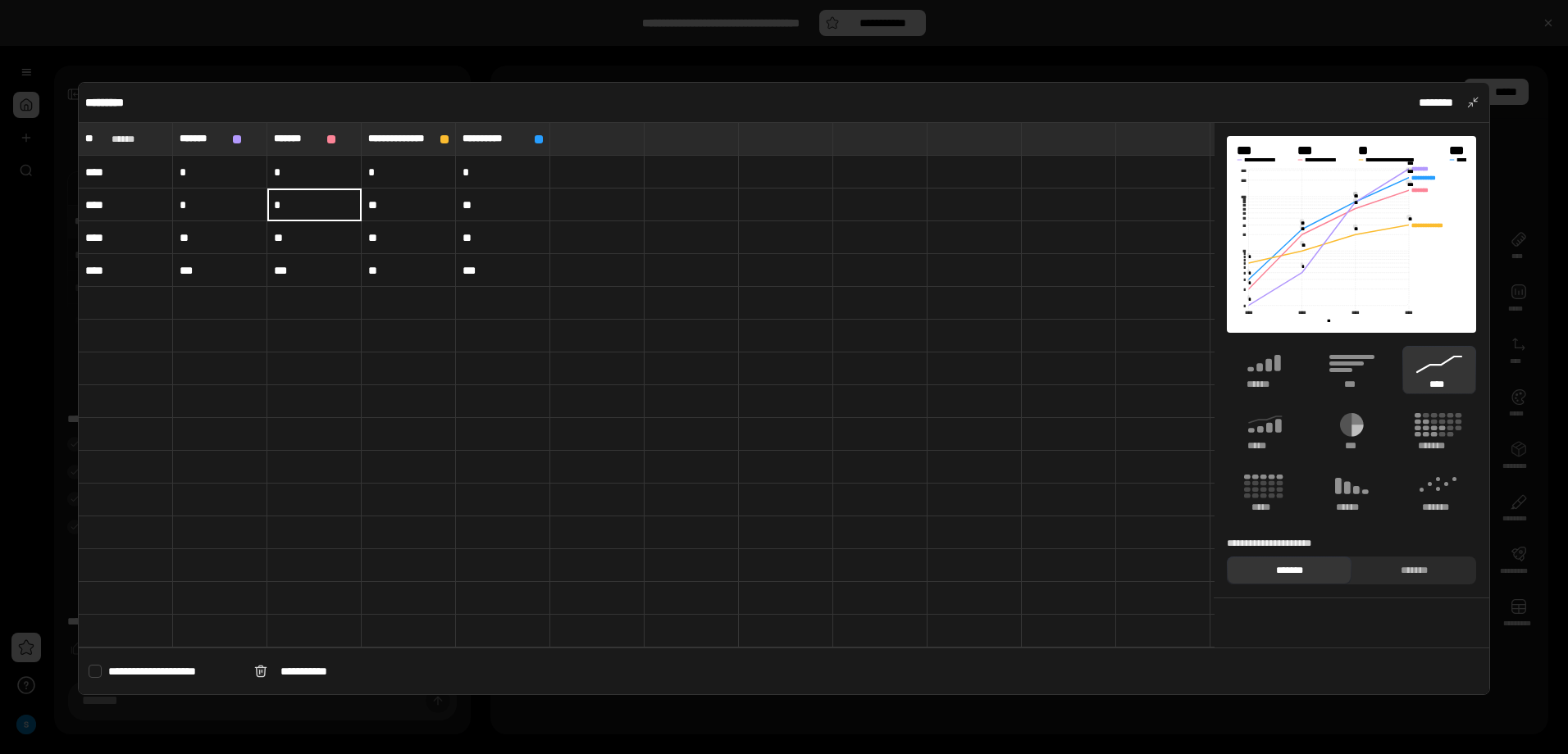 type on "*" 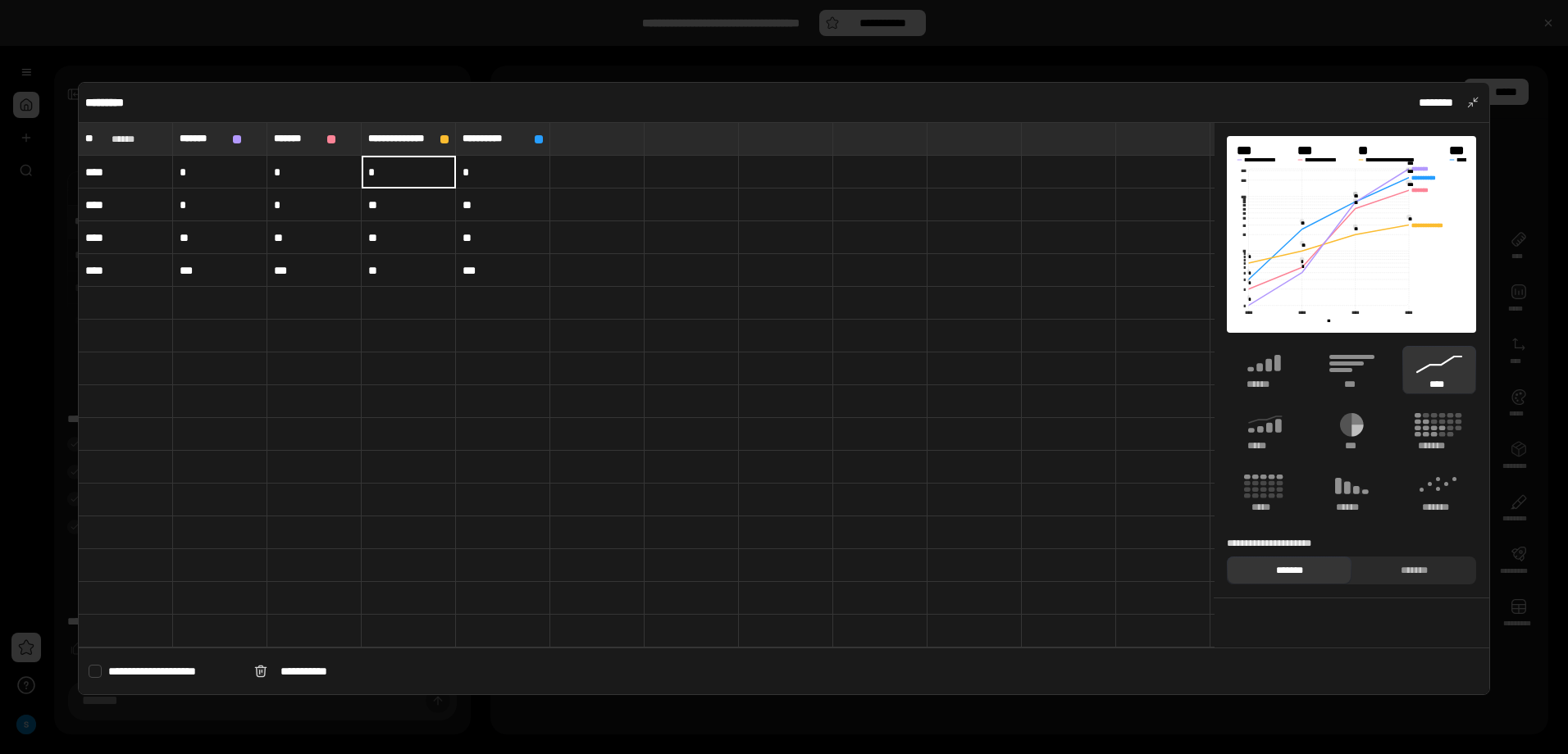 click on "*" at bounding box center (408, 172) 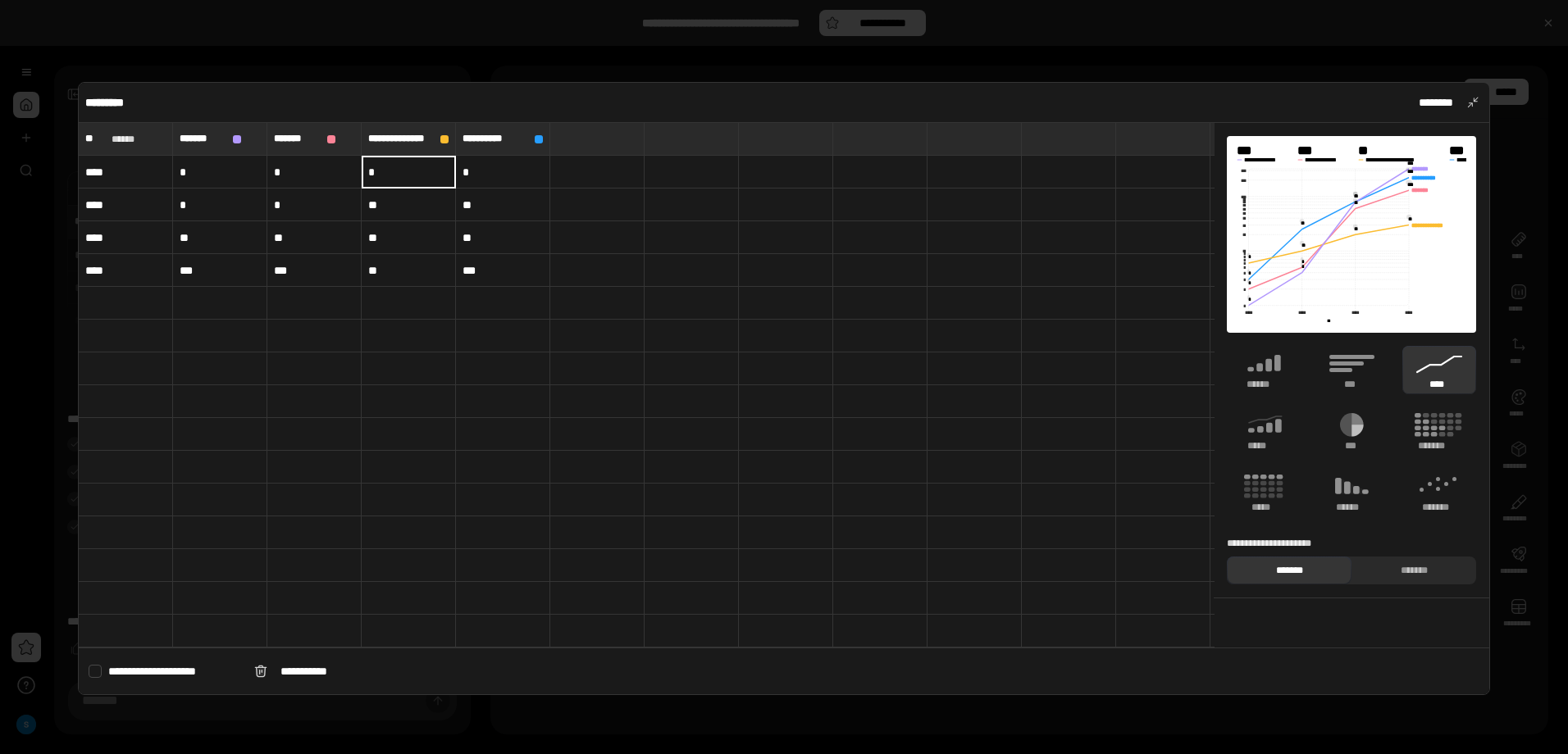 type on "*" 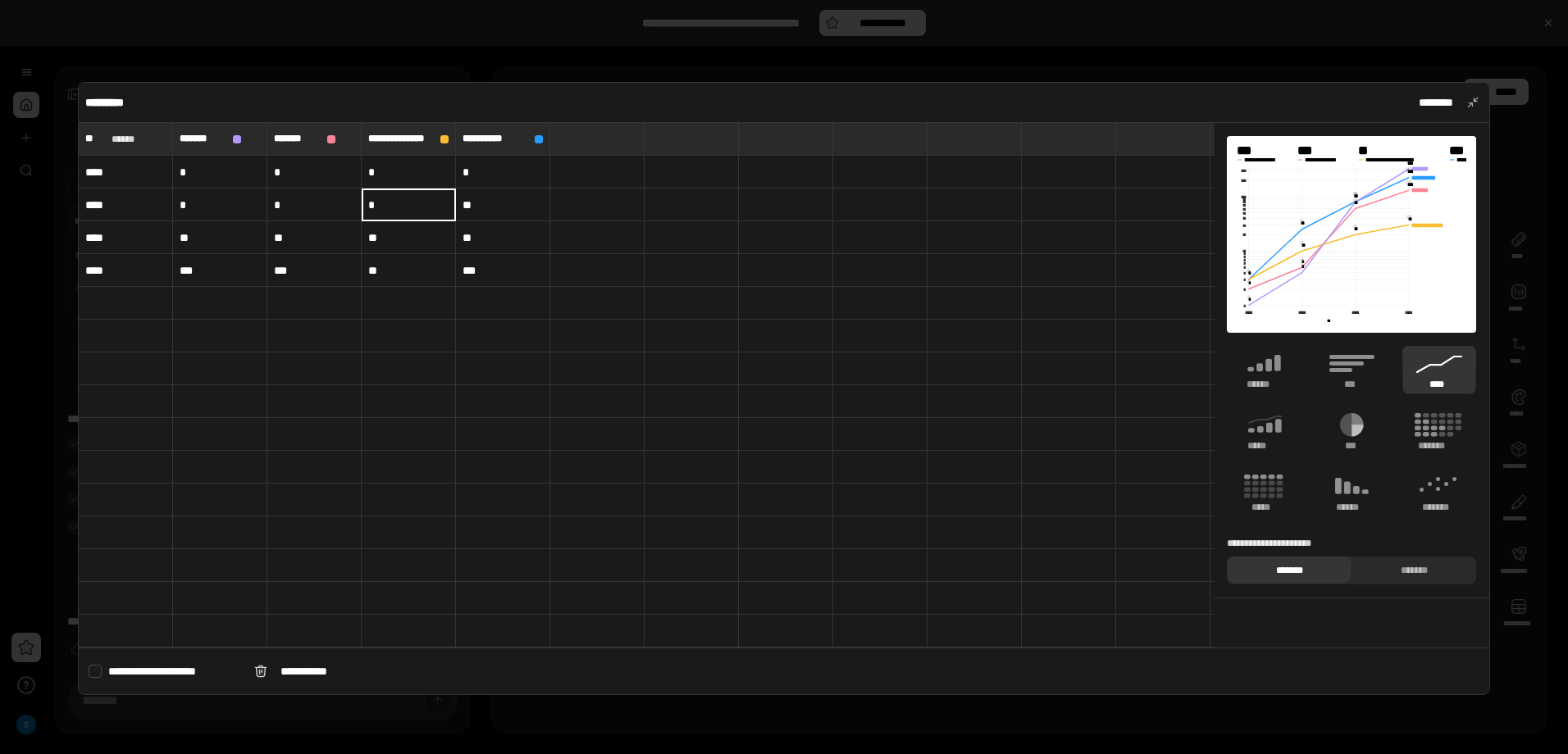 type on "*" 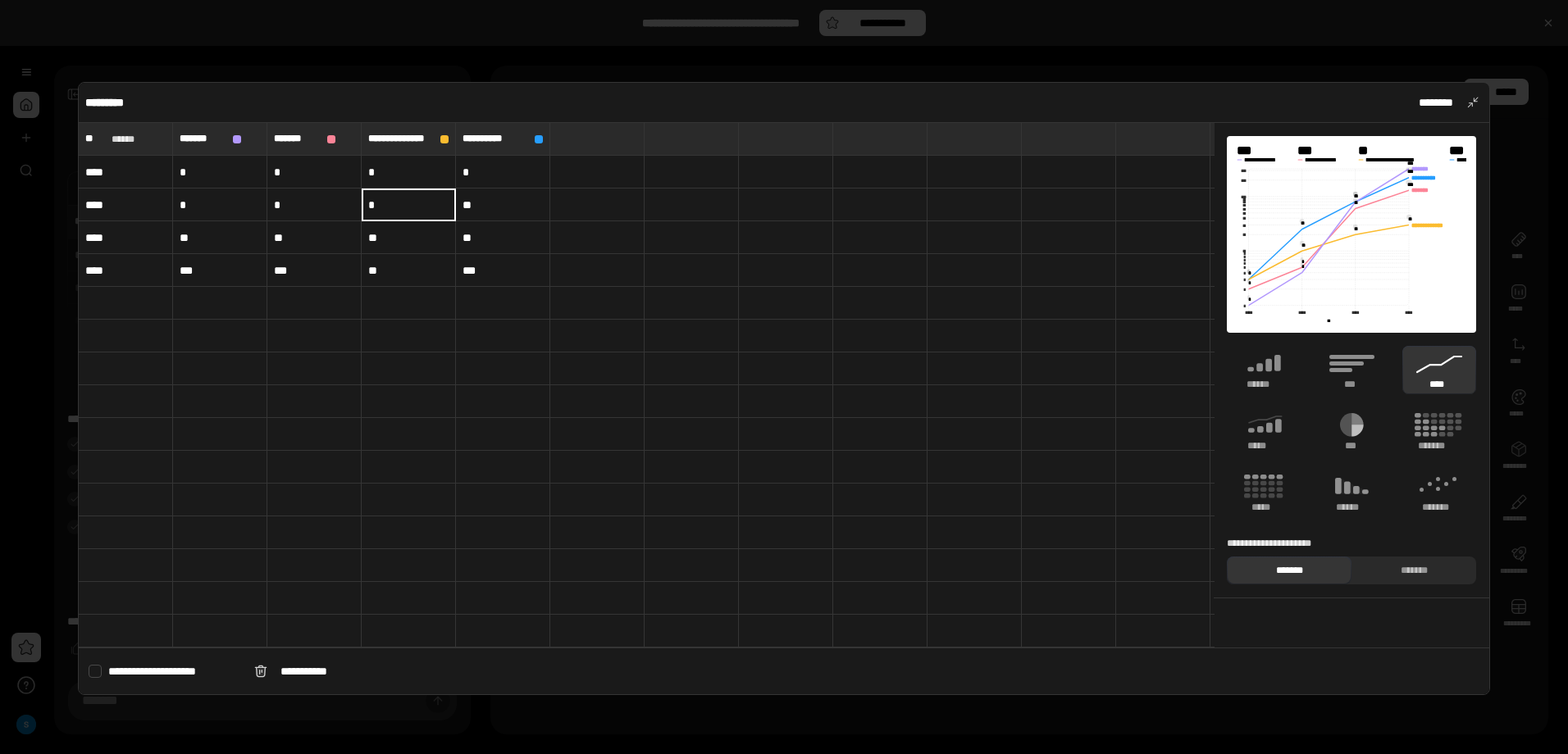 click on "*" at bounding box center (408, 172) 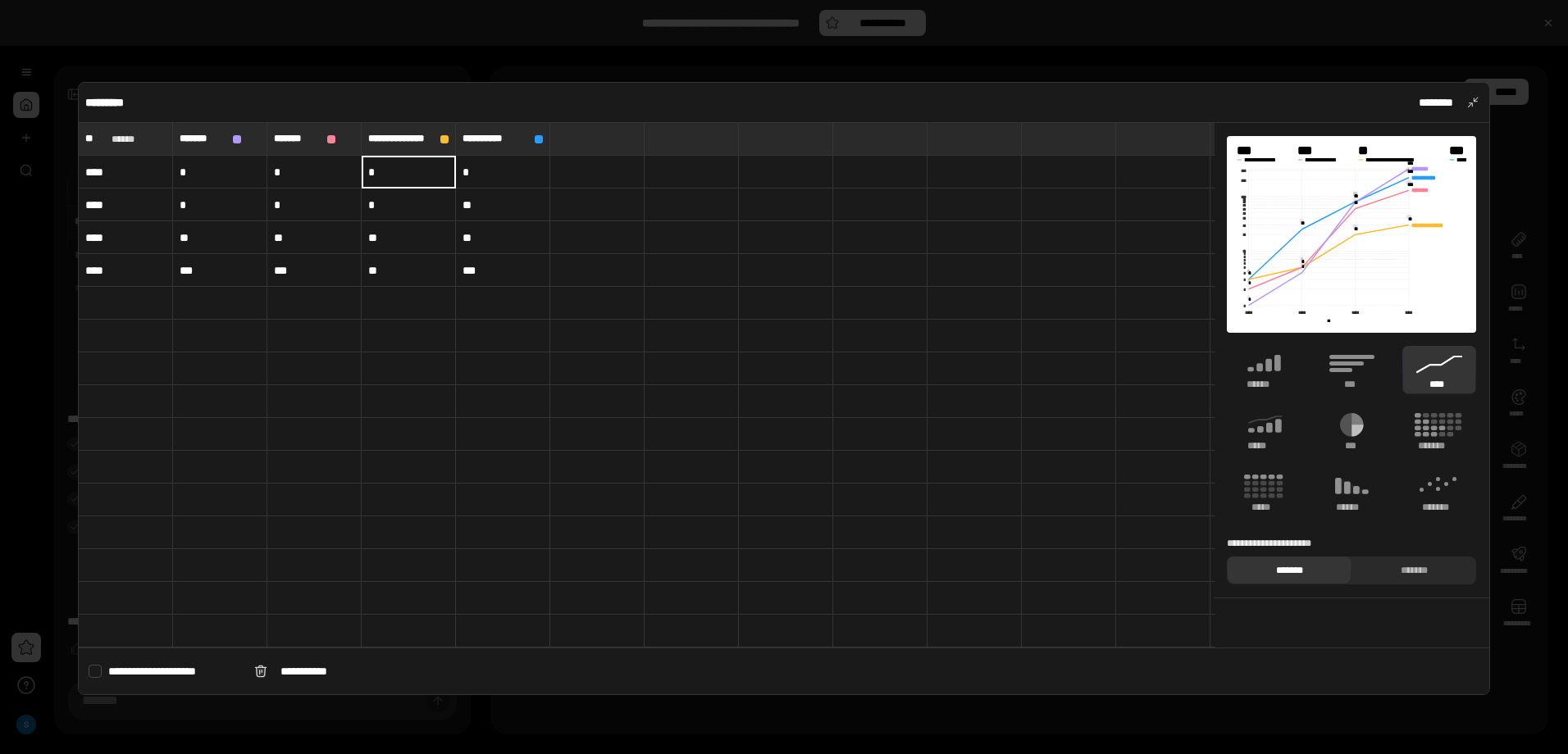 type on "*" 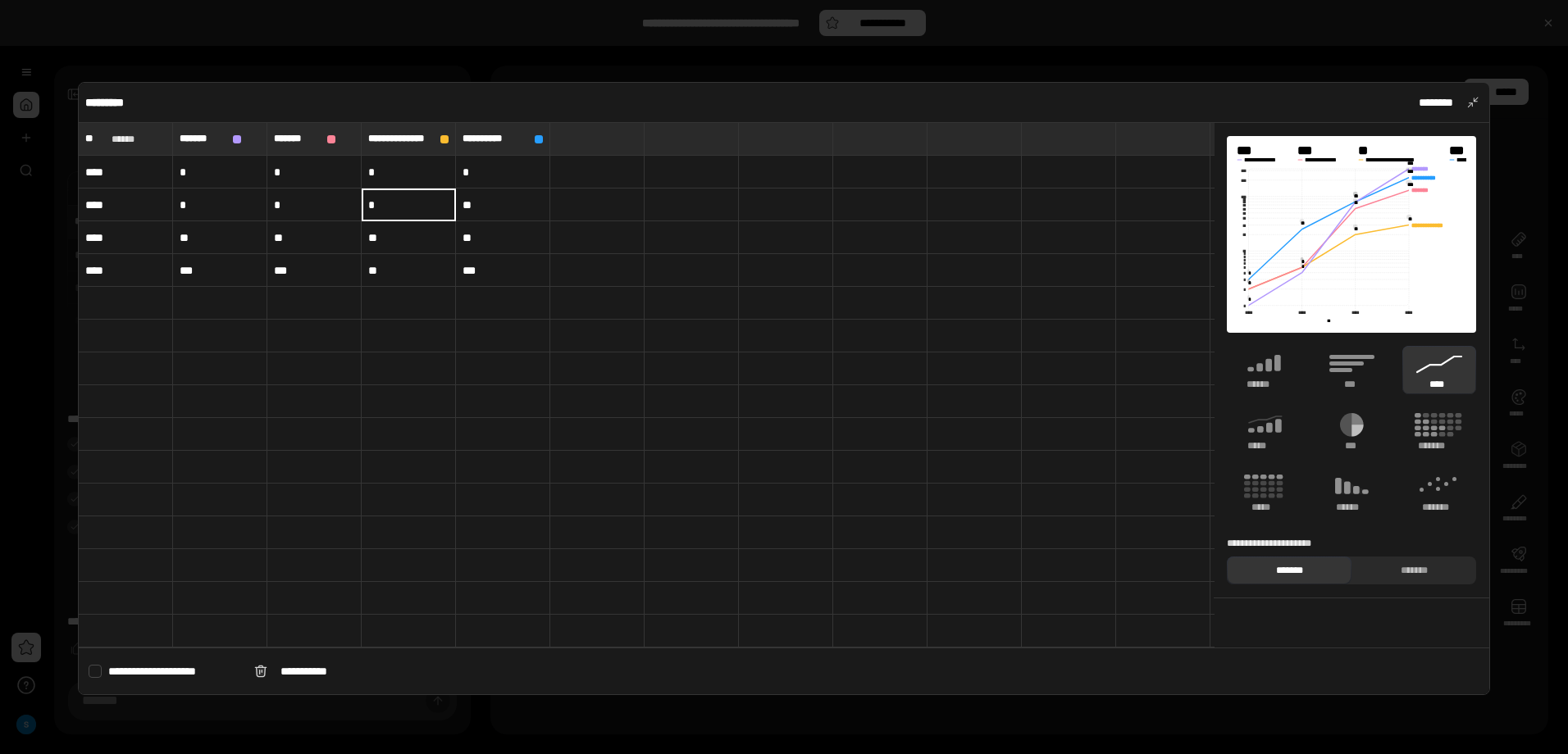 click on "*" at bounding box center [408, 205] 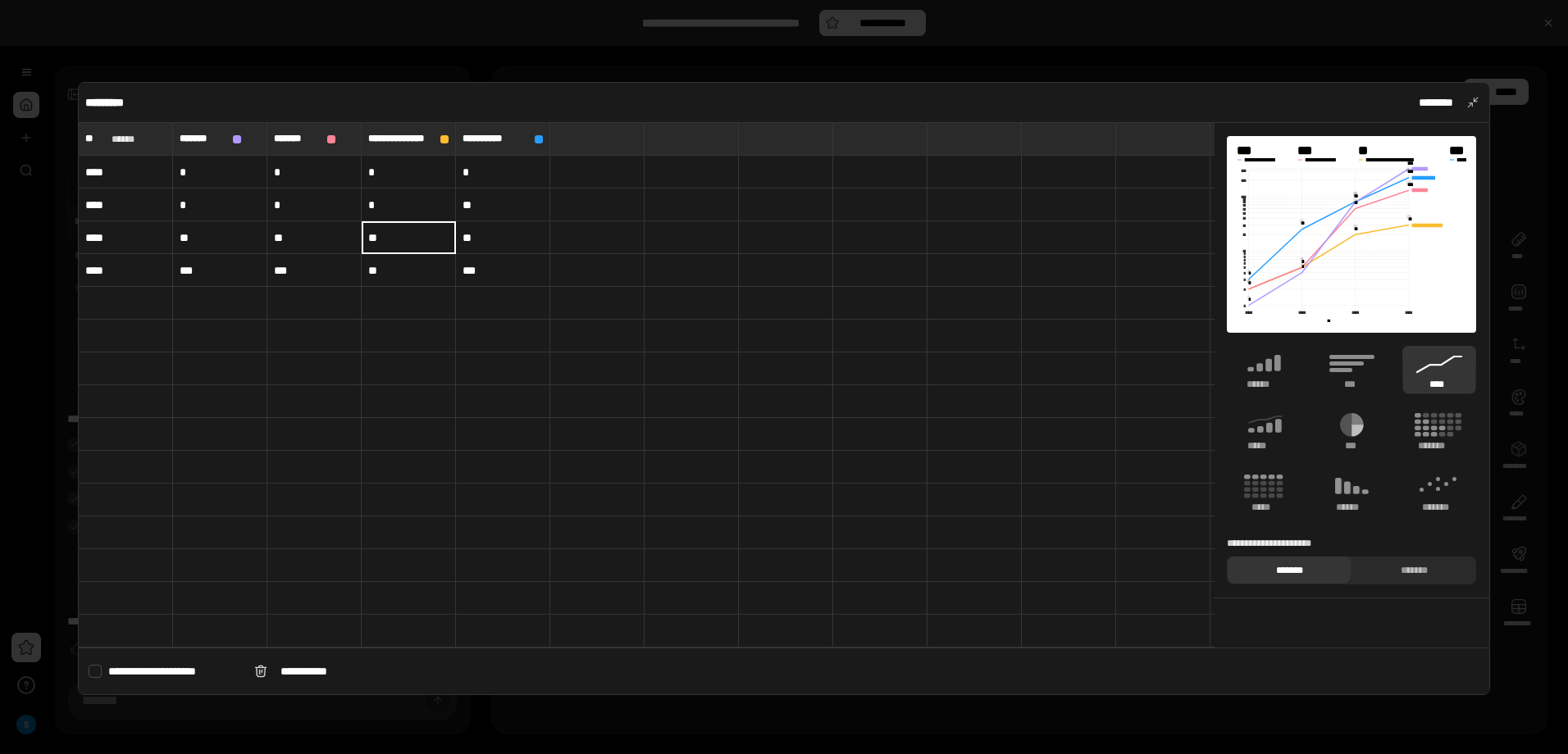 click on "**" at bounding box center (408, 238) 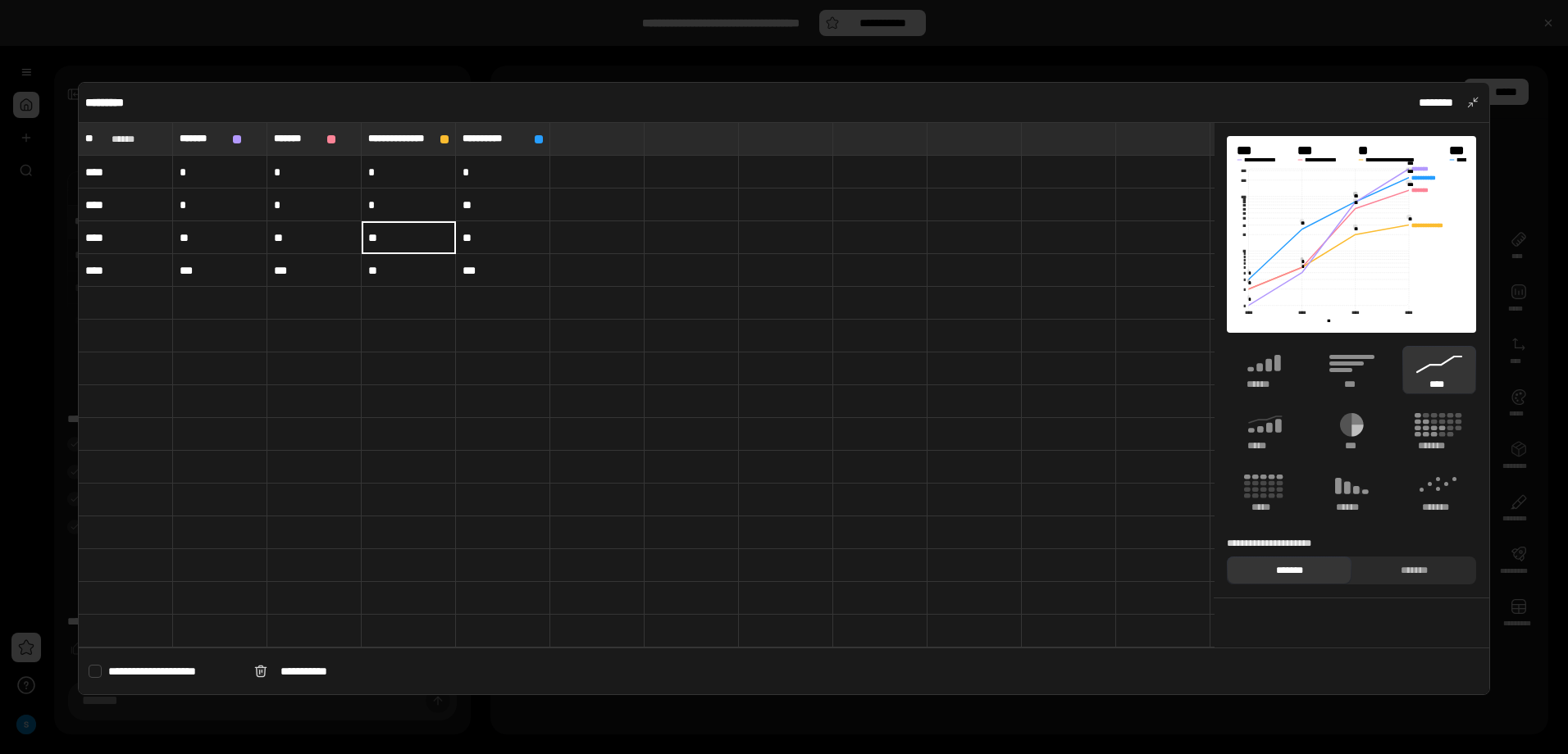 type on "**" 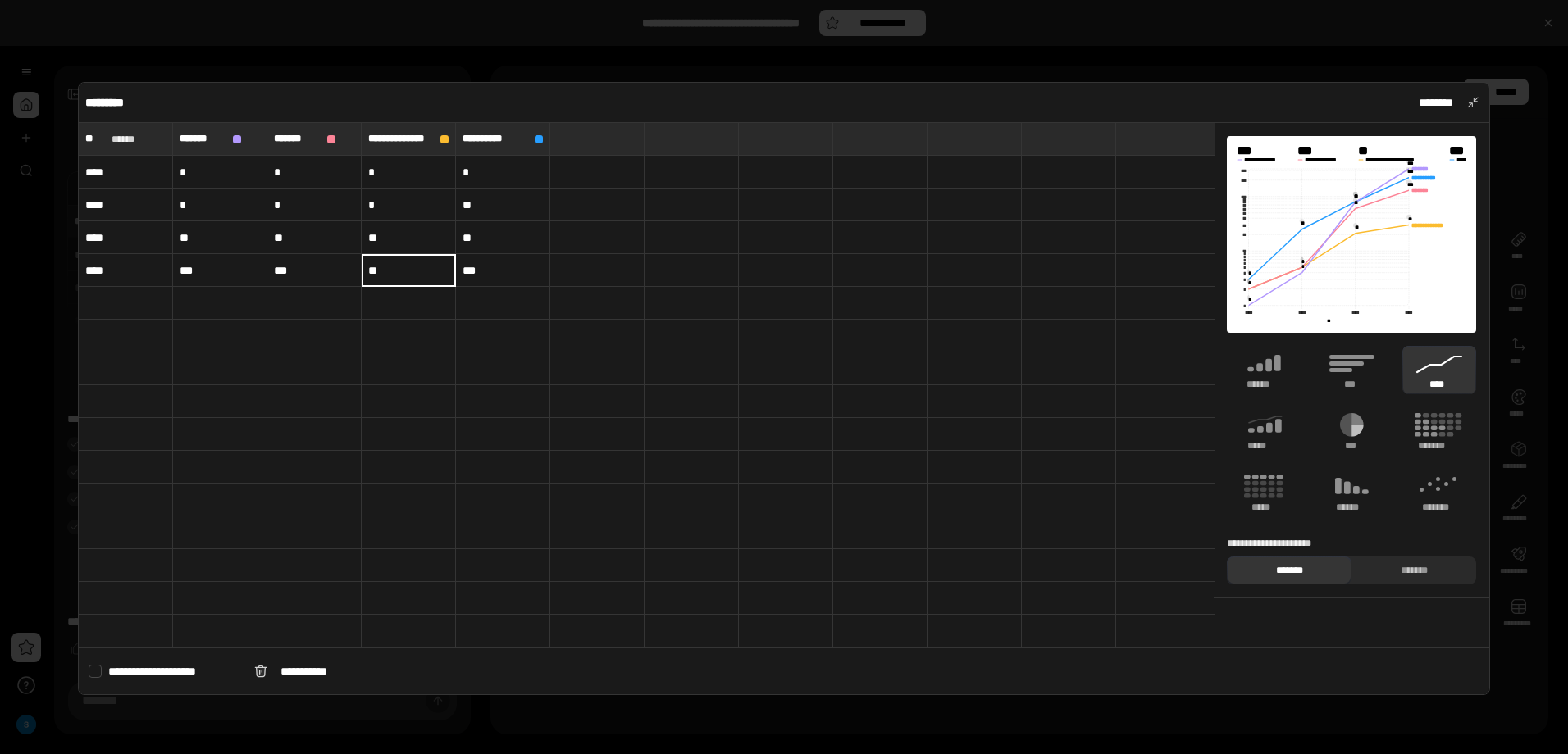 type on "**" 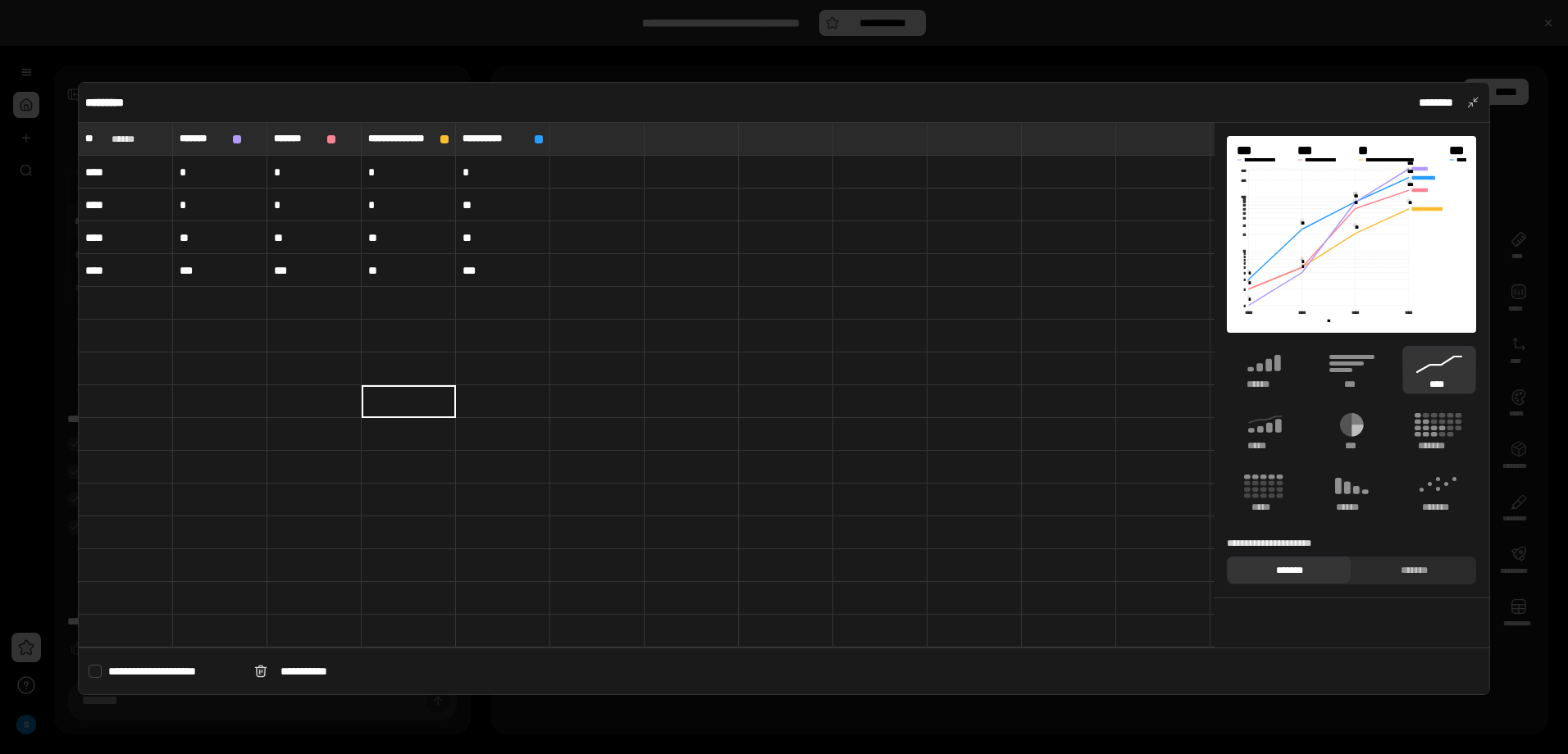 click on "*" at bounding box center [314, 172] 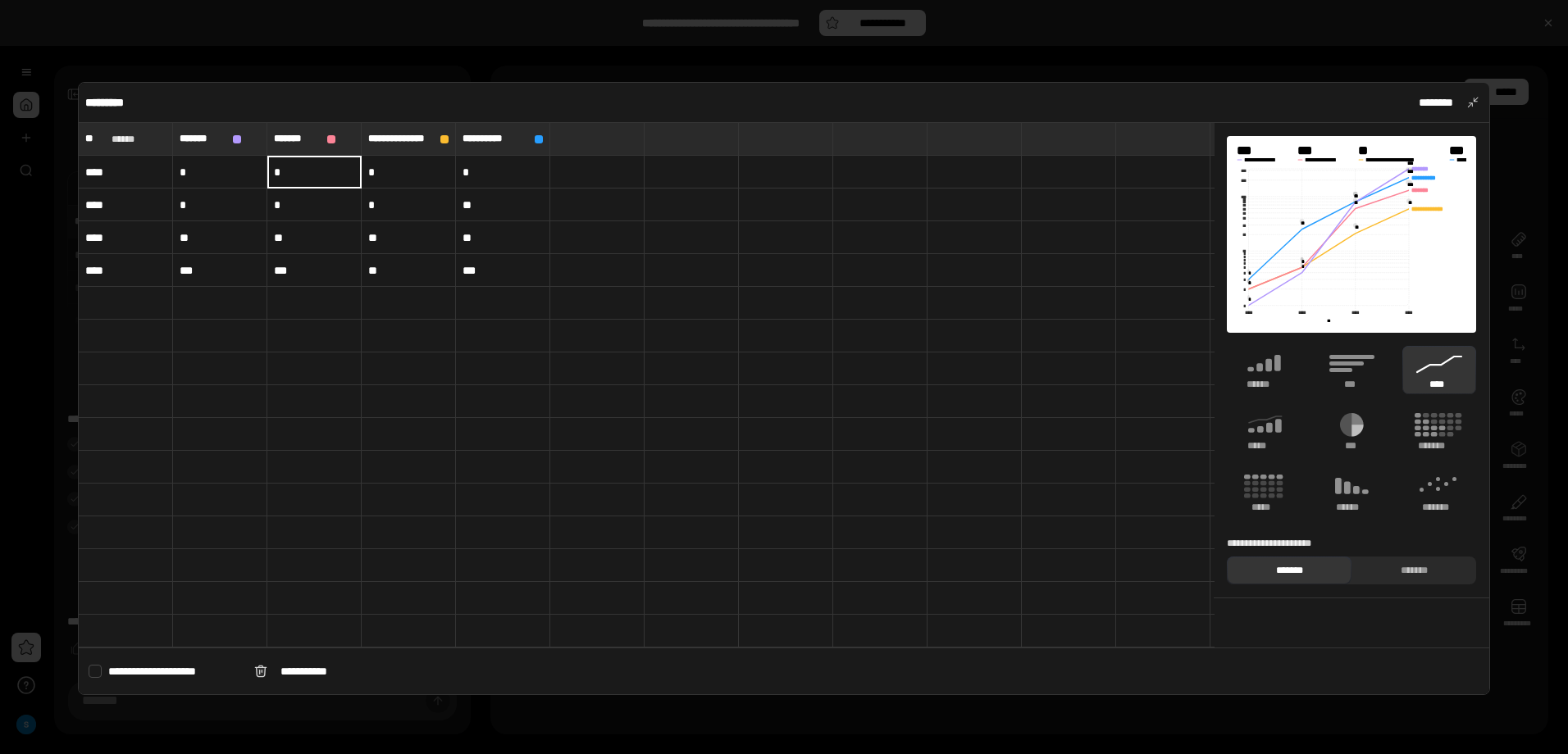 click on "*" at bounding box center (314, 172) 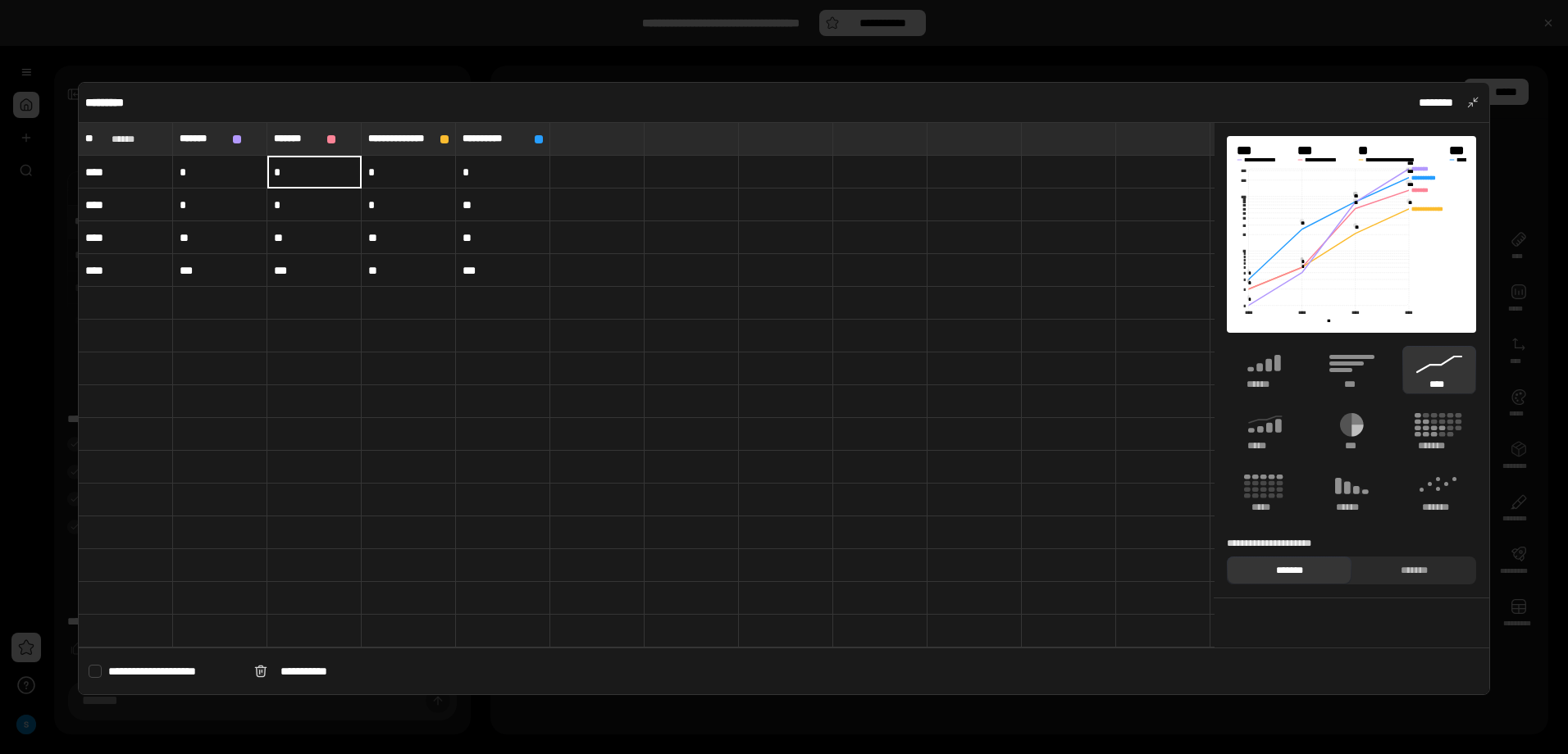 click on "***" at bounding box center (314, 270) 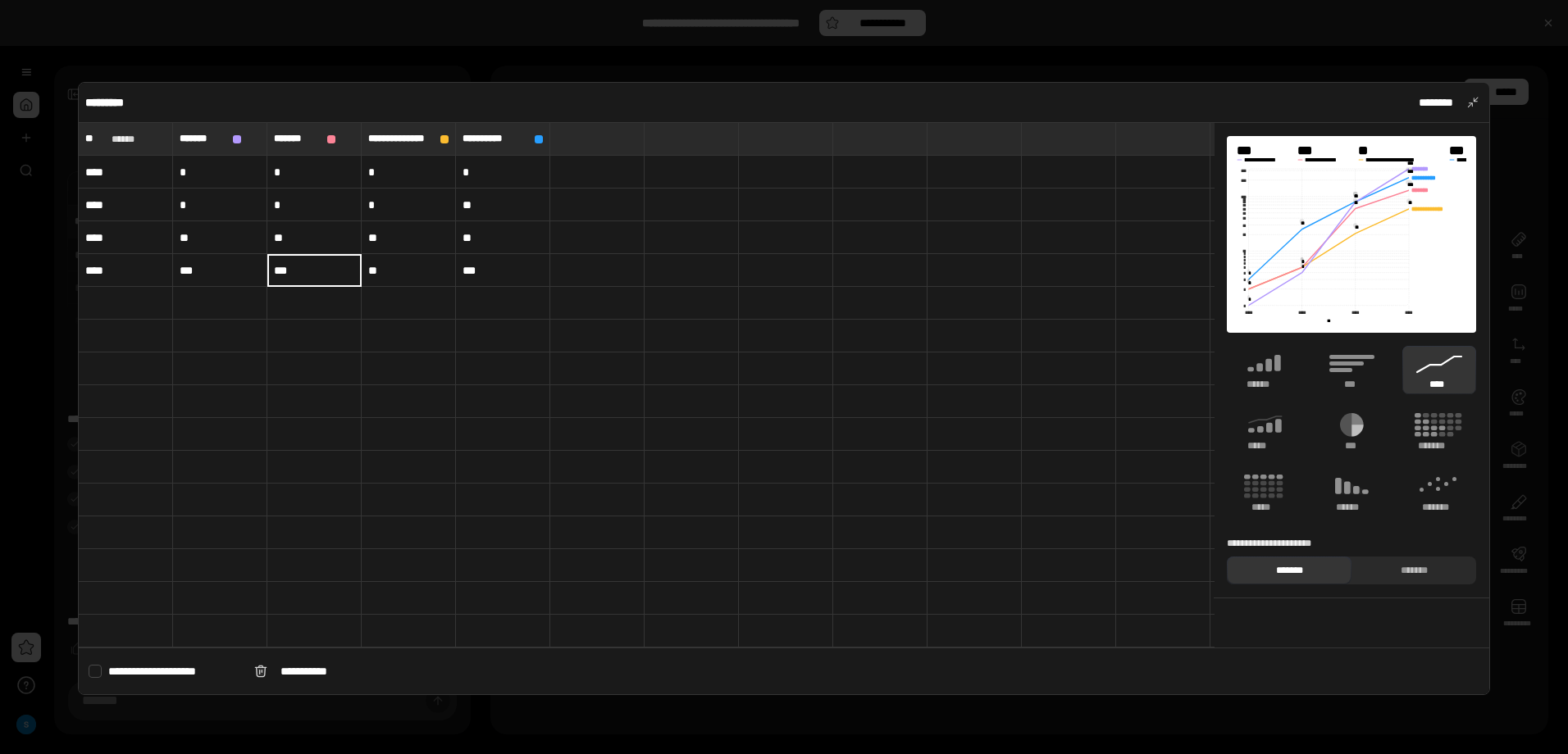click on "***" at bounding box center [314, 270] 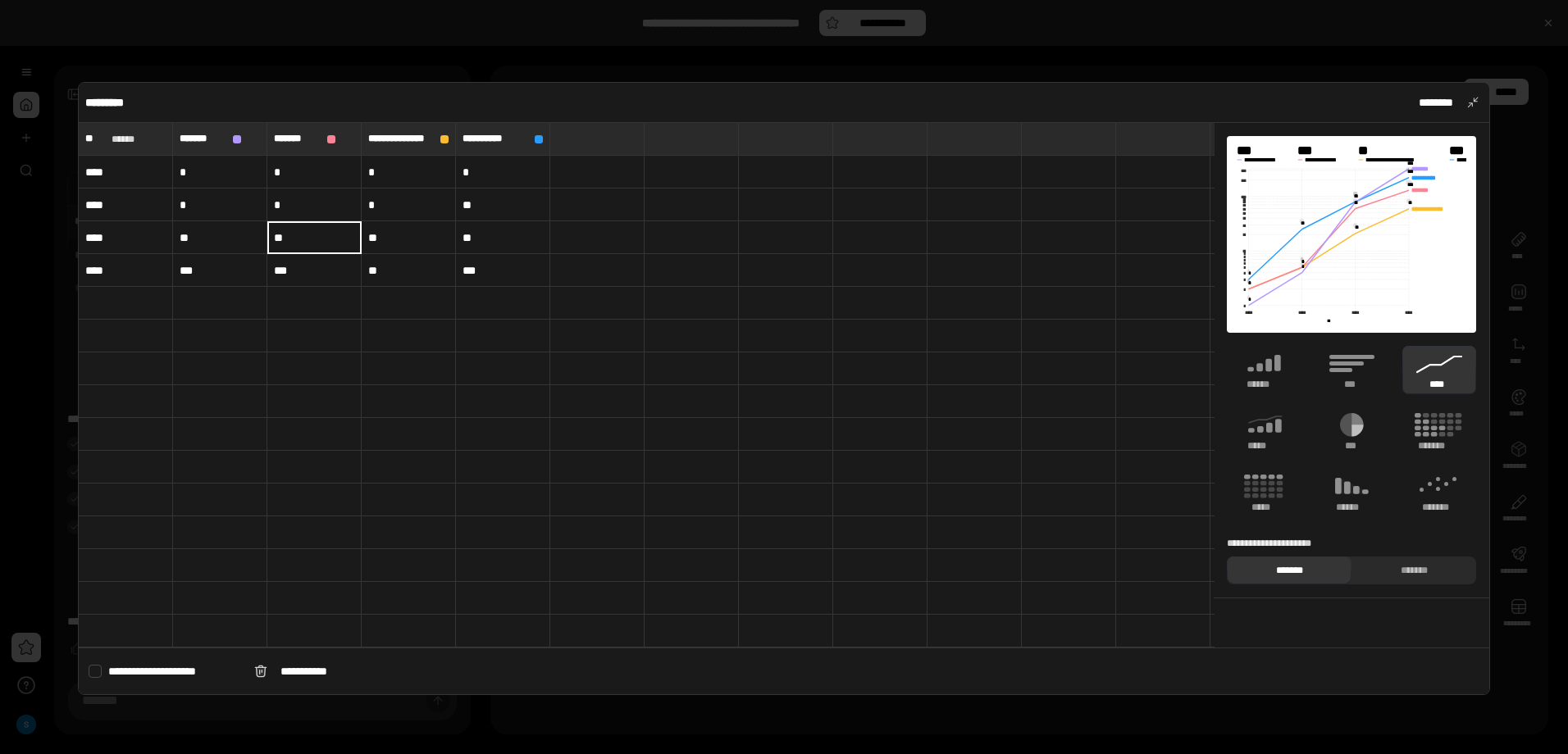 click on "*" at bounding box center [314, 172] 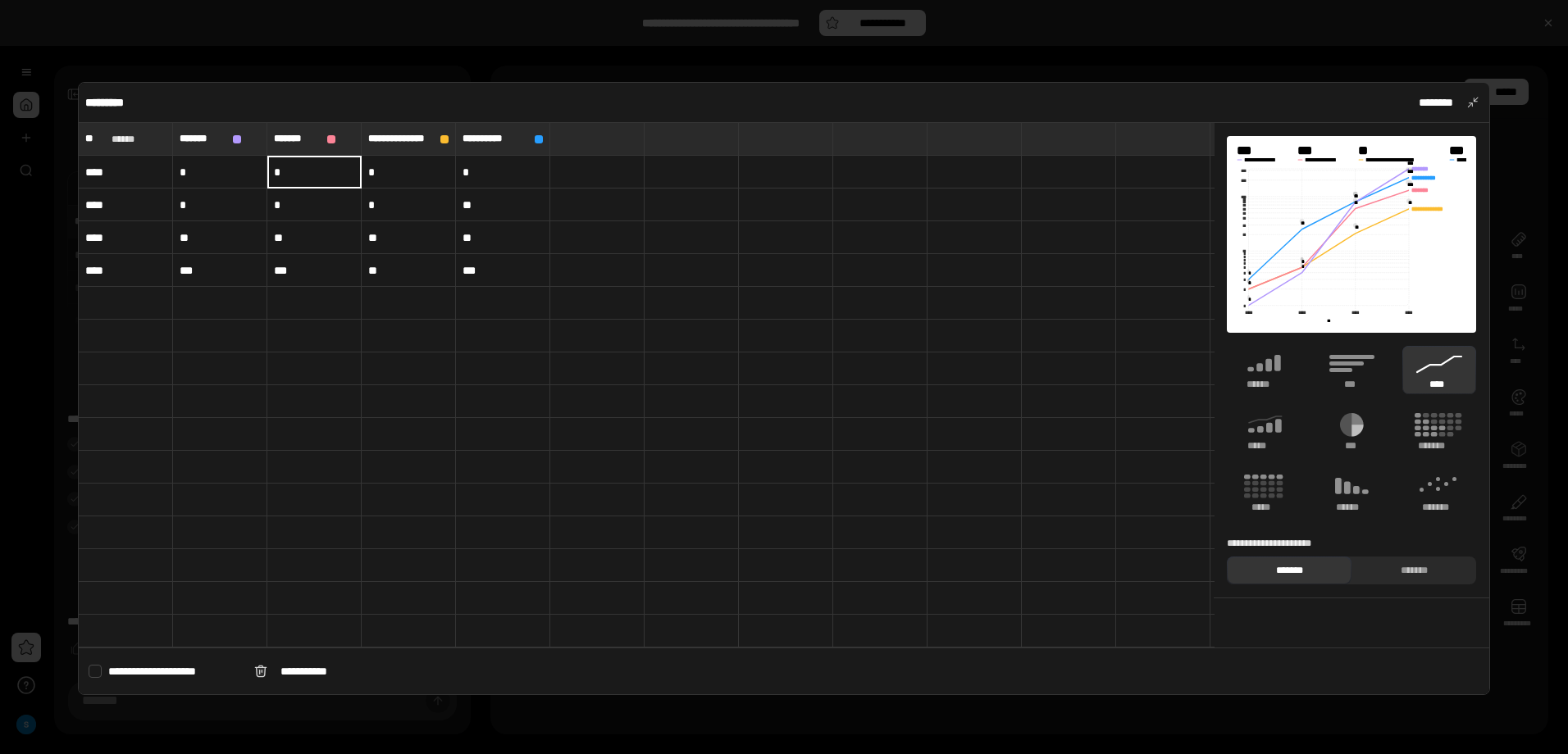 click on "*" at bounding box center (503, 172) 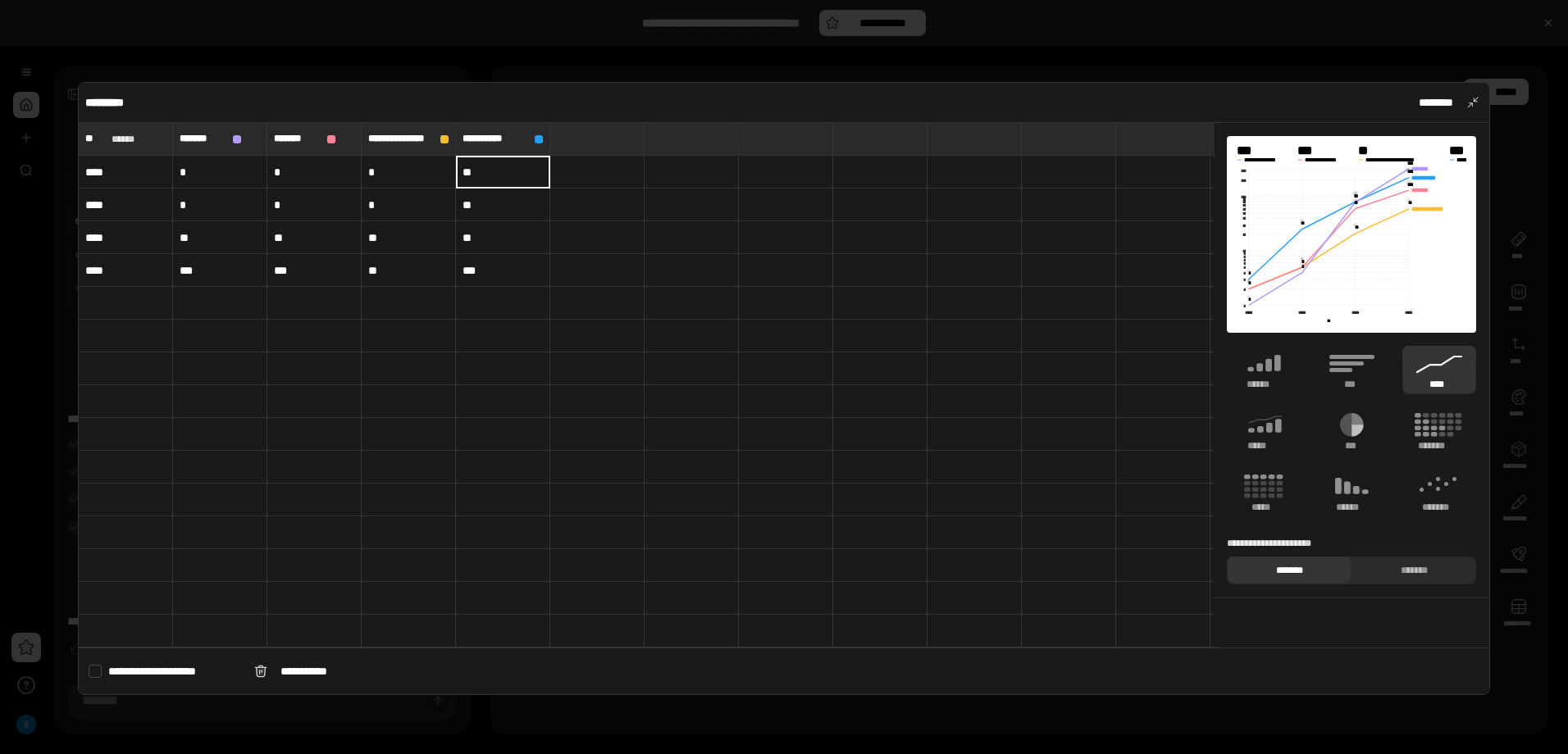 type on "**" 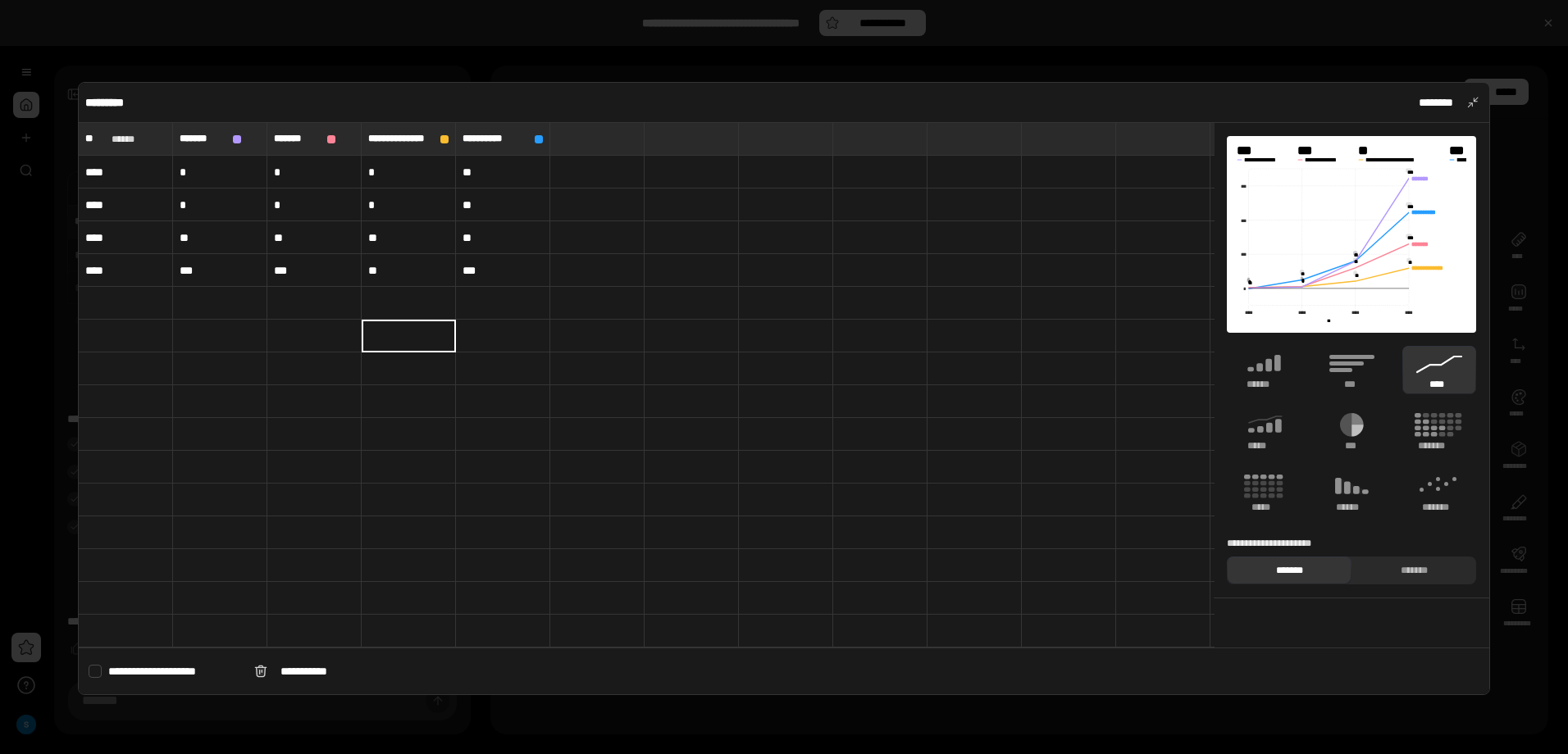 click on "*" at bounding box center [314, 205] 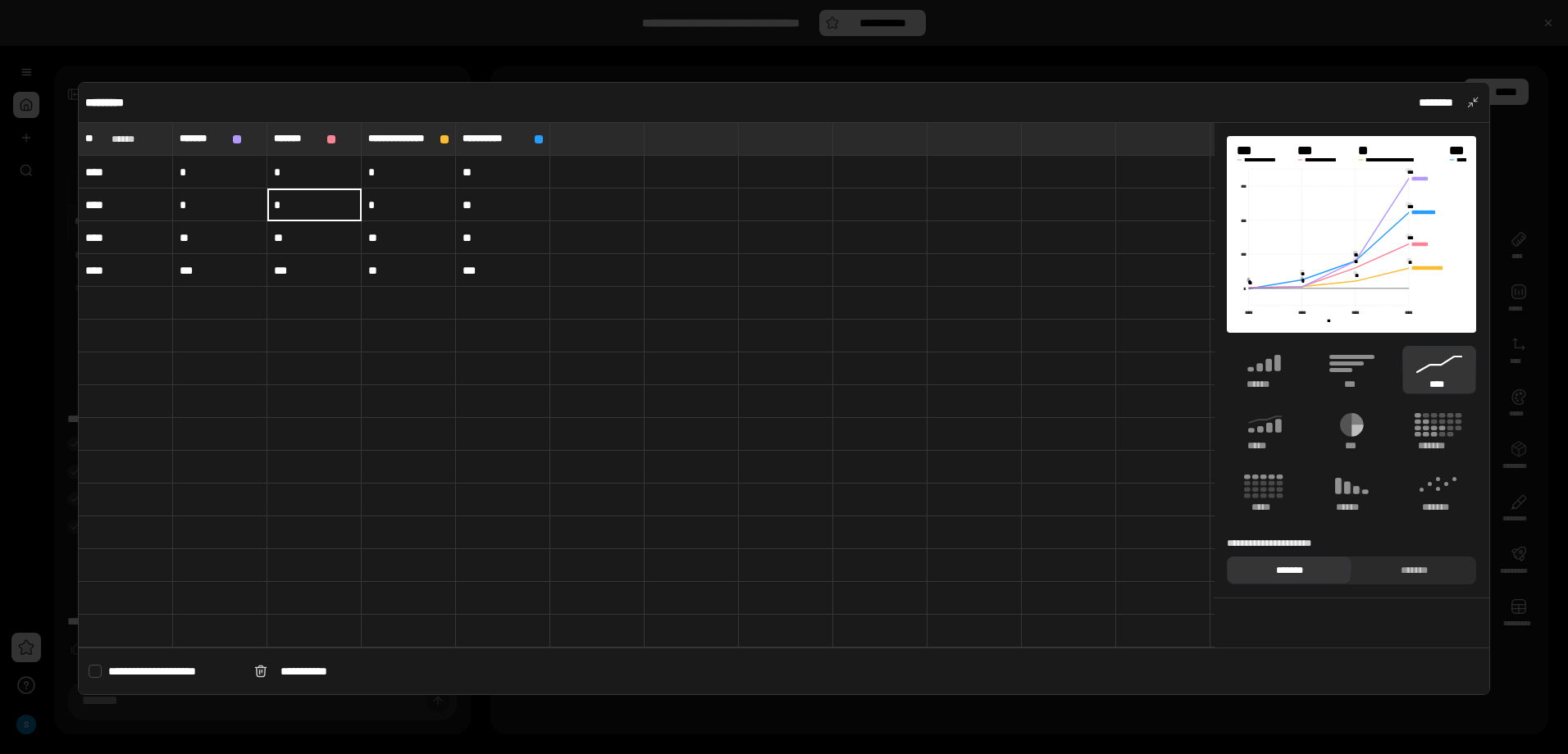click on "*" at bounding box center [314, 205] 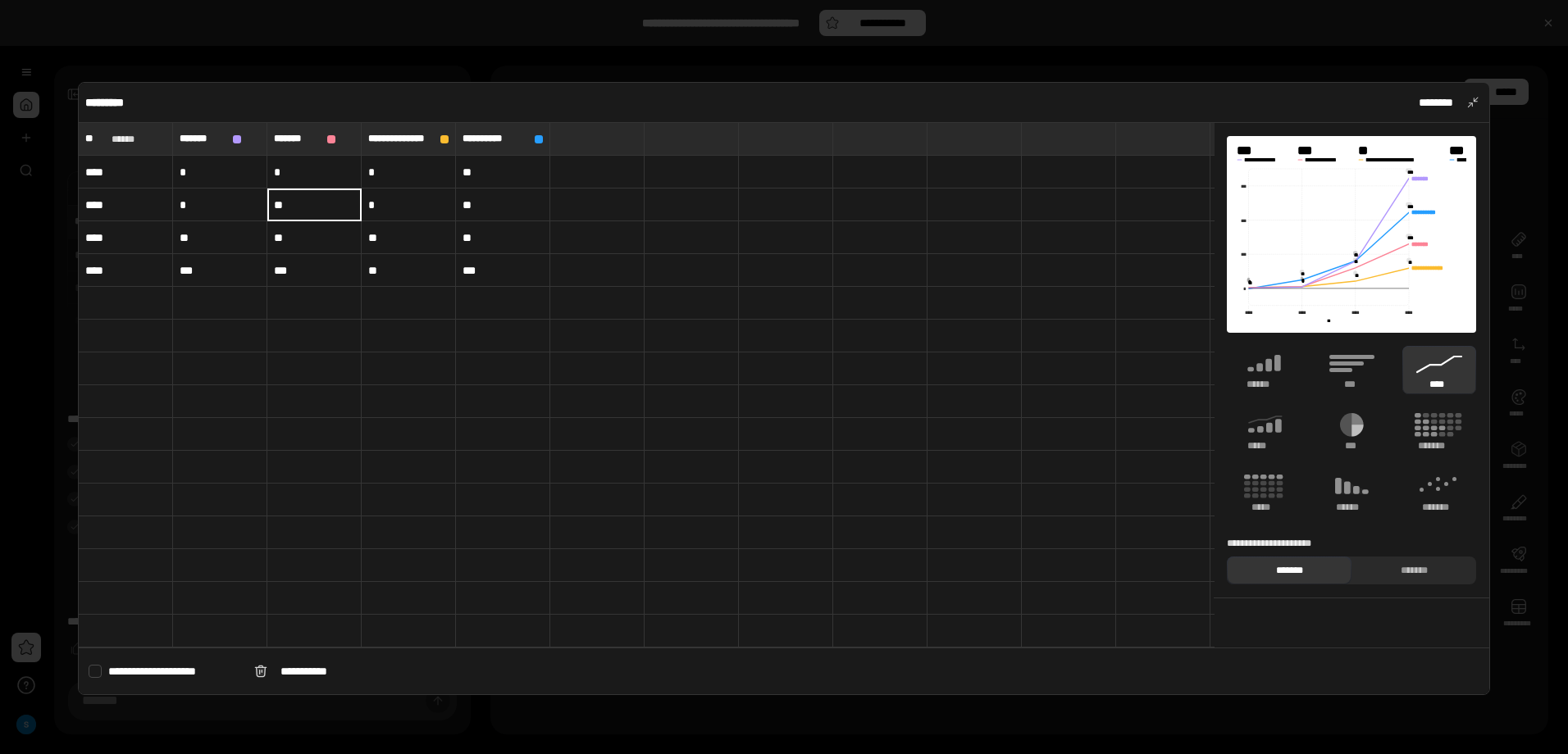 click at bounding box center [314, 336] 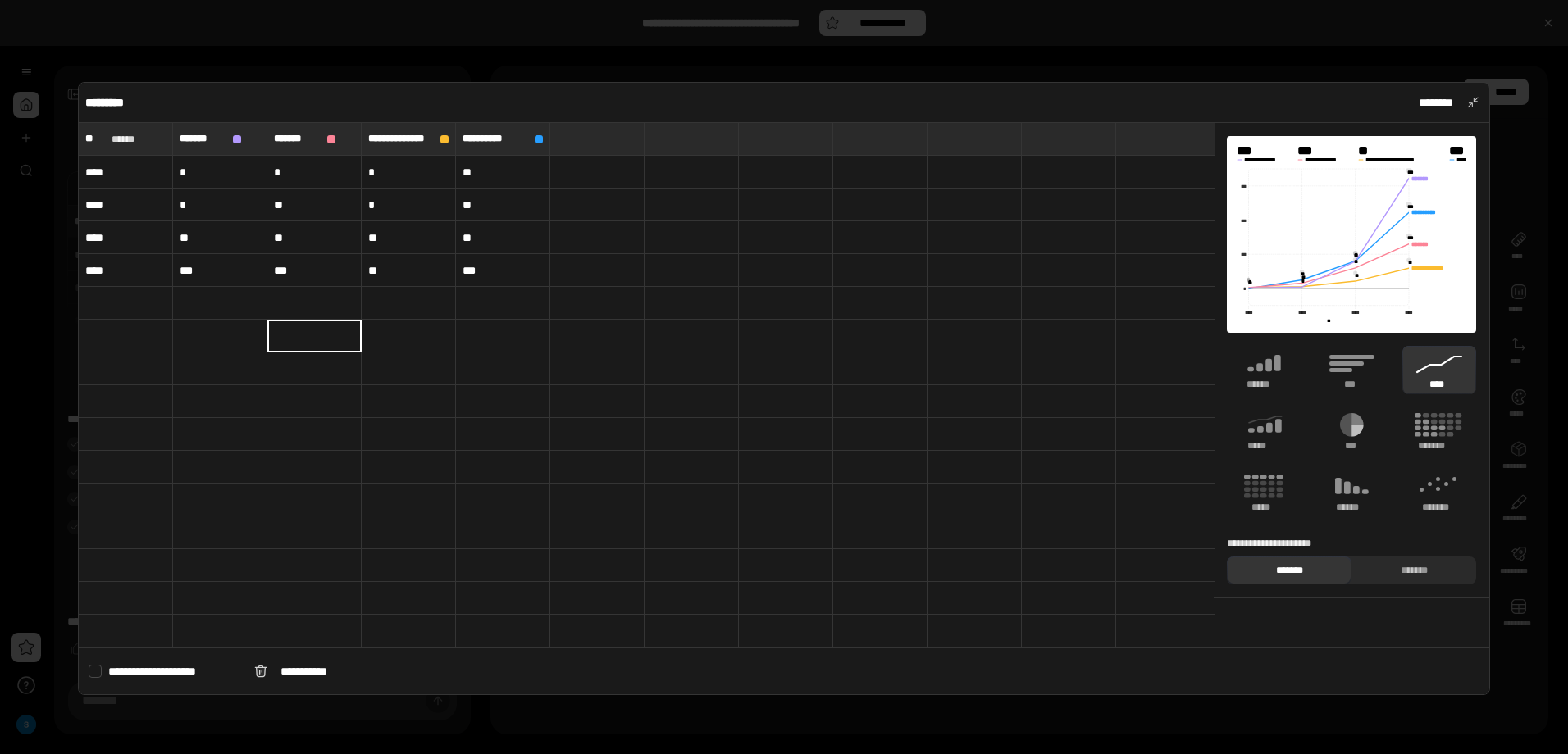 click on "**" at bounding box center [314, 205] 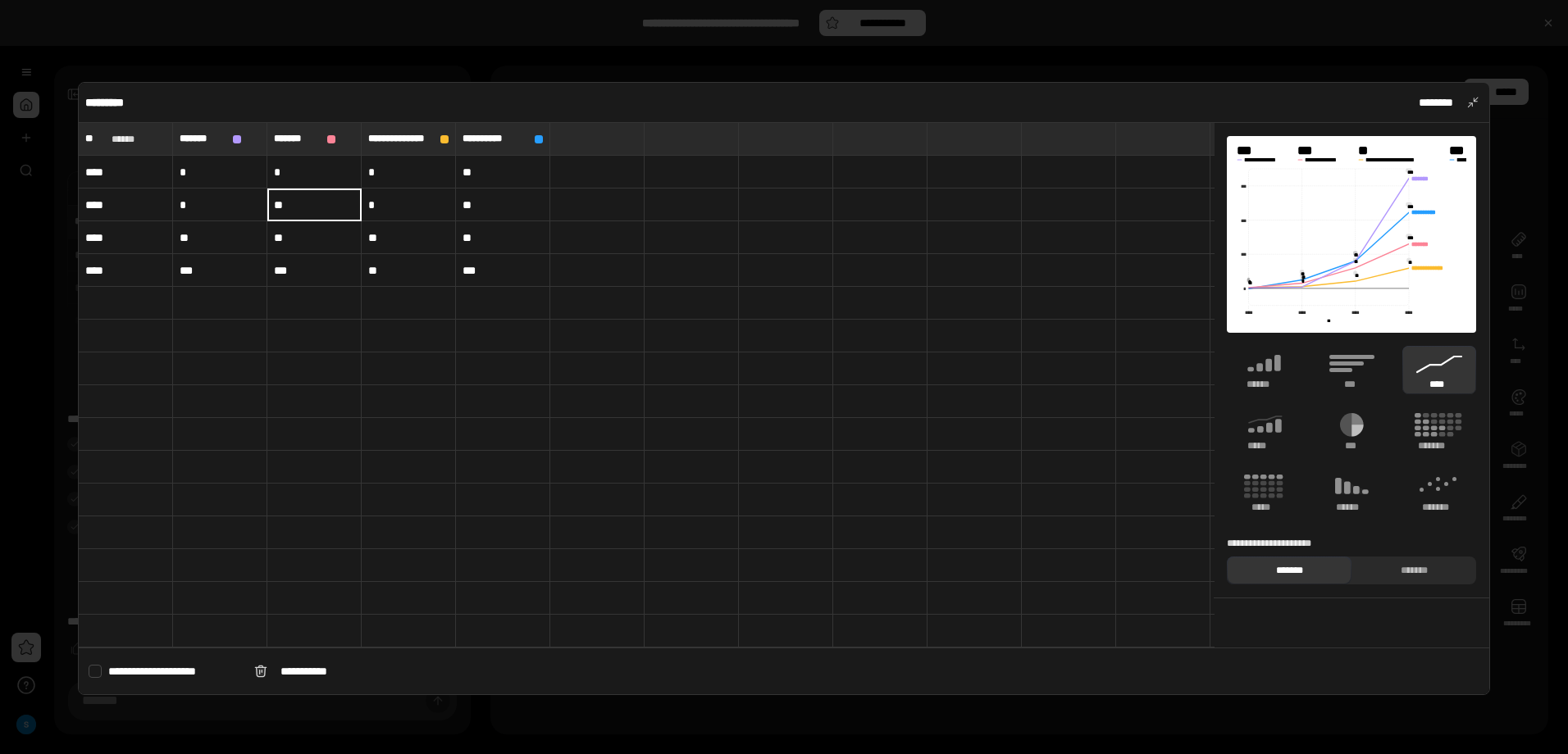 type on "*" 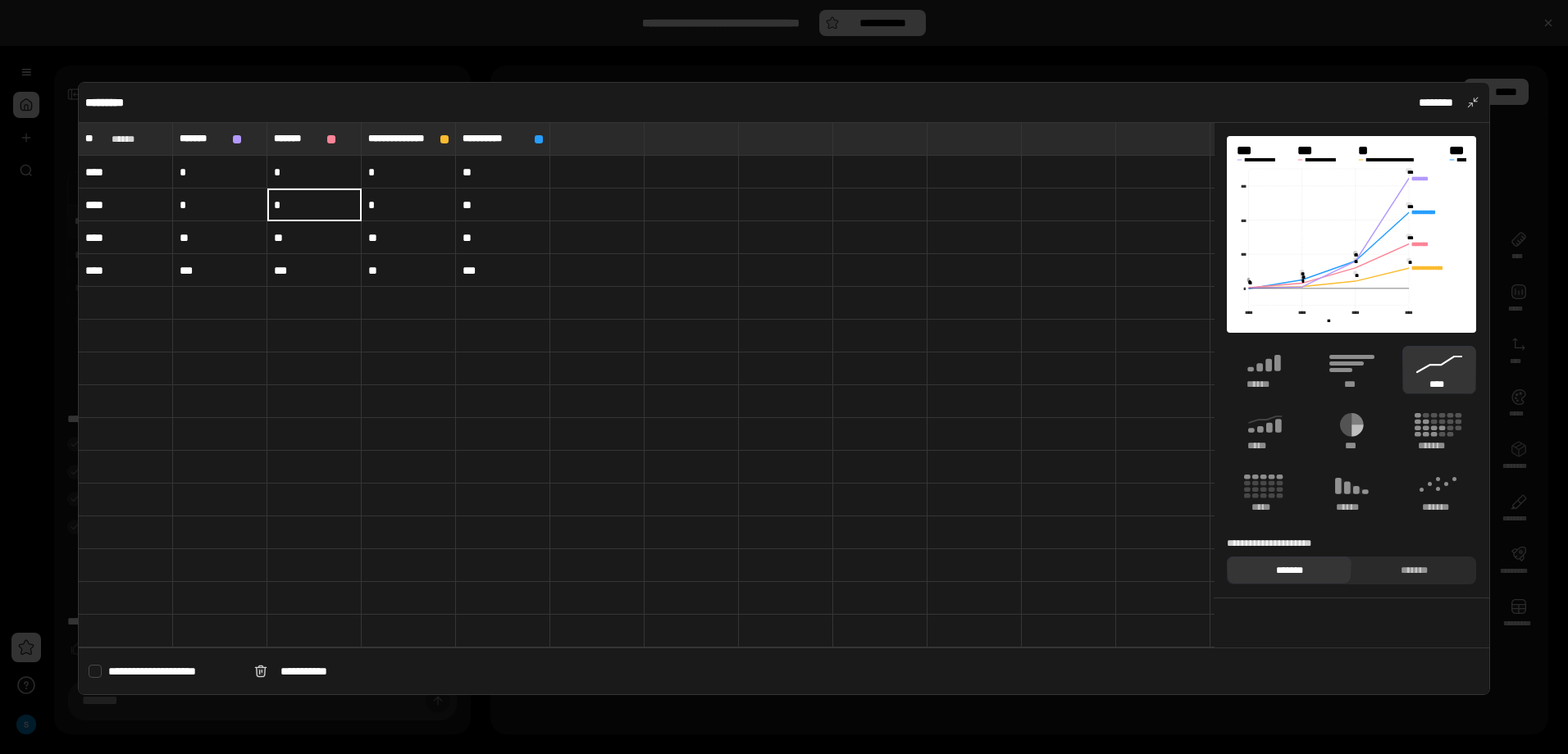 type on "*" 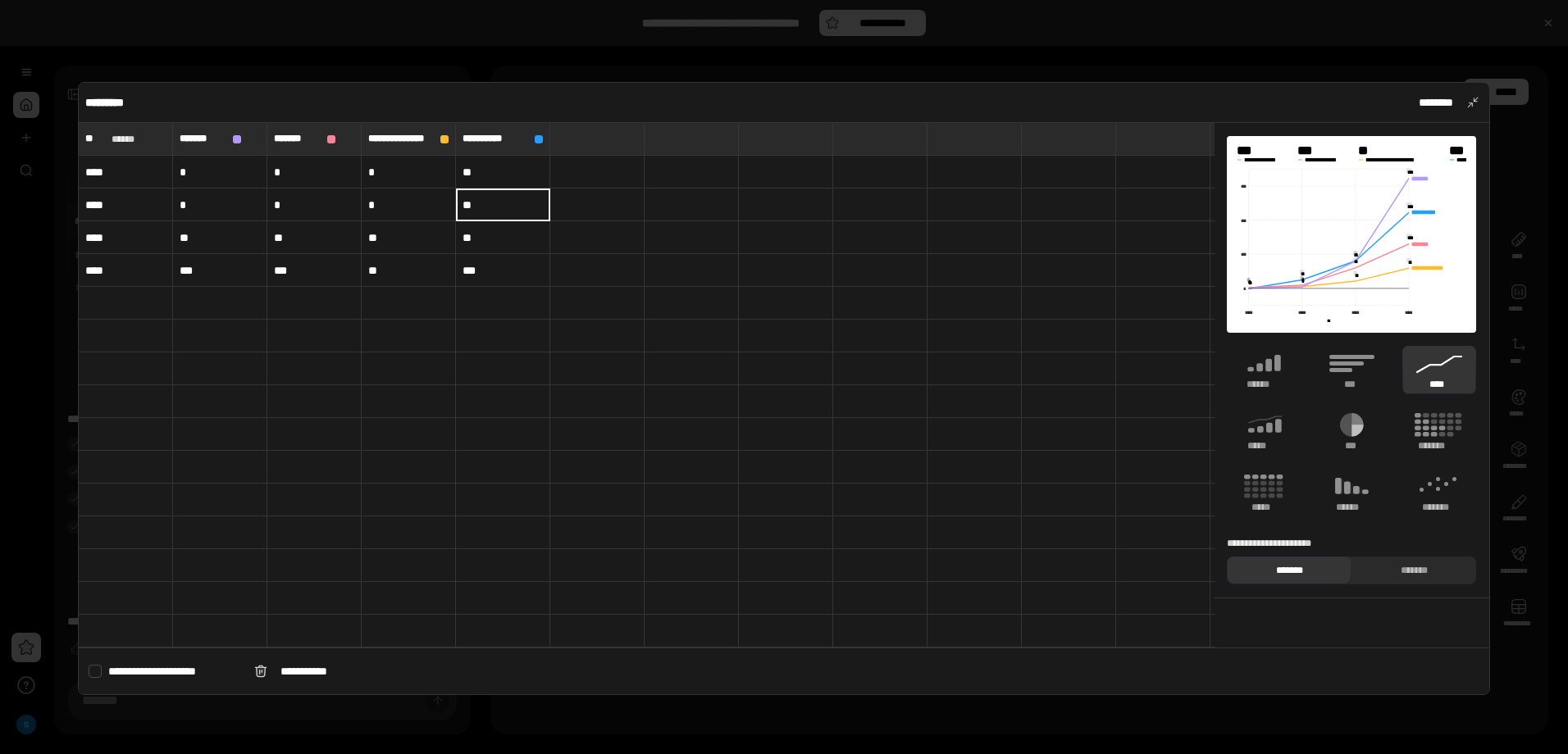 click on "**" at bounding box center [503, 205] 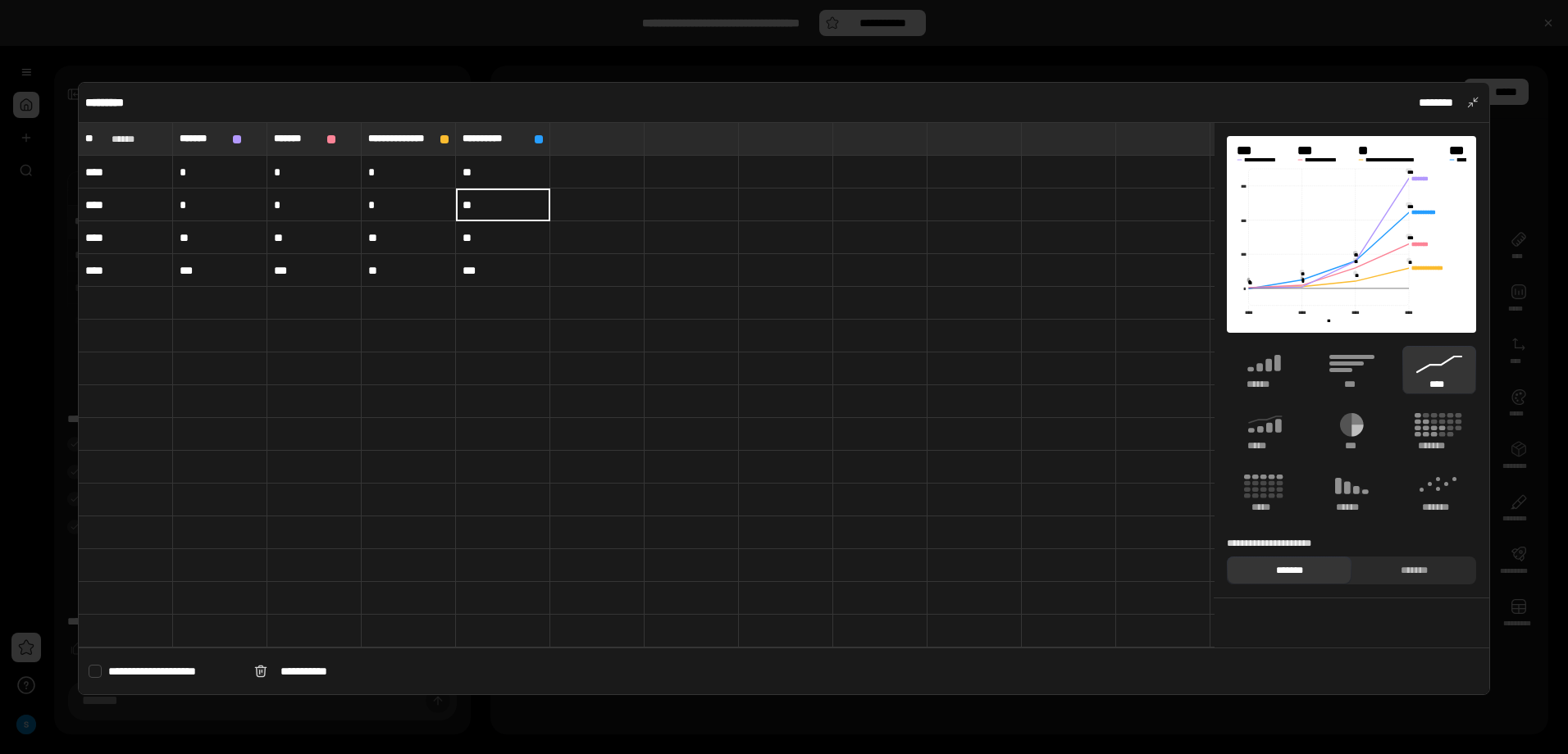type on "**" 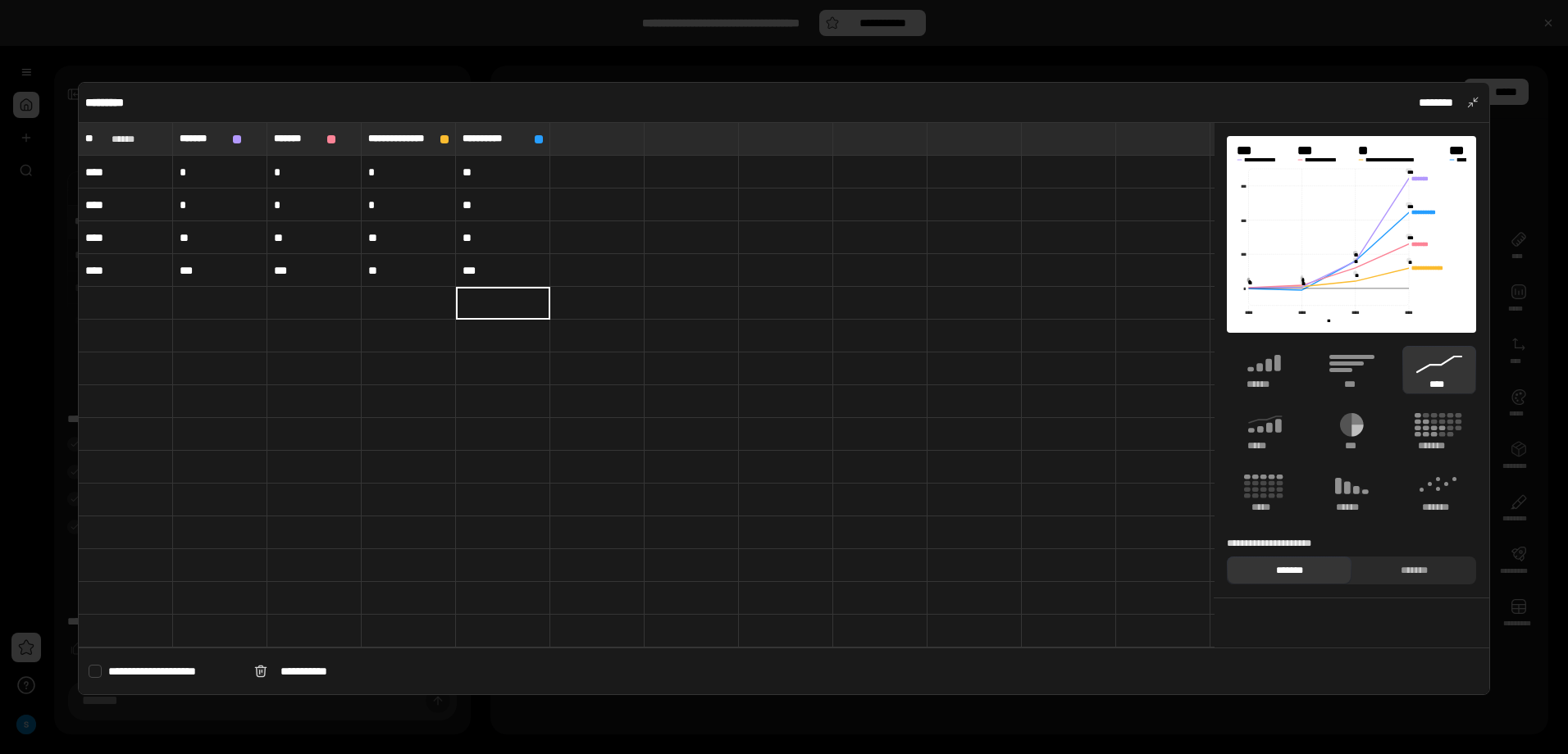 click on "*" at bounding box center [314, 205] 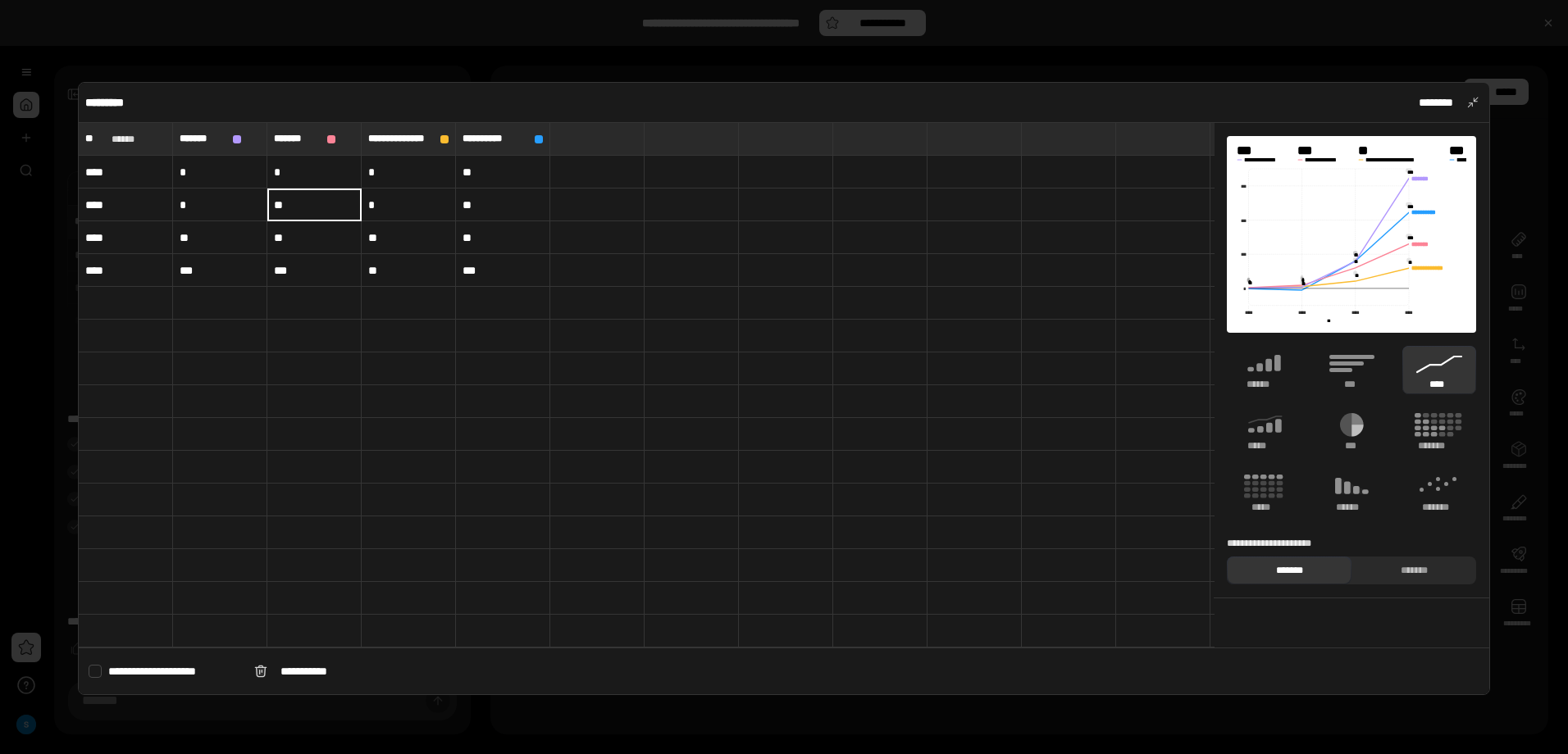 type on "**" 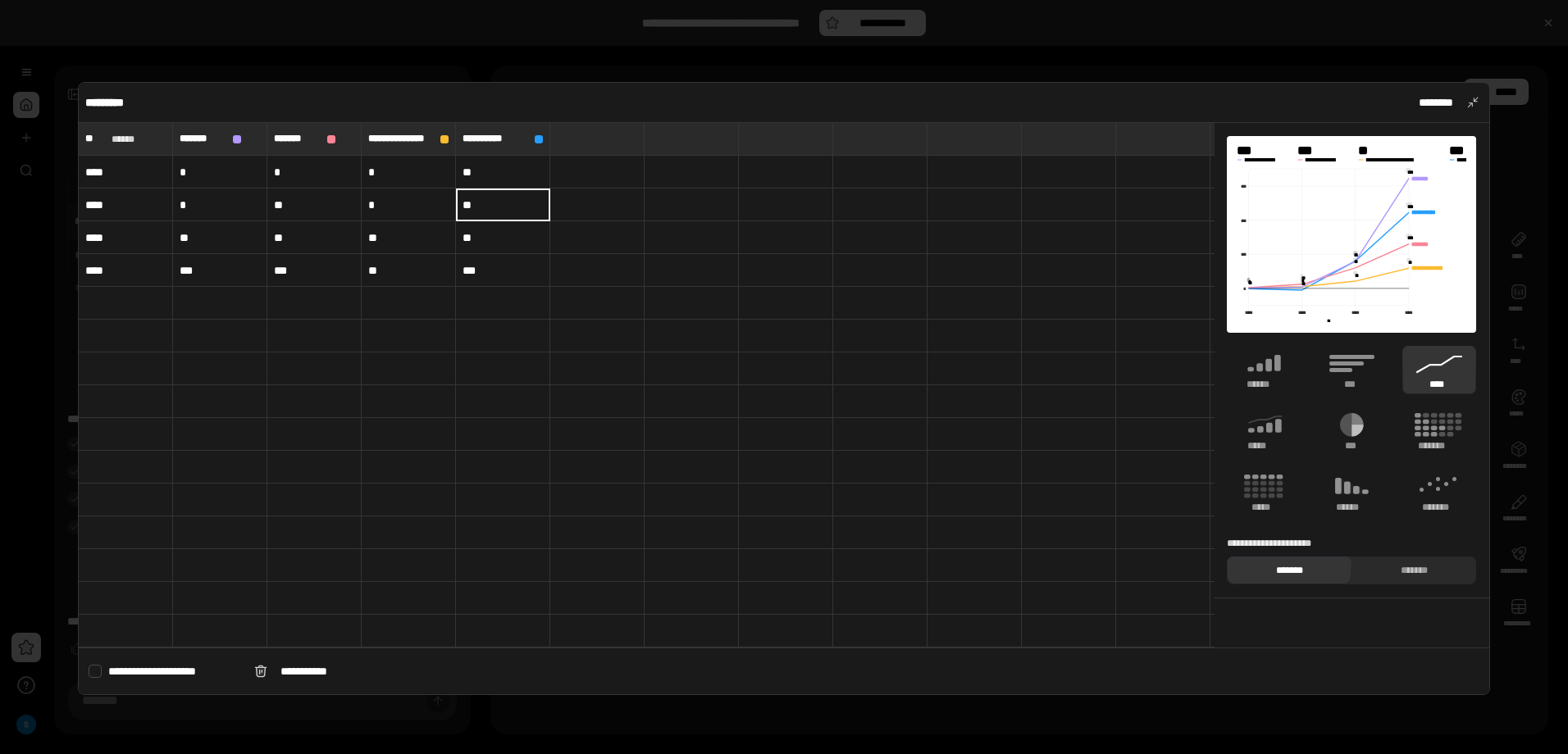 click on "**" at bounding box center [503, 205] 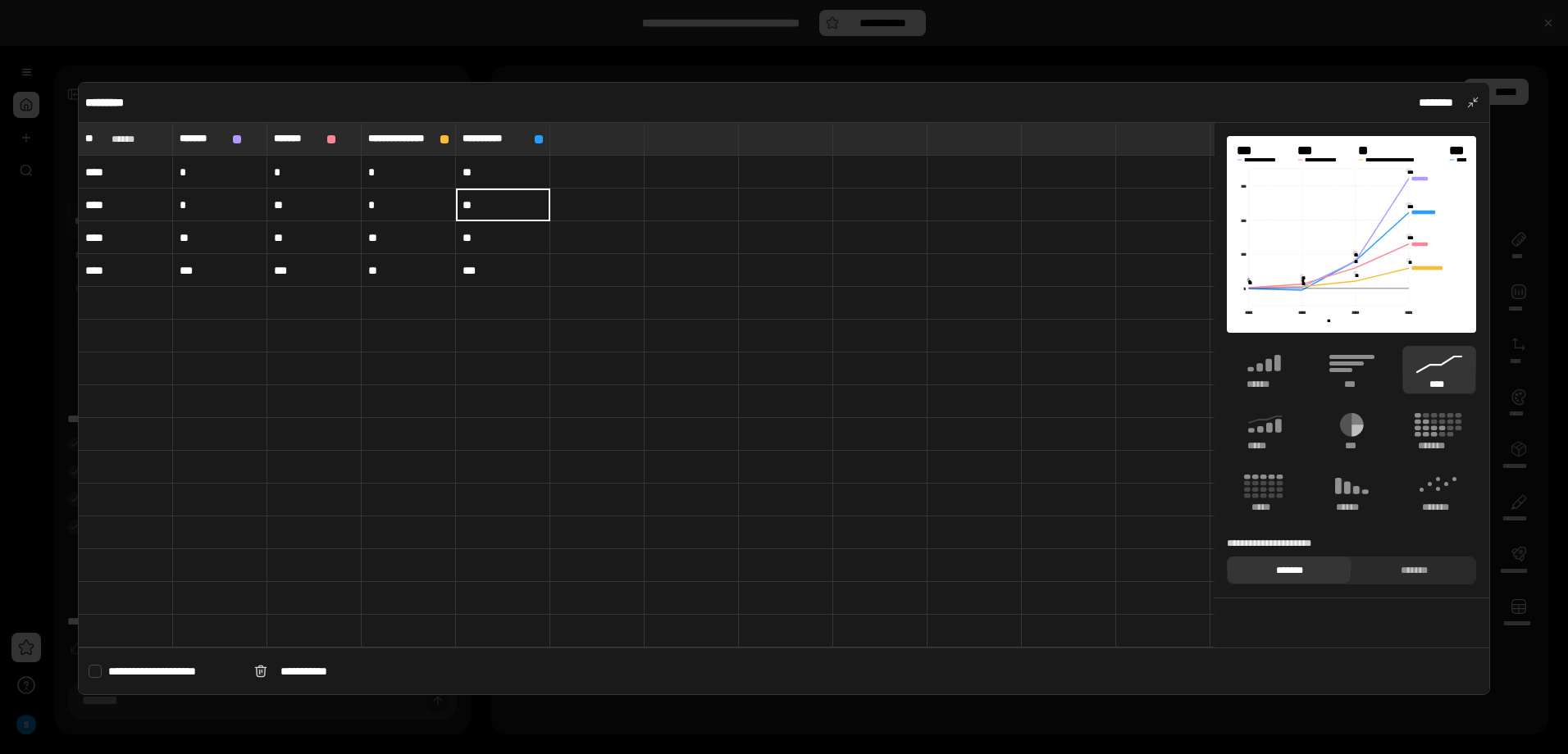 type on "**" 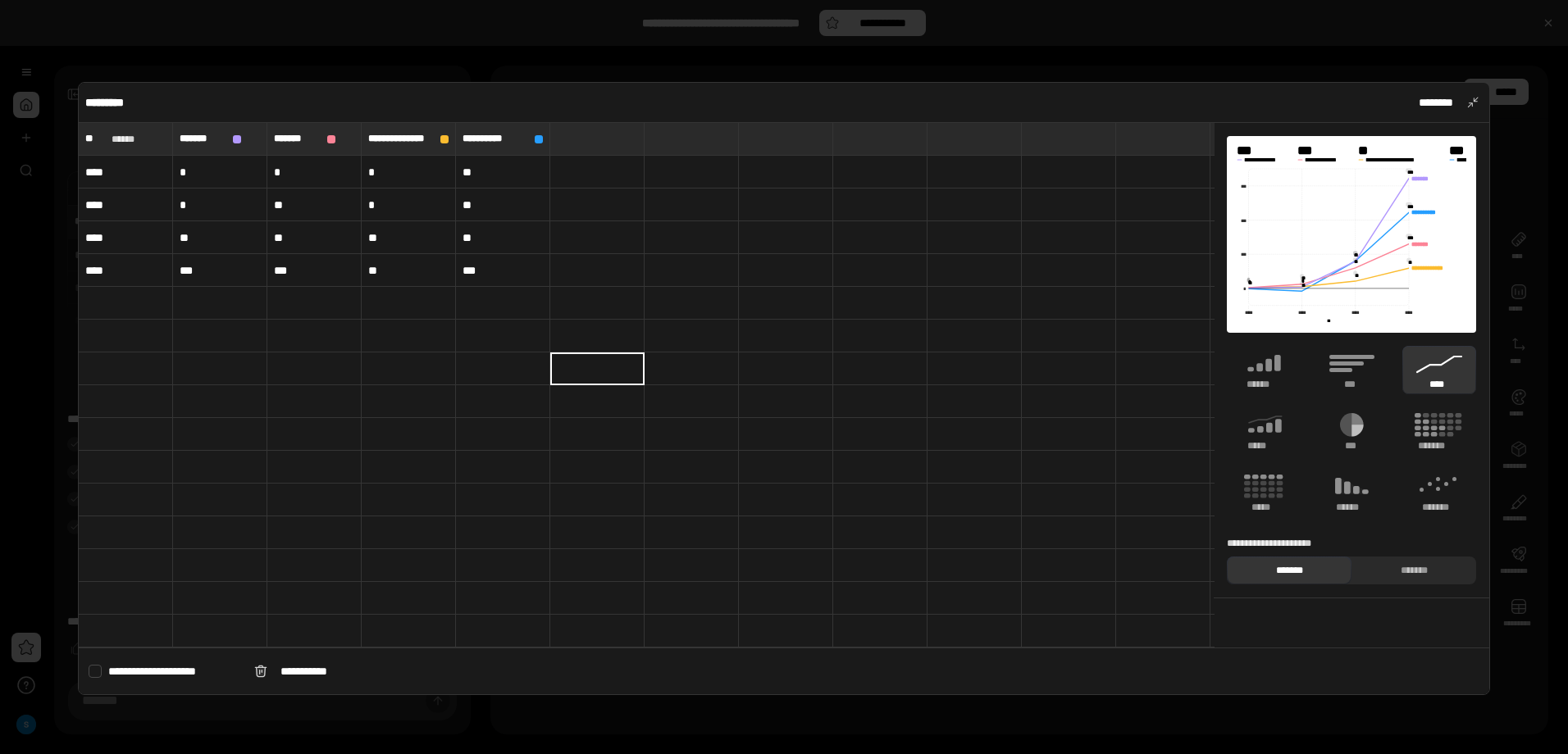 click on "**" at bounding box center (503, 238) 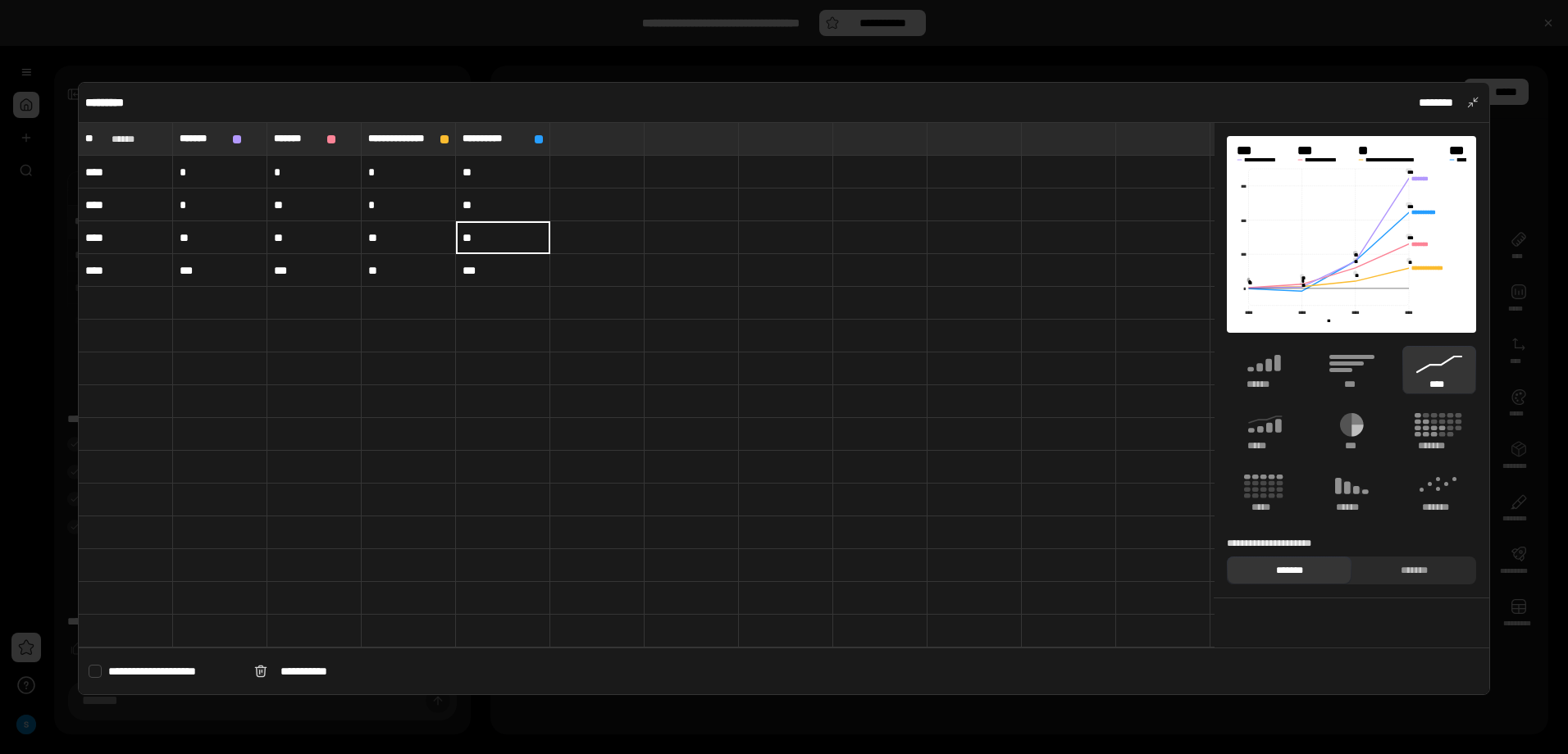 click on "**" at bounding box center (503, 238) 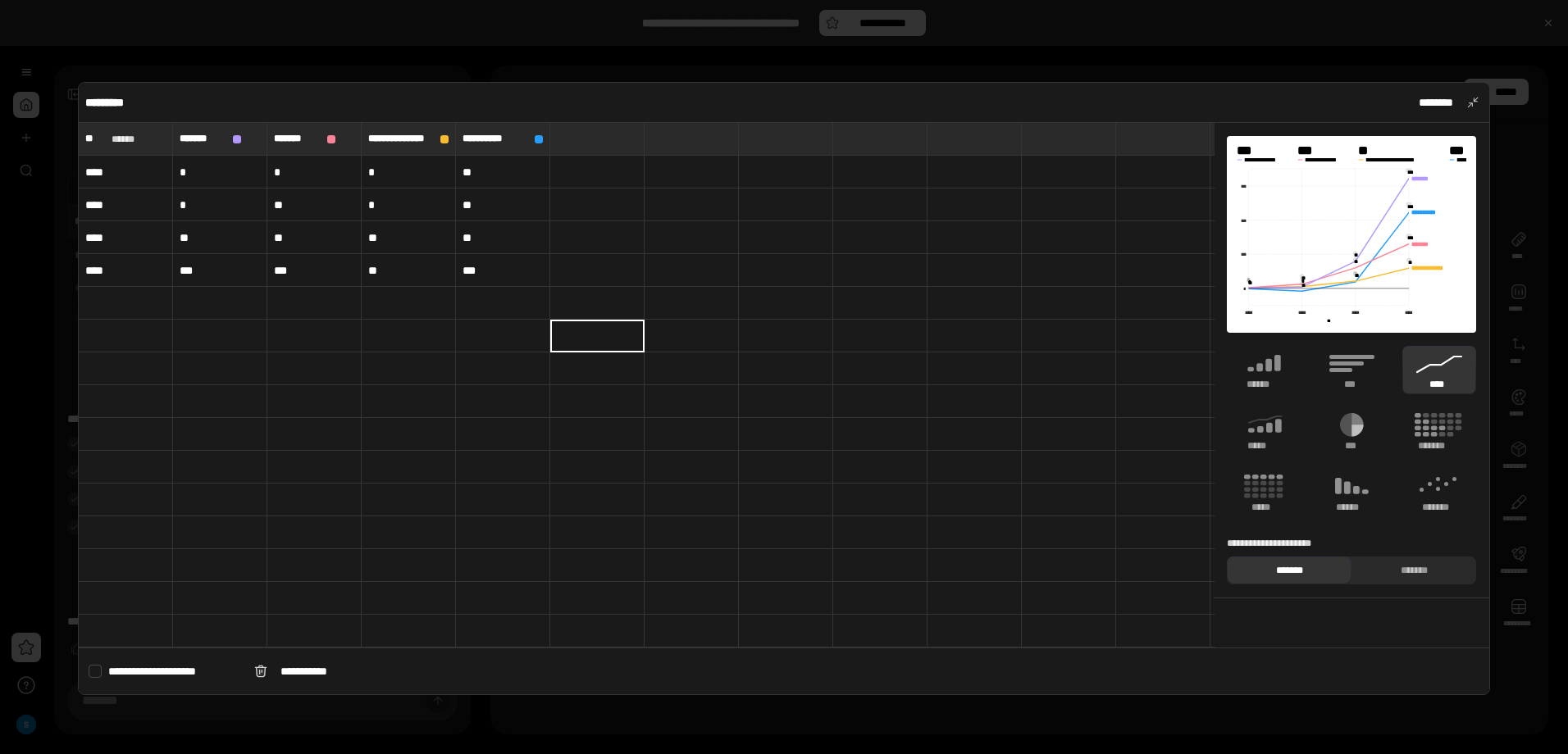 click on "*" at bounding box center [314, 172] 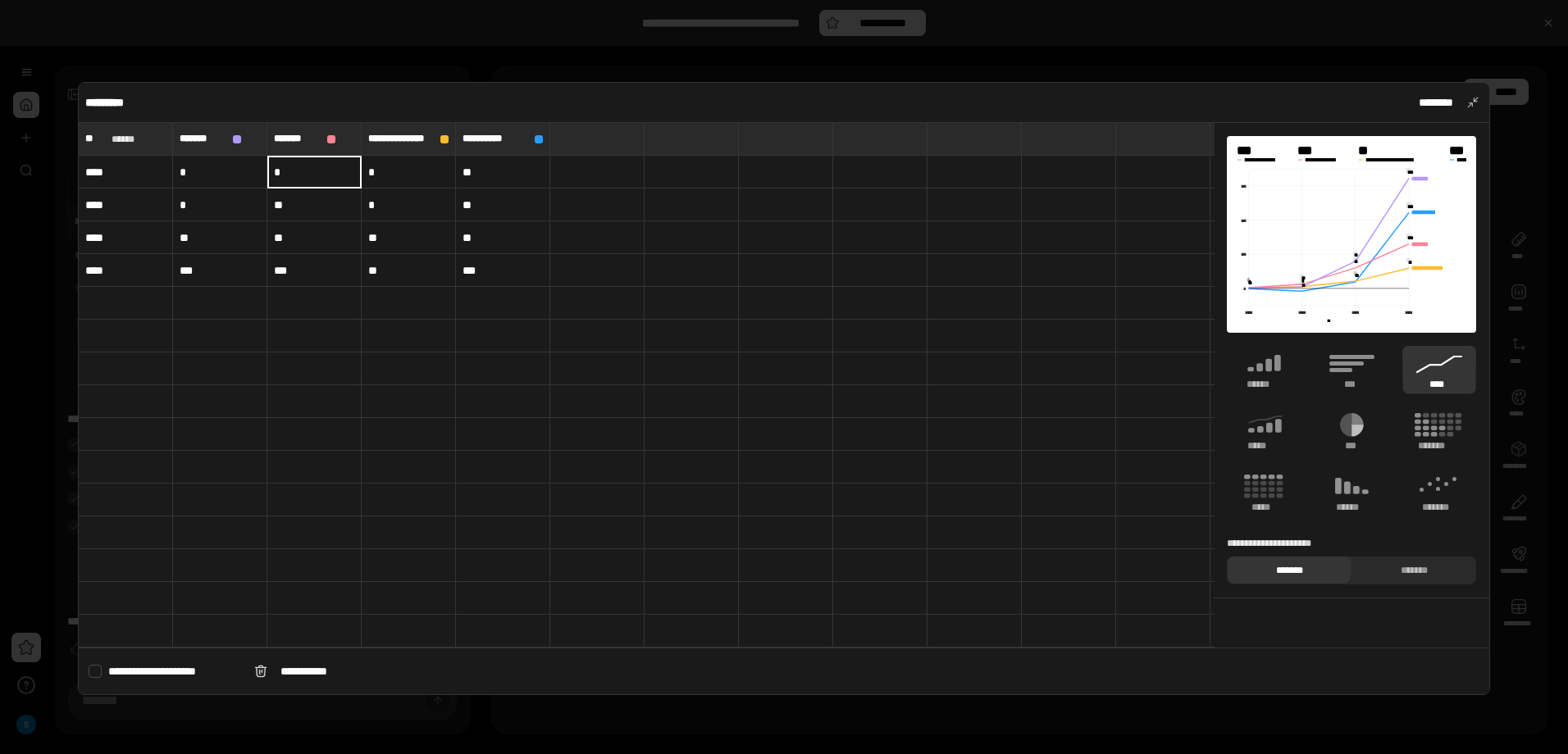 click on "*" at bounding box center (314, 172) 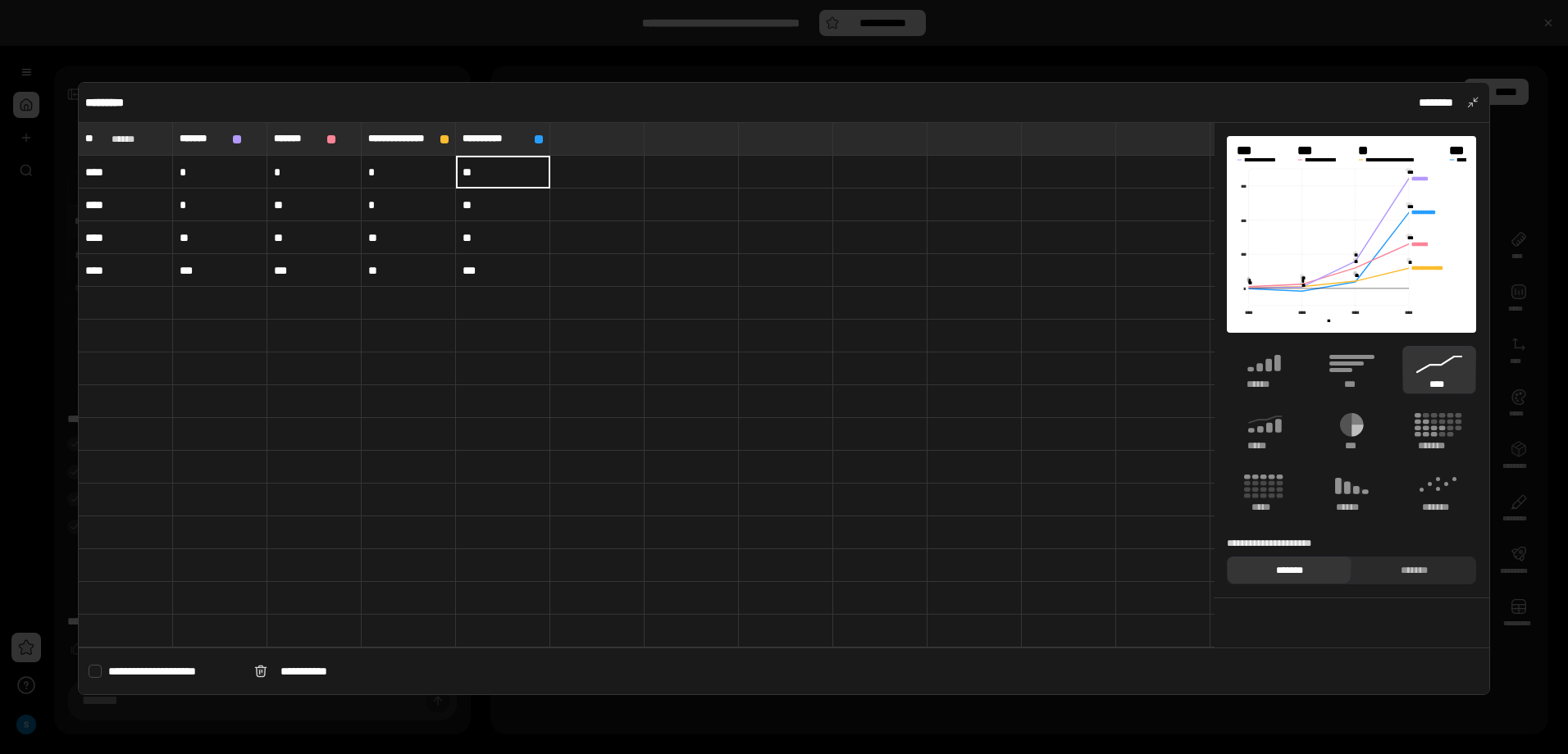 click on "**" at bounding box center (503, 172) 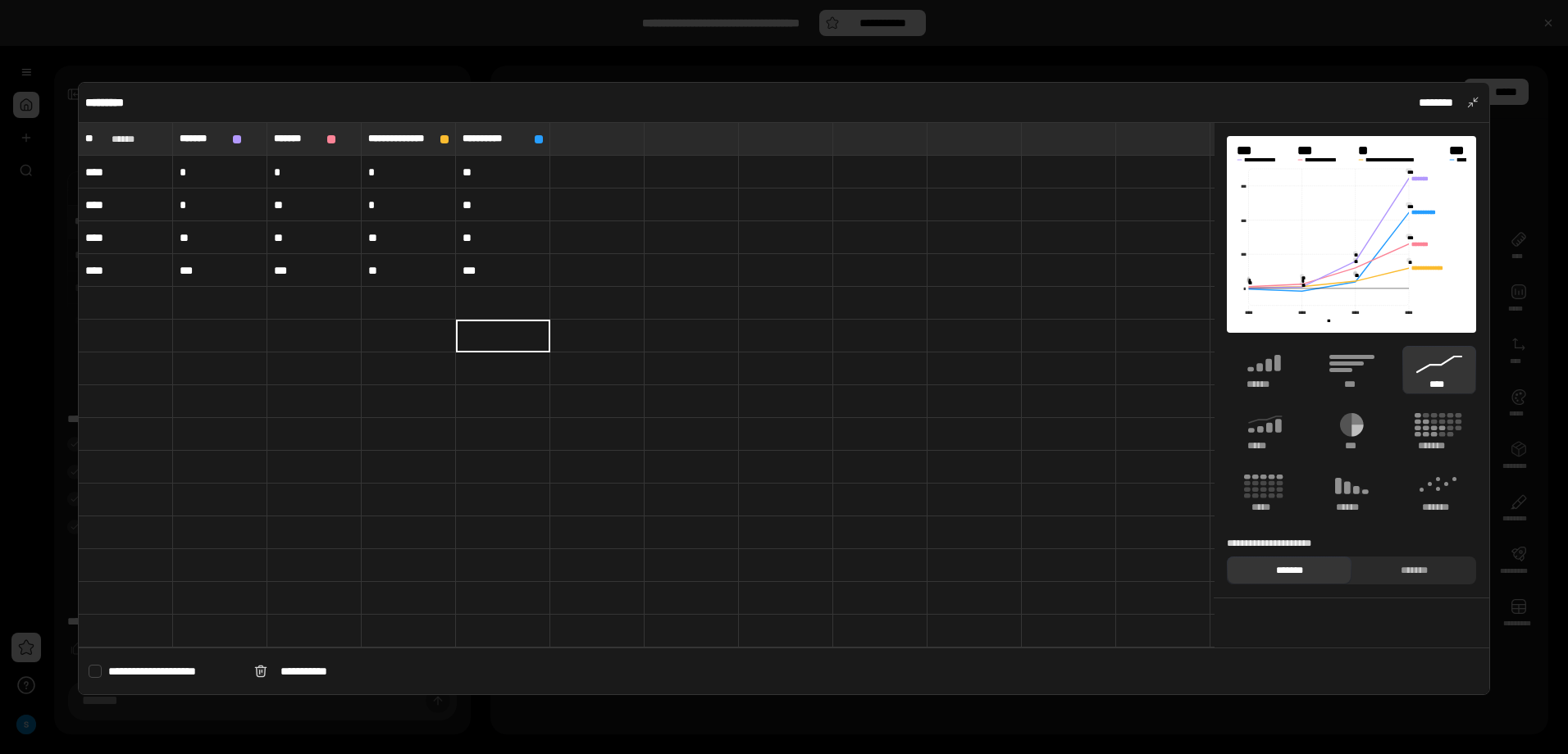 click on "*" at bounding box center [408, 205] 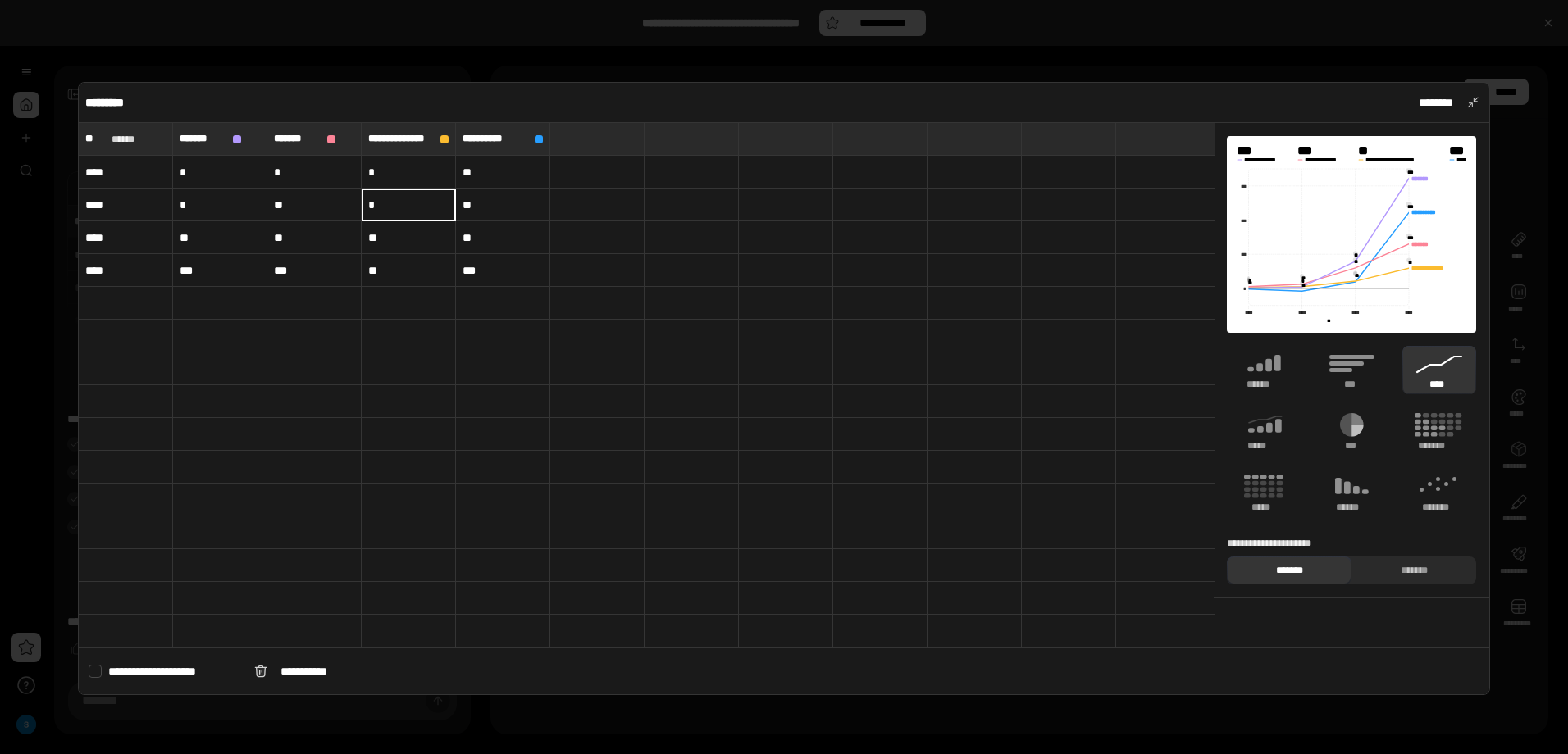 click on "*" at bounding box center (408, 205) 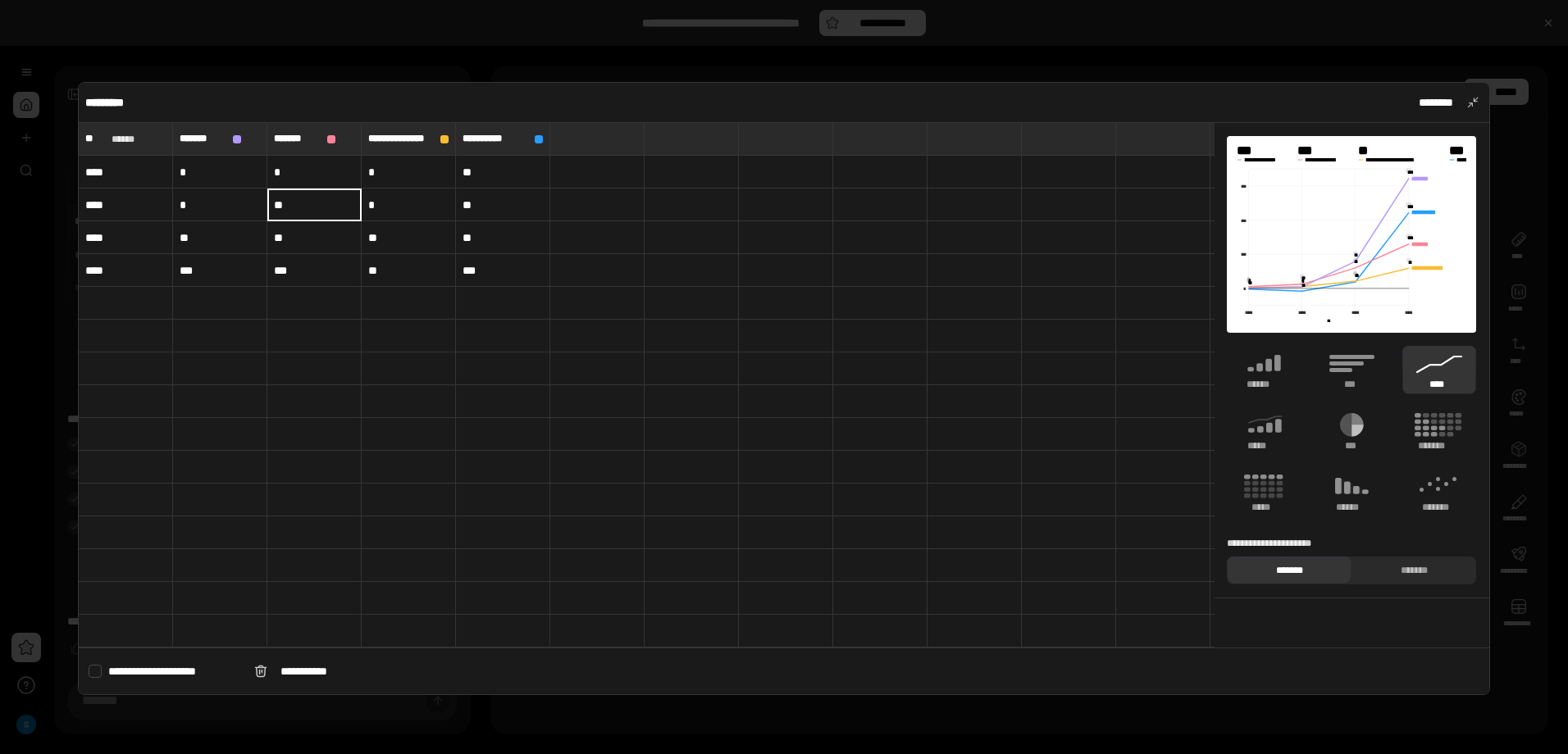 type on "*" 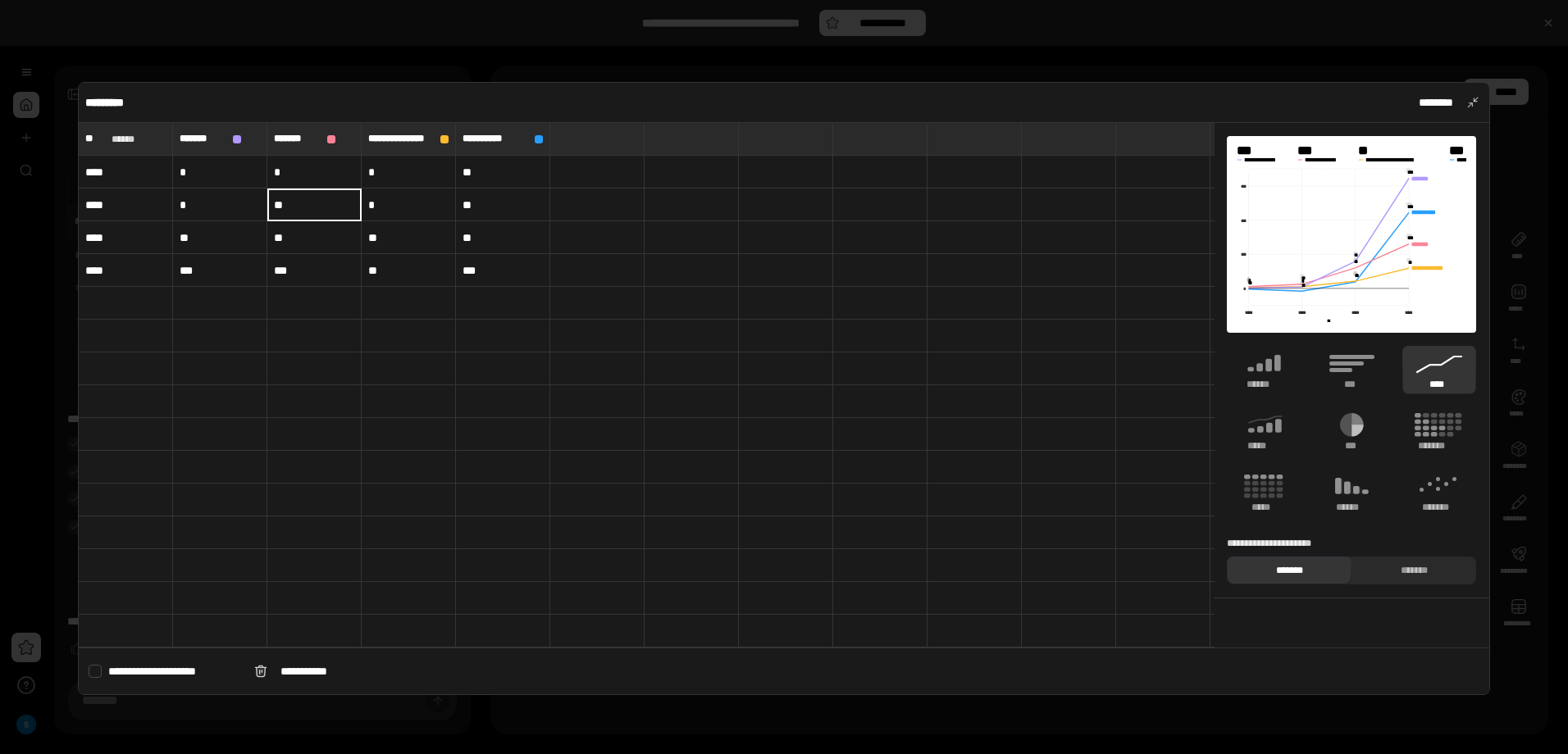 type on "**" 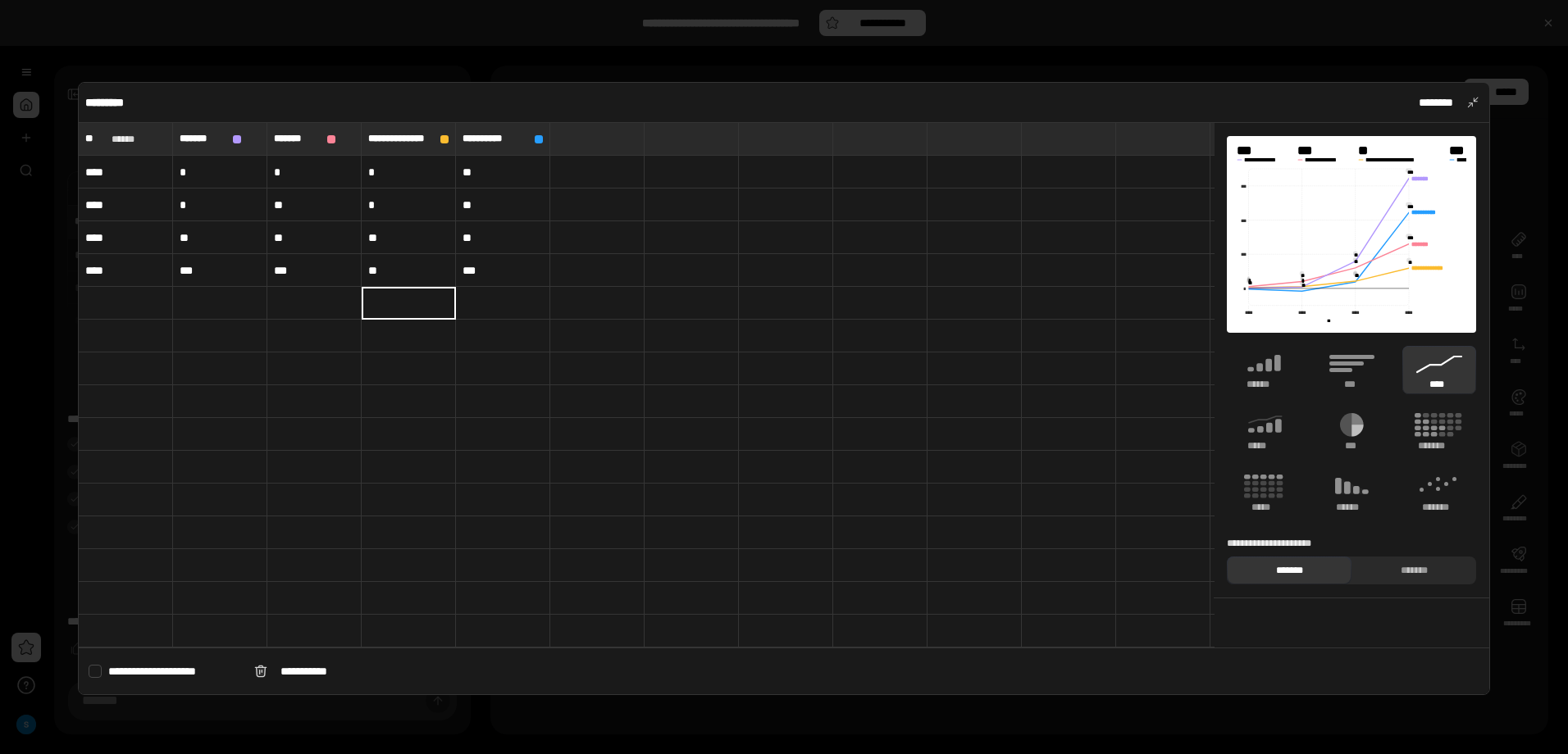 click on "**" at bounding box center (503, 205) 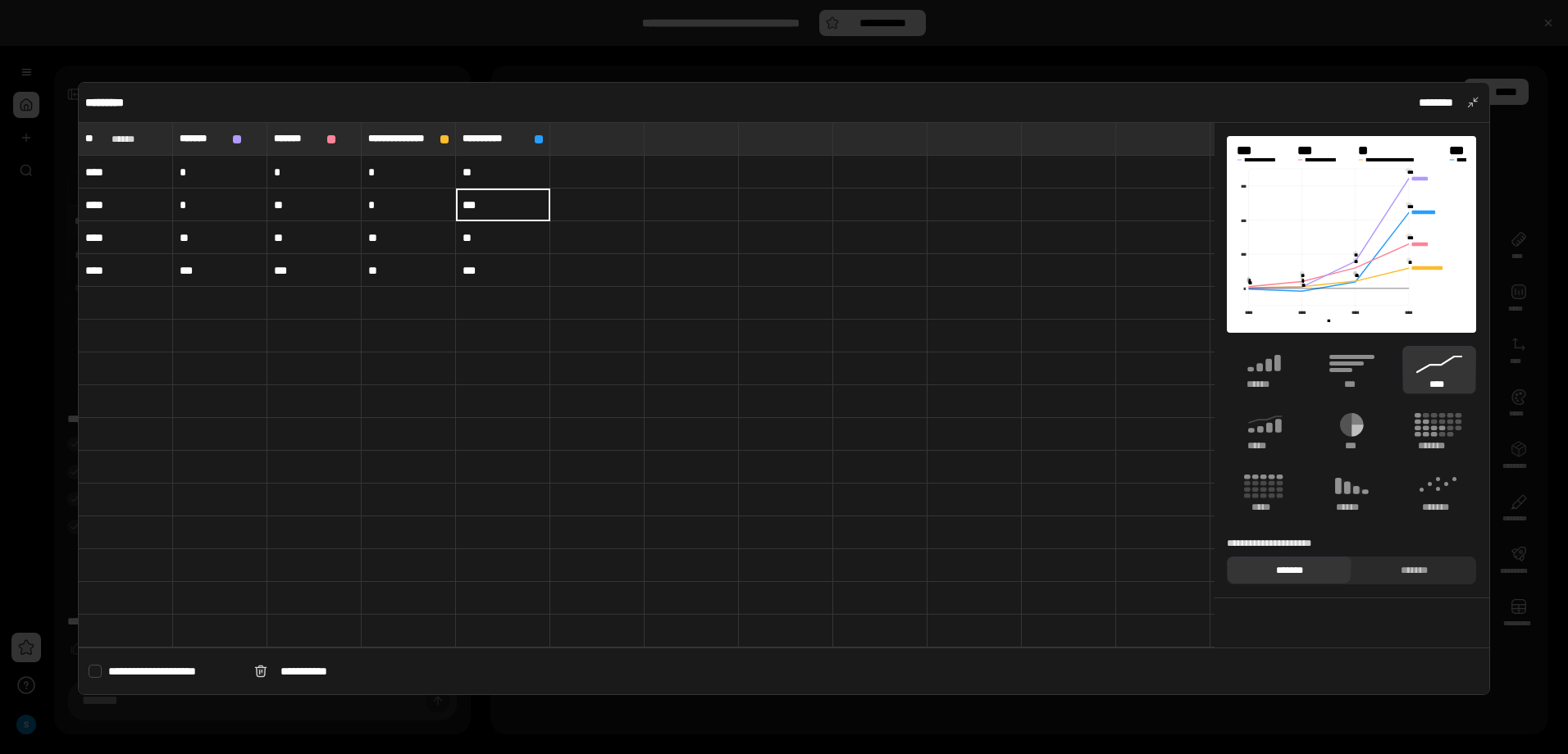 type on "***" 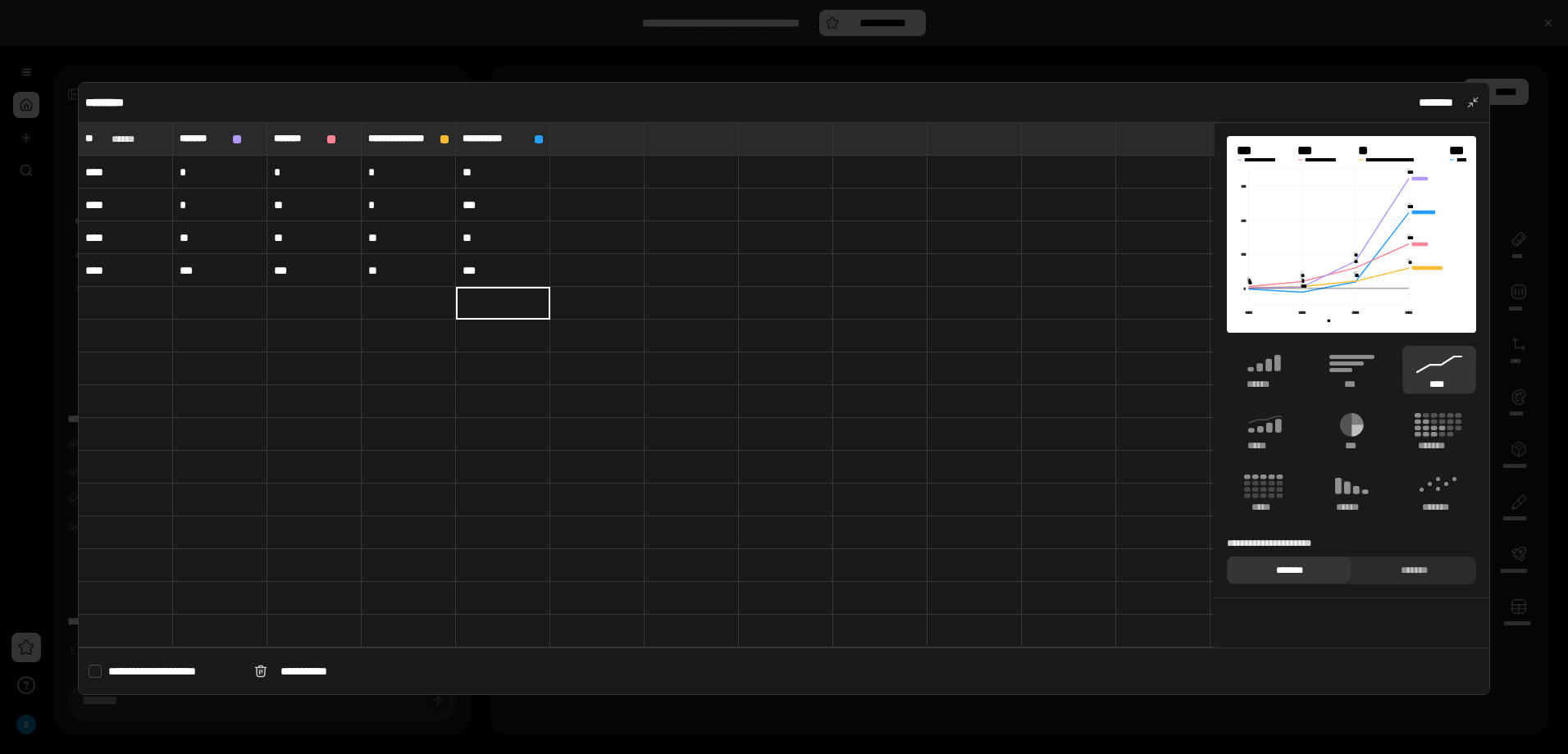 click on "**" at bounding box center (503, 238) 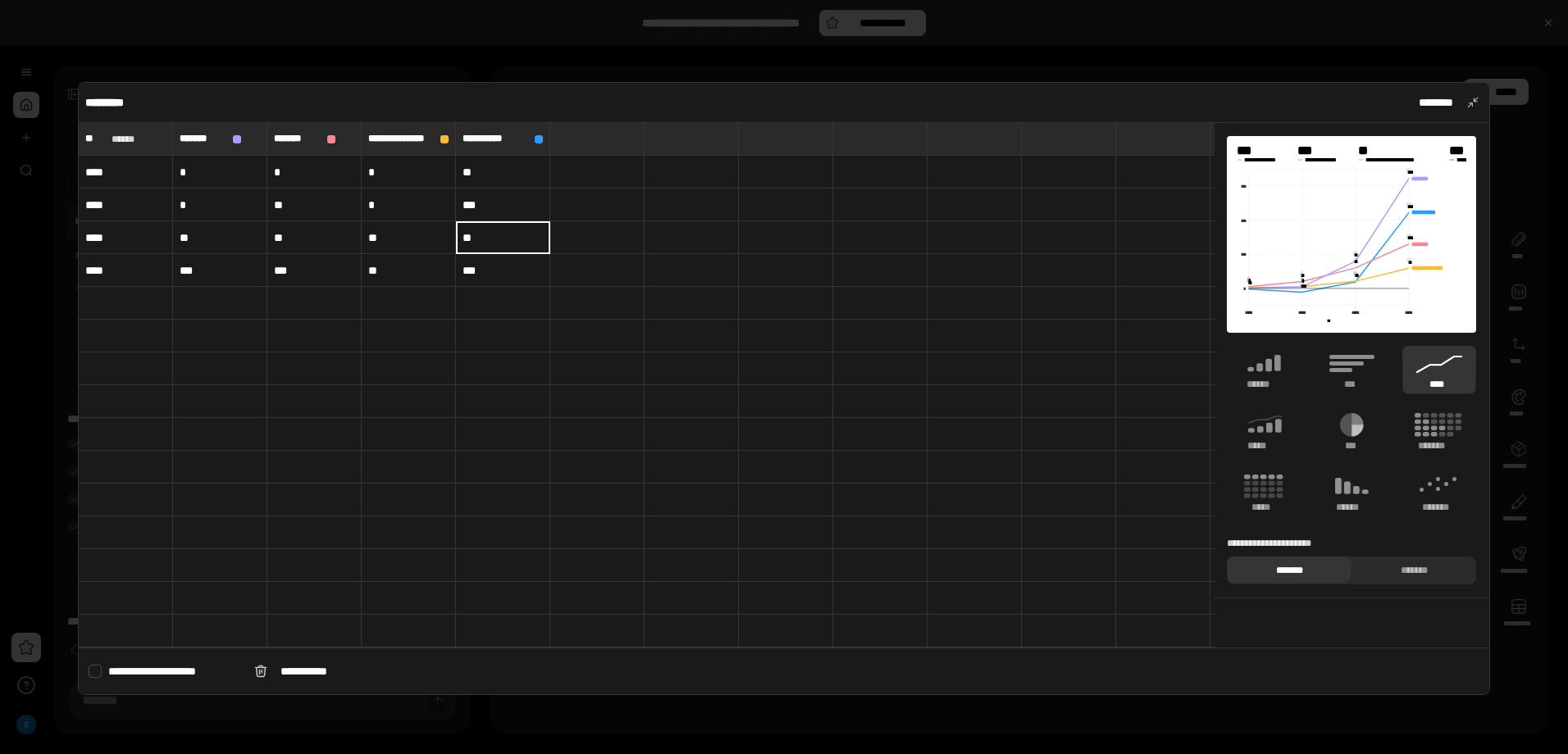 type on "*" 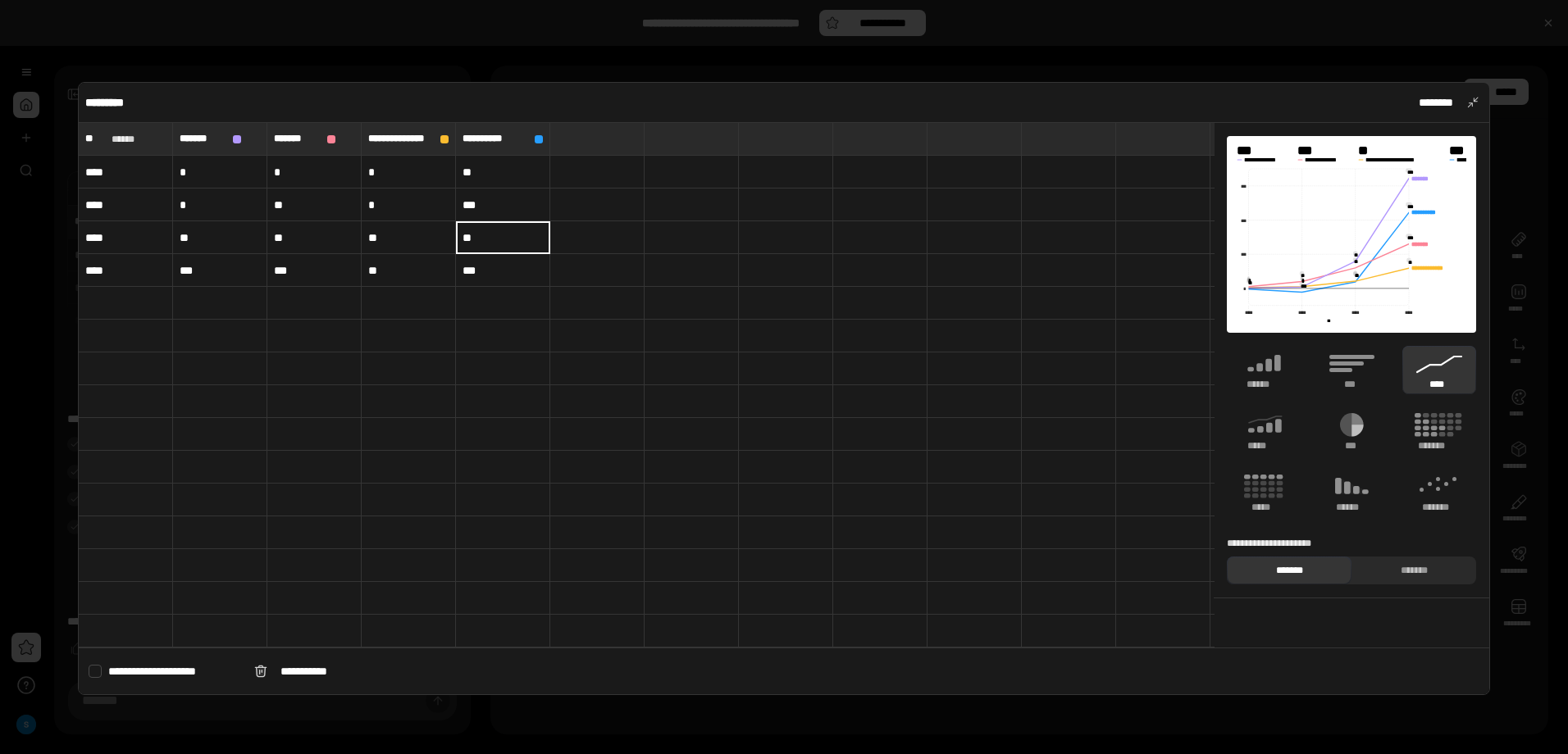 type on "**" 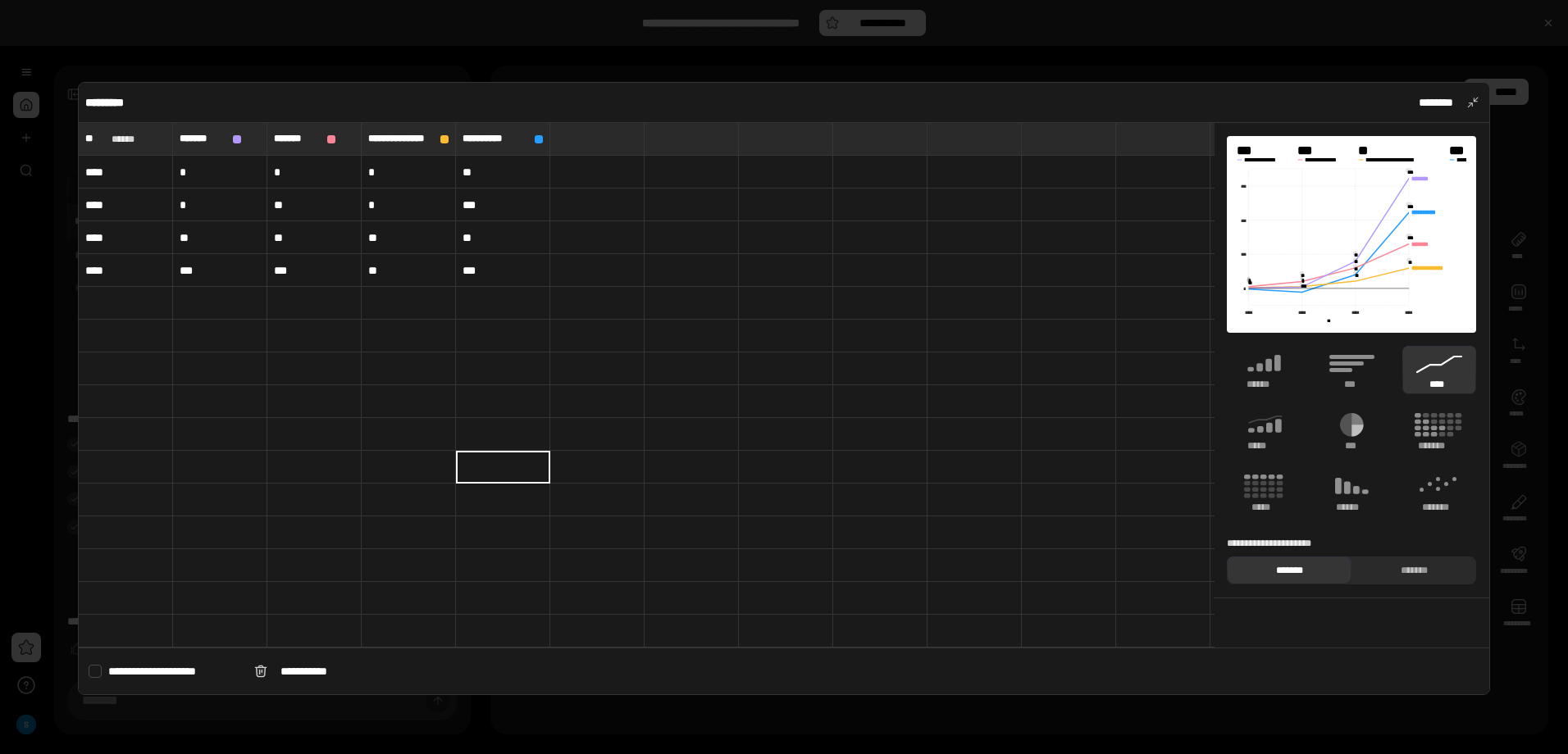 click on "***" at bounding box center (503, 270) 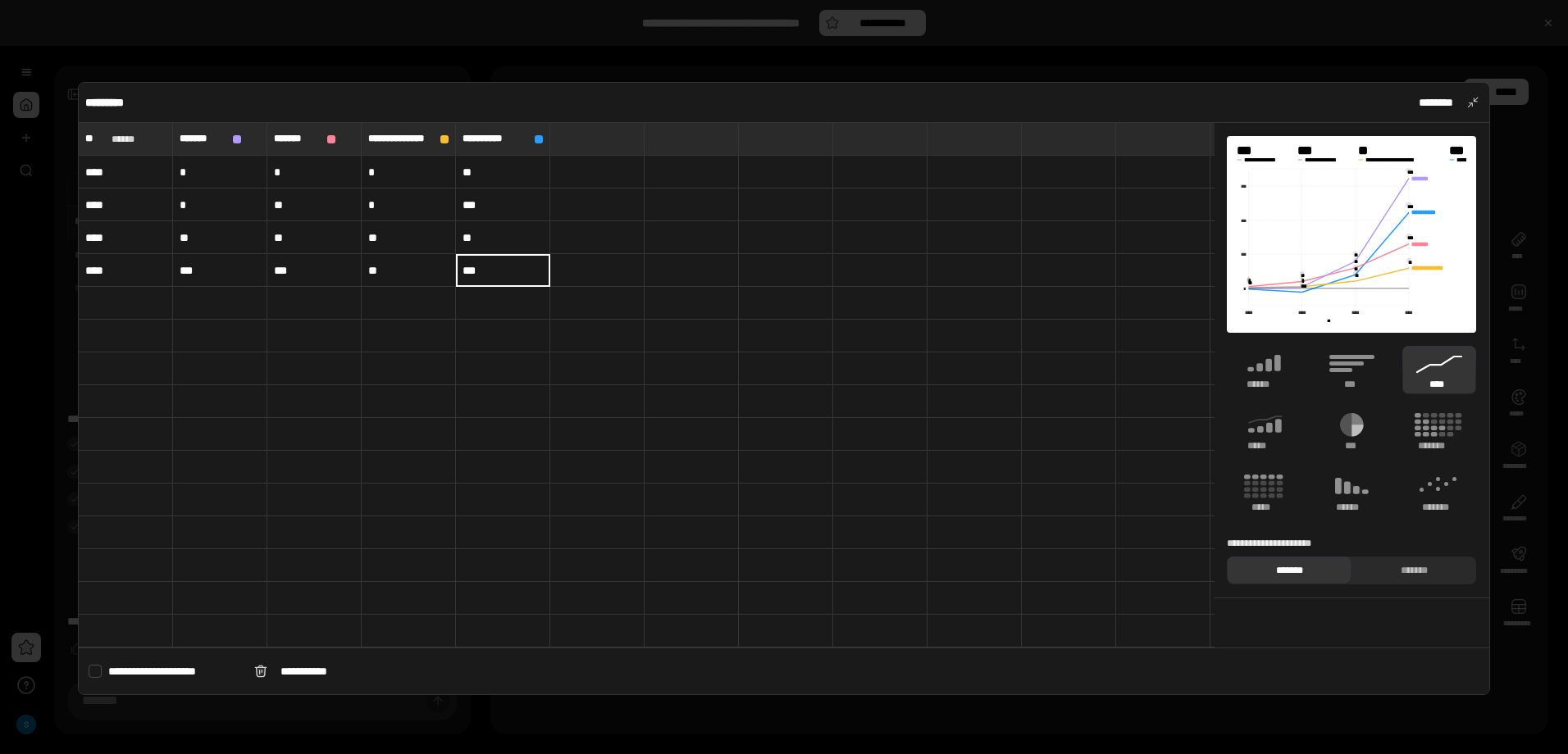 type on "***" 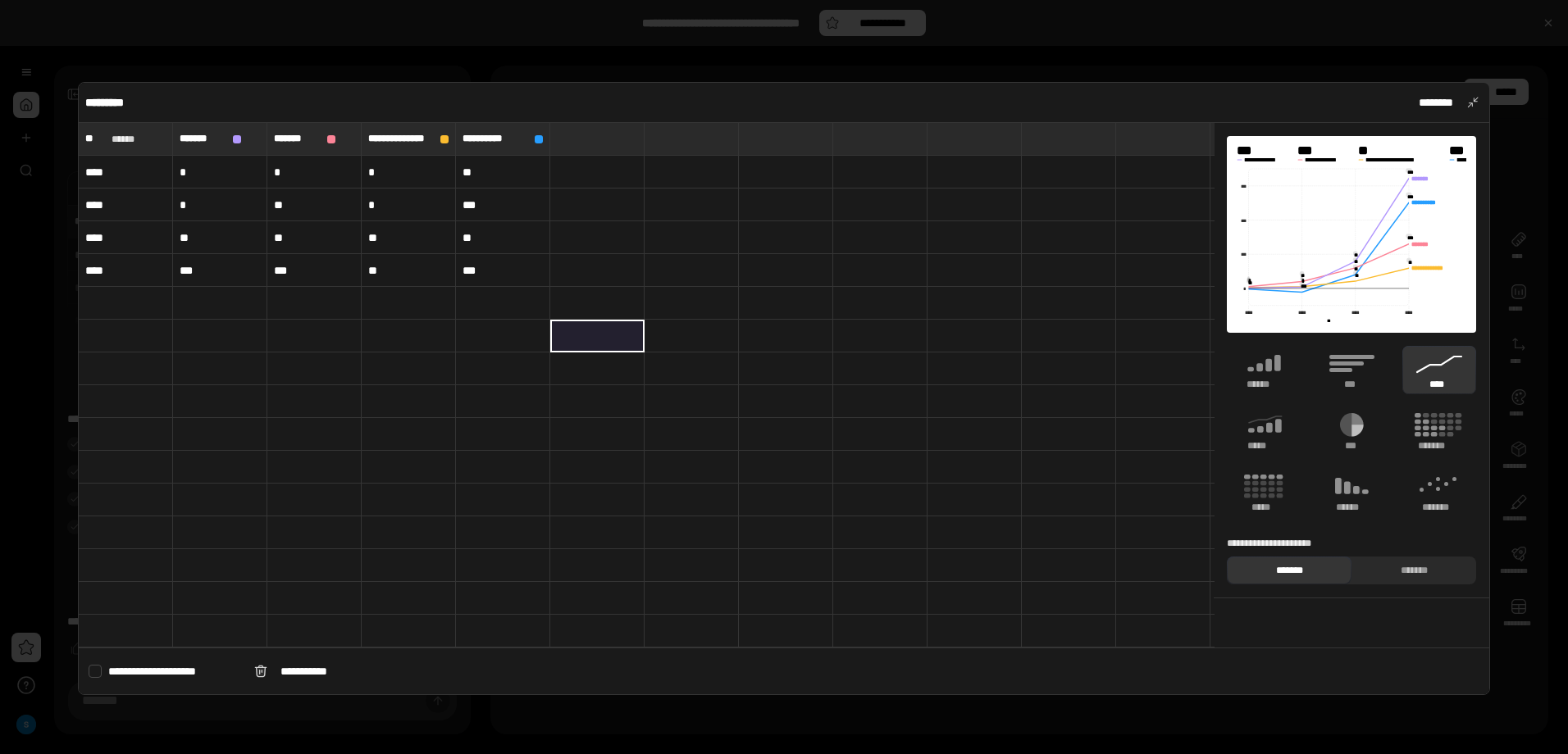 click on "**********" at bounding box center (784, 388) 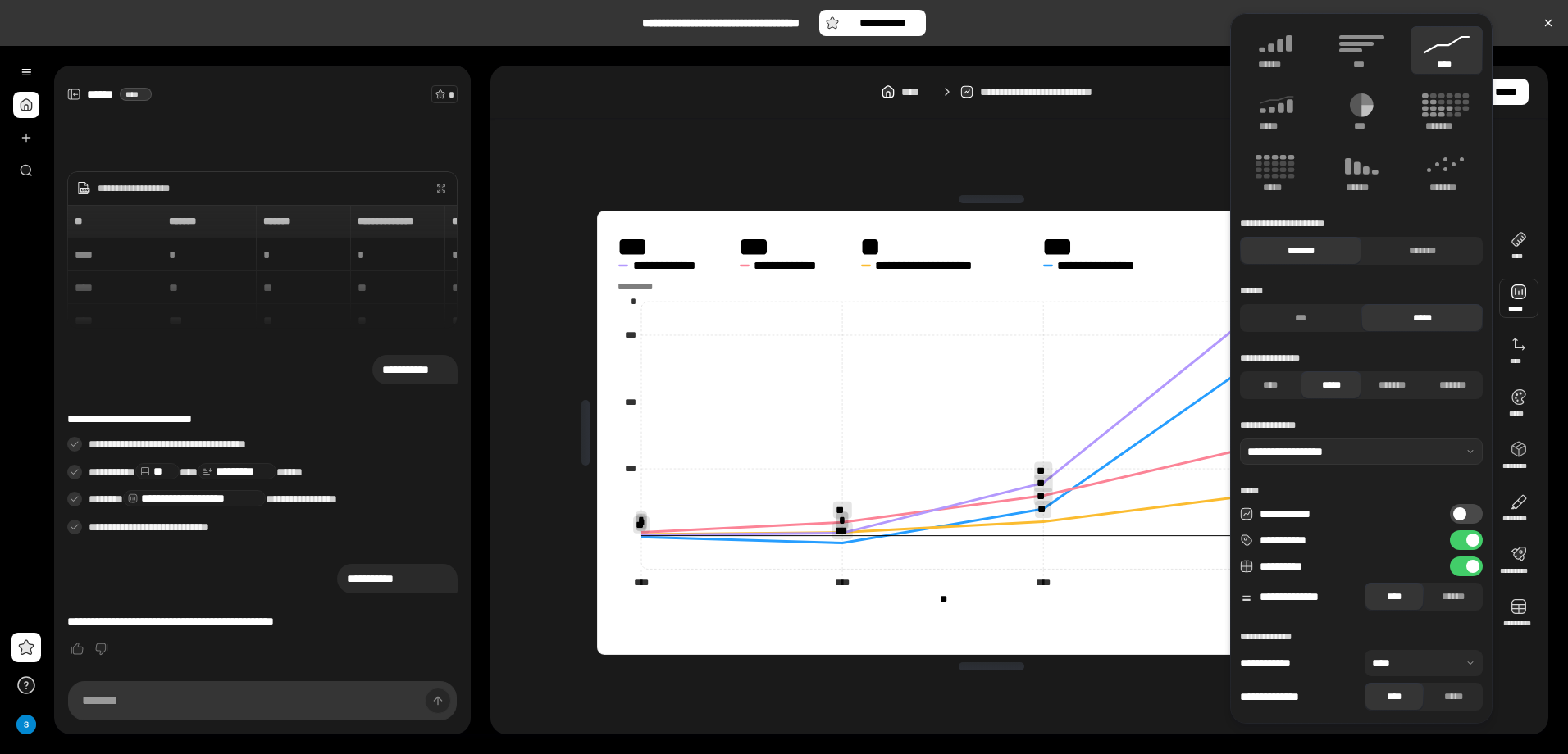 click on "**********" at bounding box center (1466, 540) 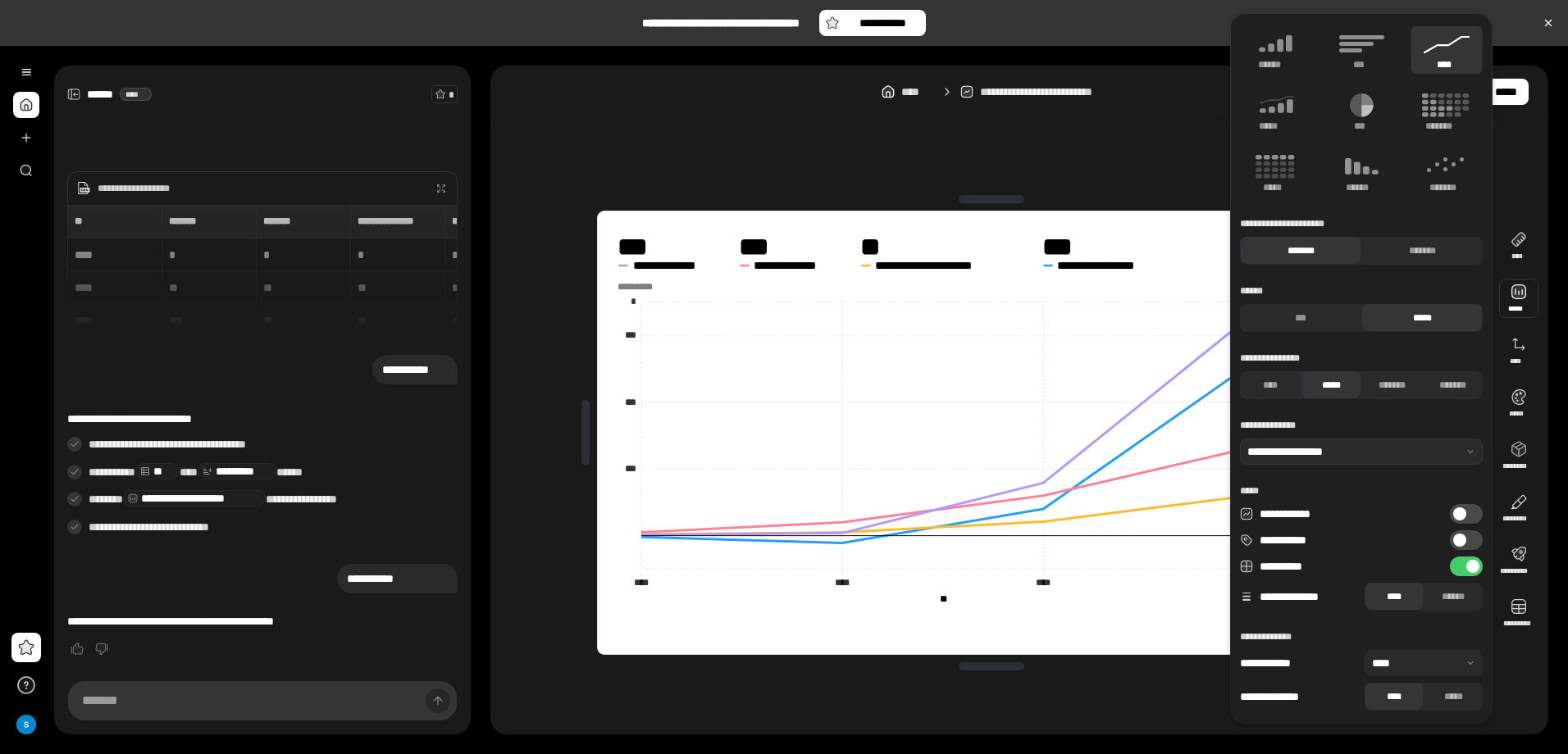 click at bounding box center [991, 666] 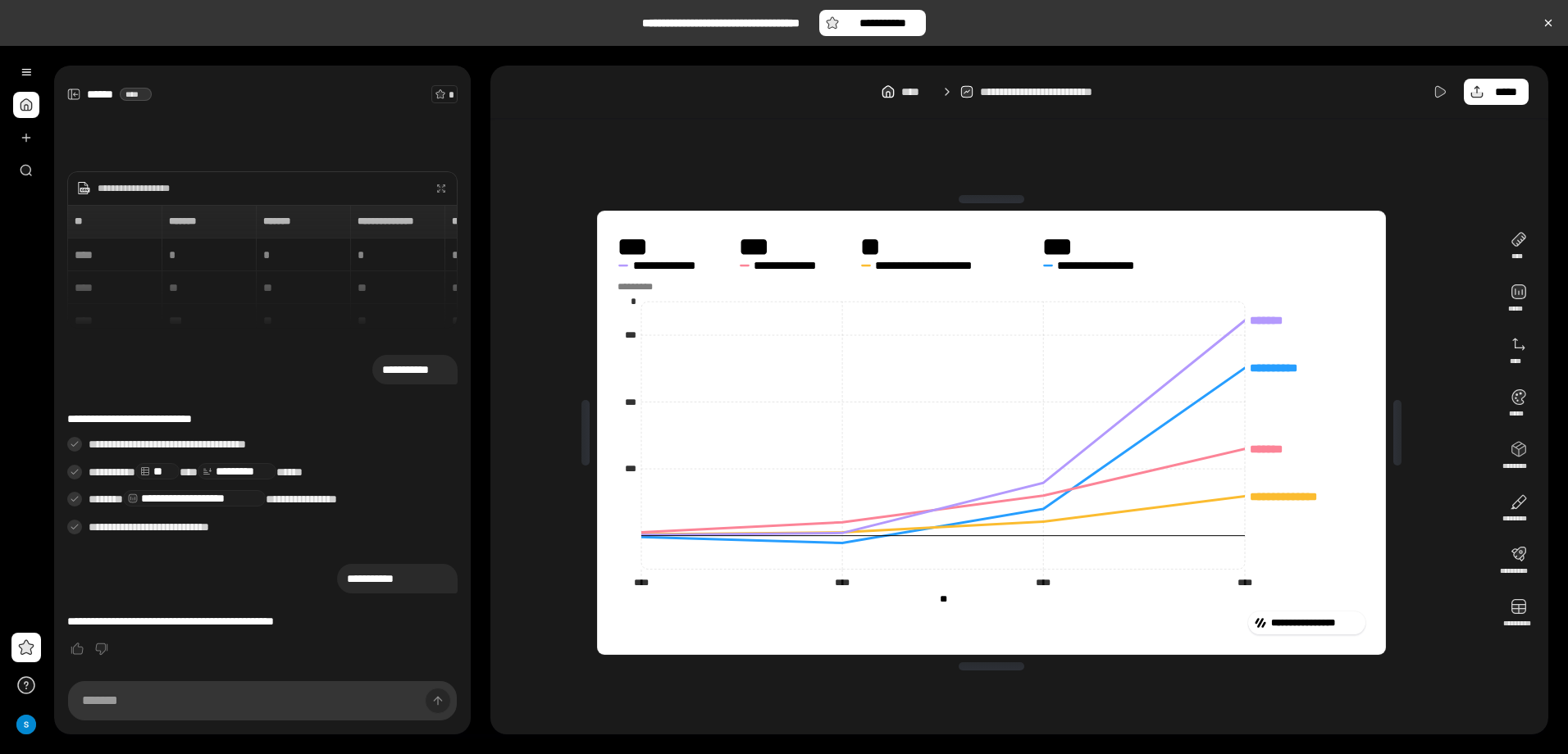 click on "**********" at bounding box center [991, 433] 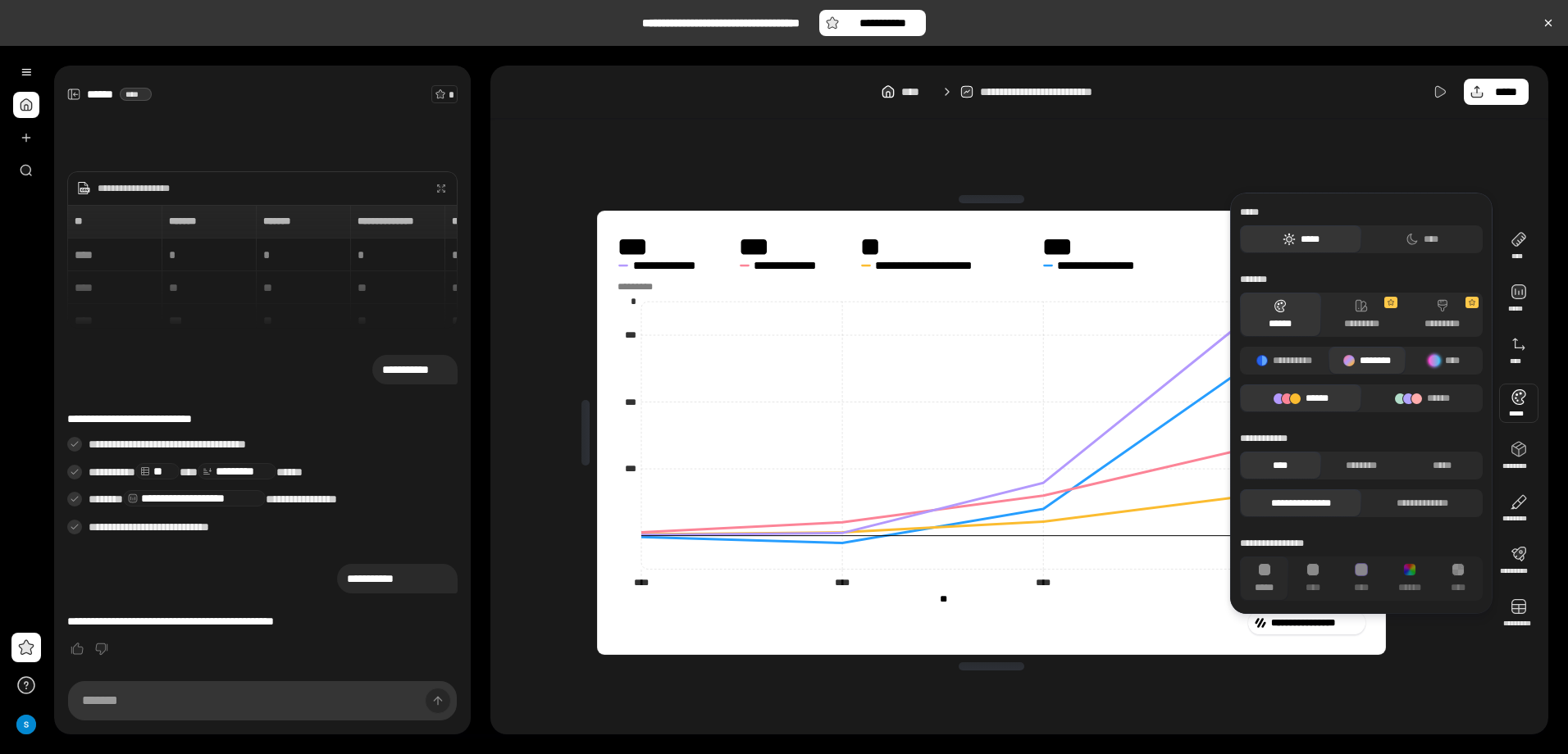 click on "**********" at bounding box center [991, 433] 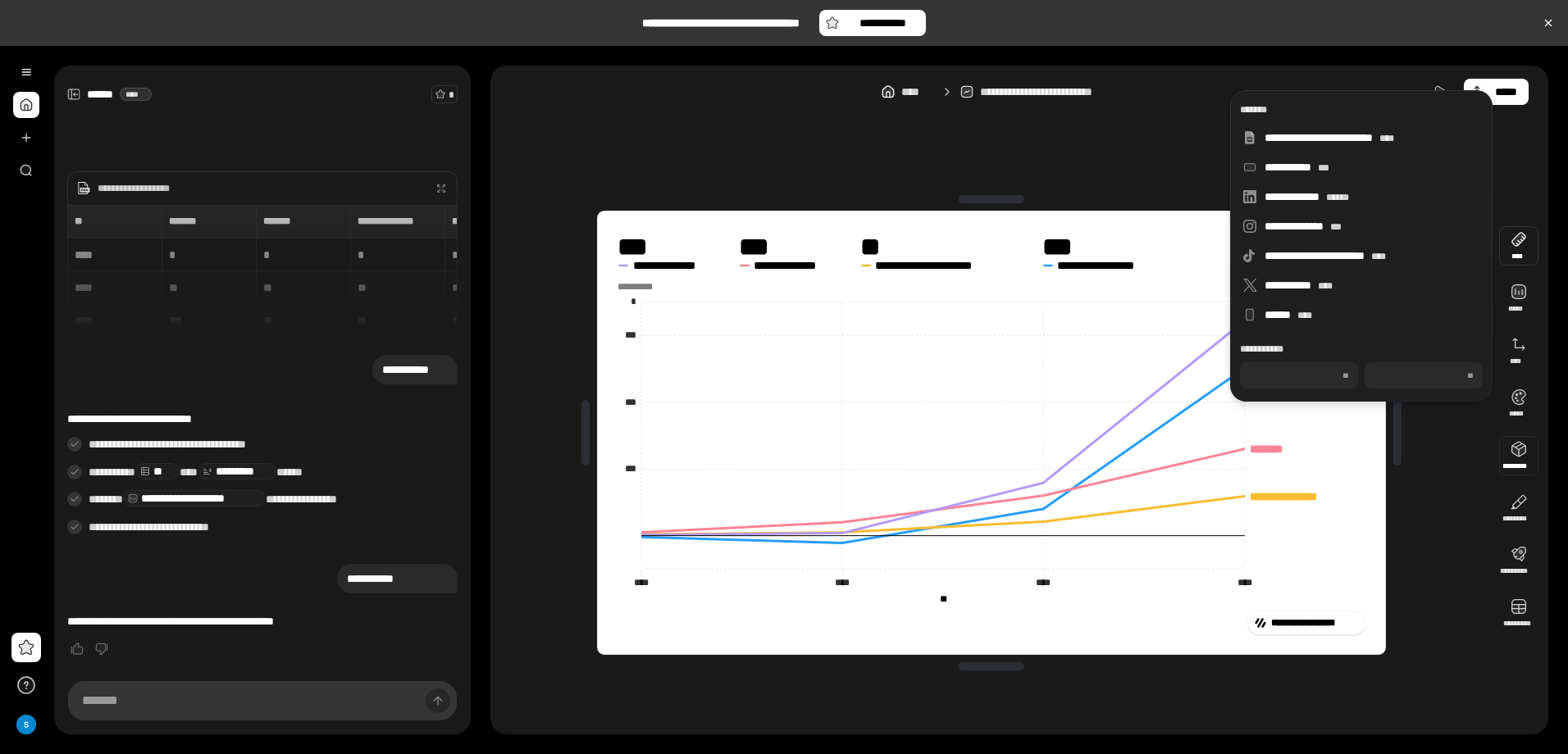 type 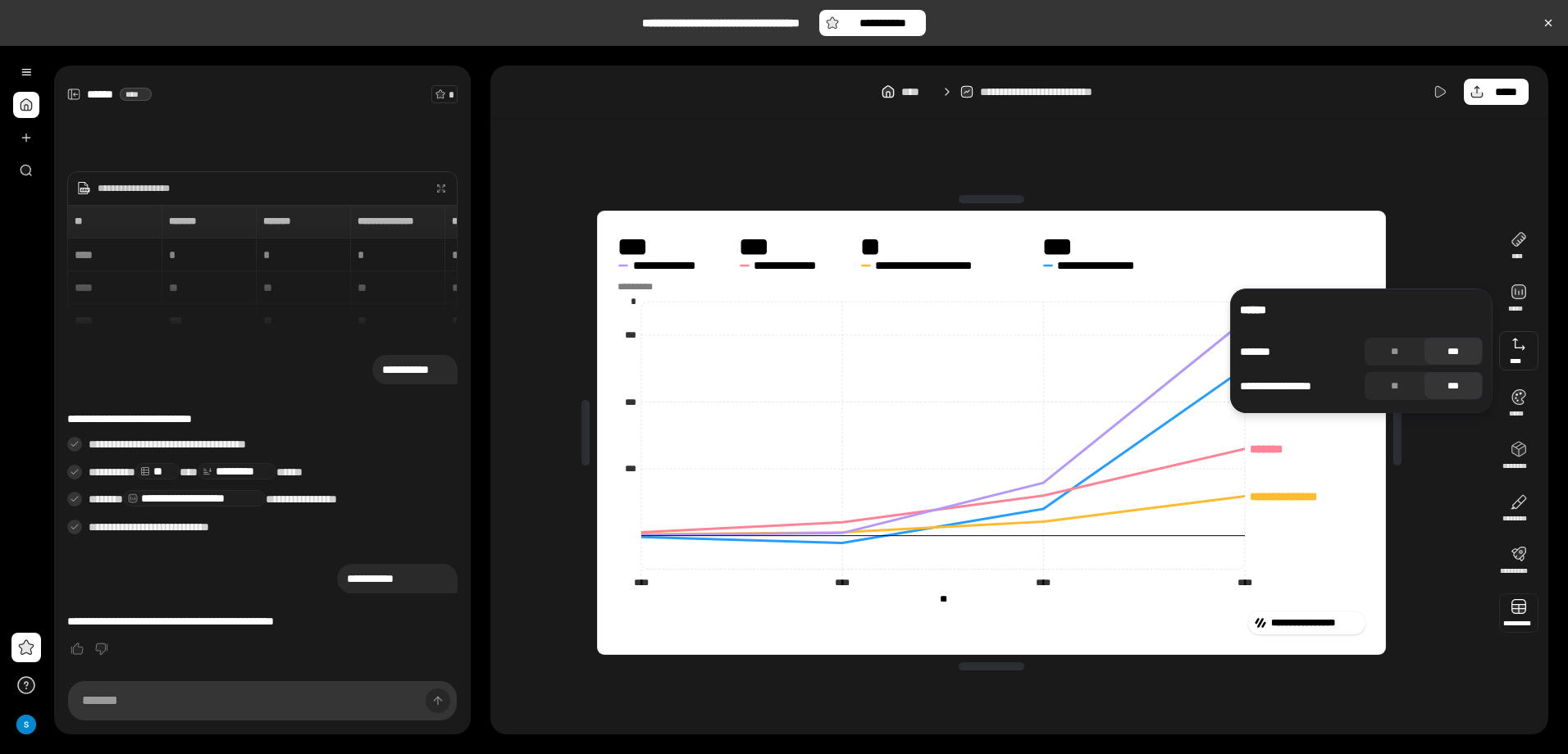 click at bounding box center (1519, 613) 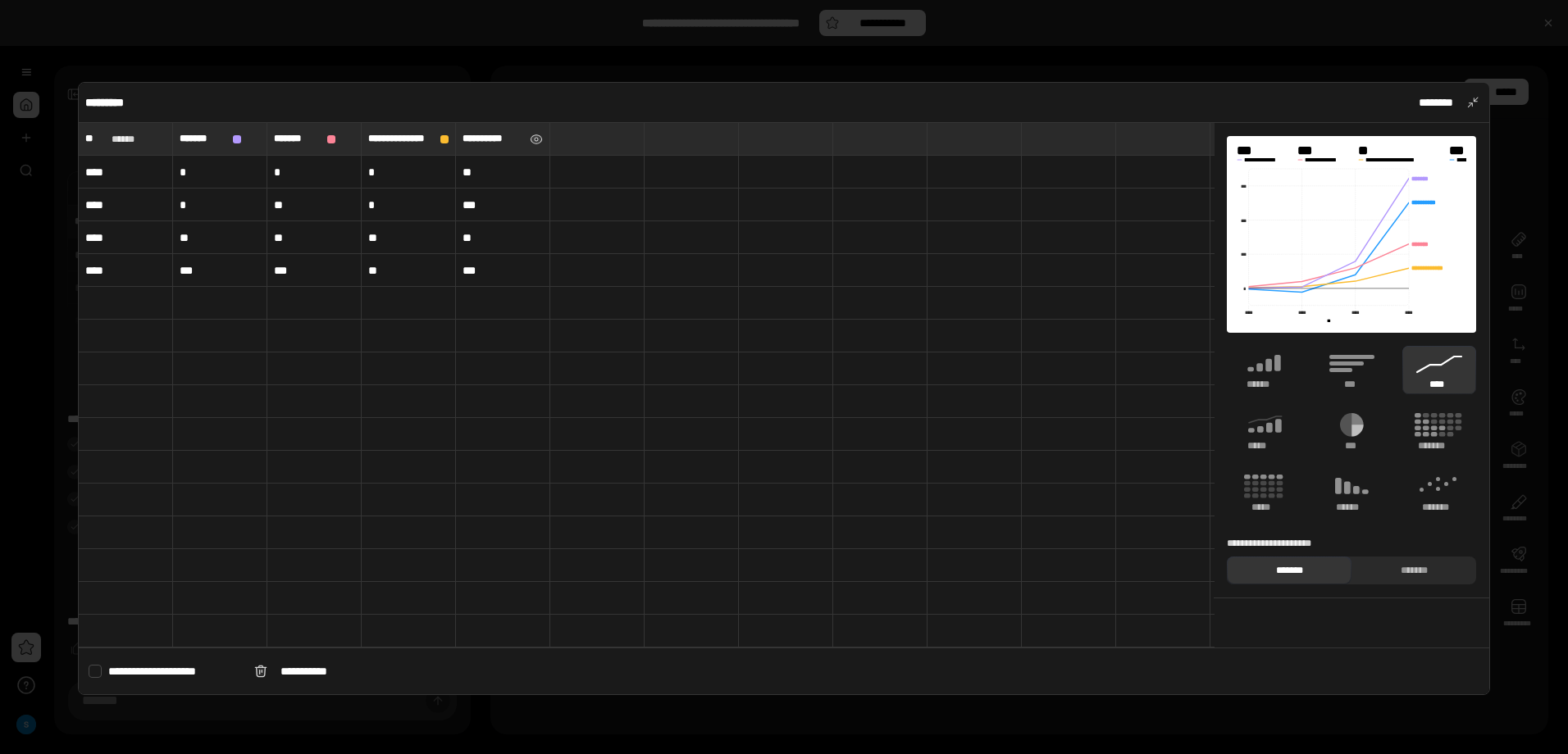 click on "**********" at bounding box center [503, 139] 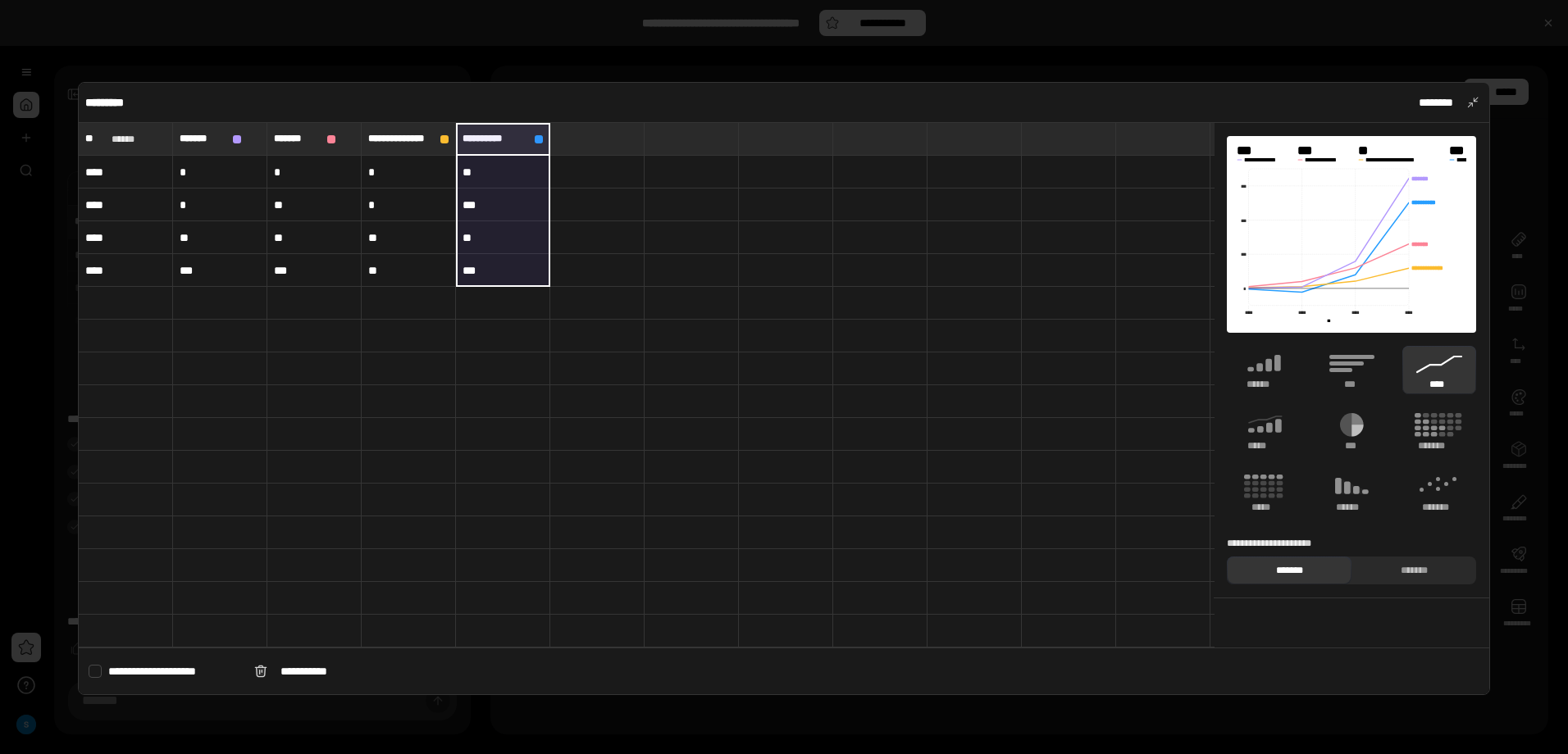 drag, startPoint x: 486, startPoint y: 149, endPoint x: 499, endPoint y: 285, distance: 136.61991 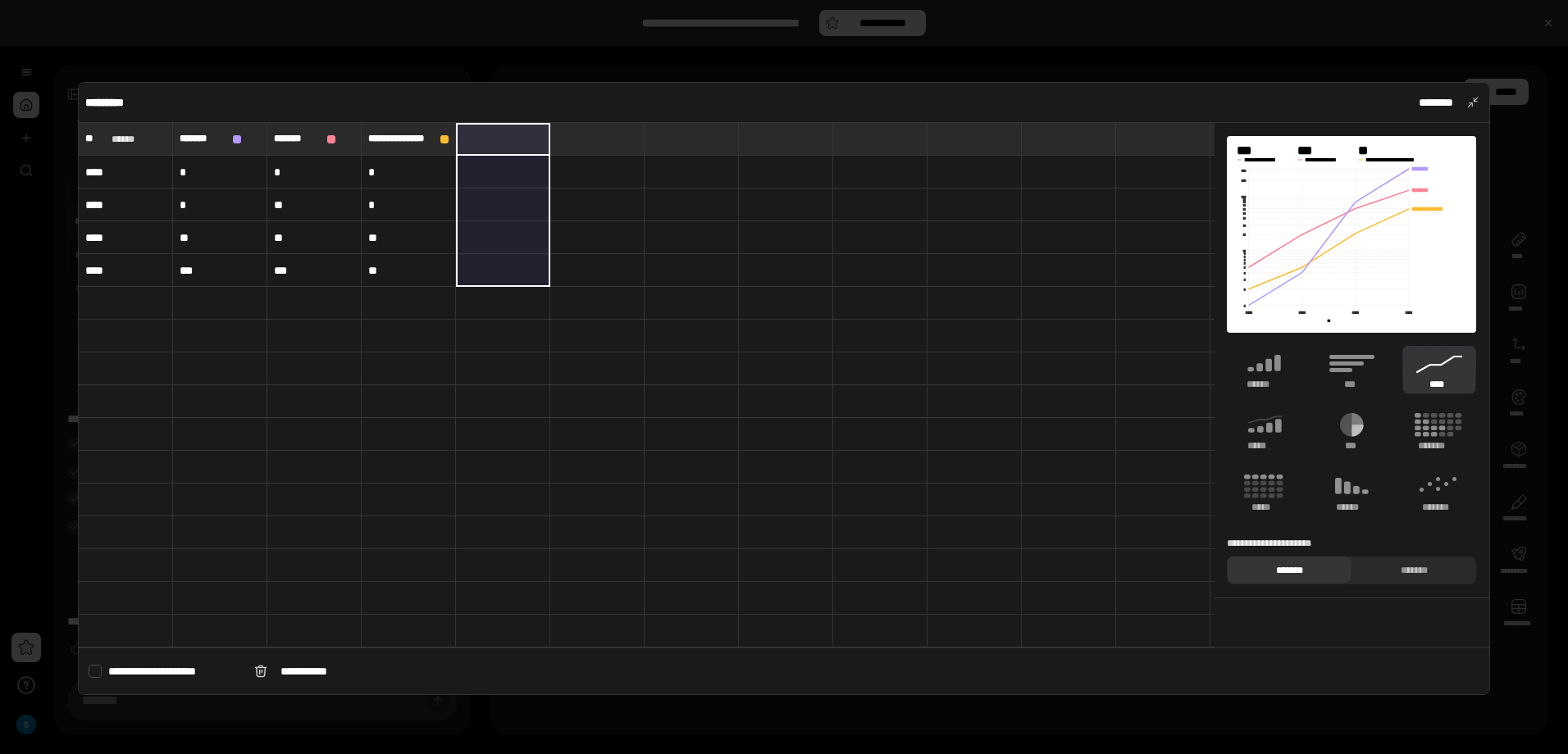 click at bounding box center [784, 377] 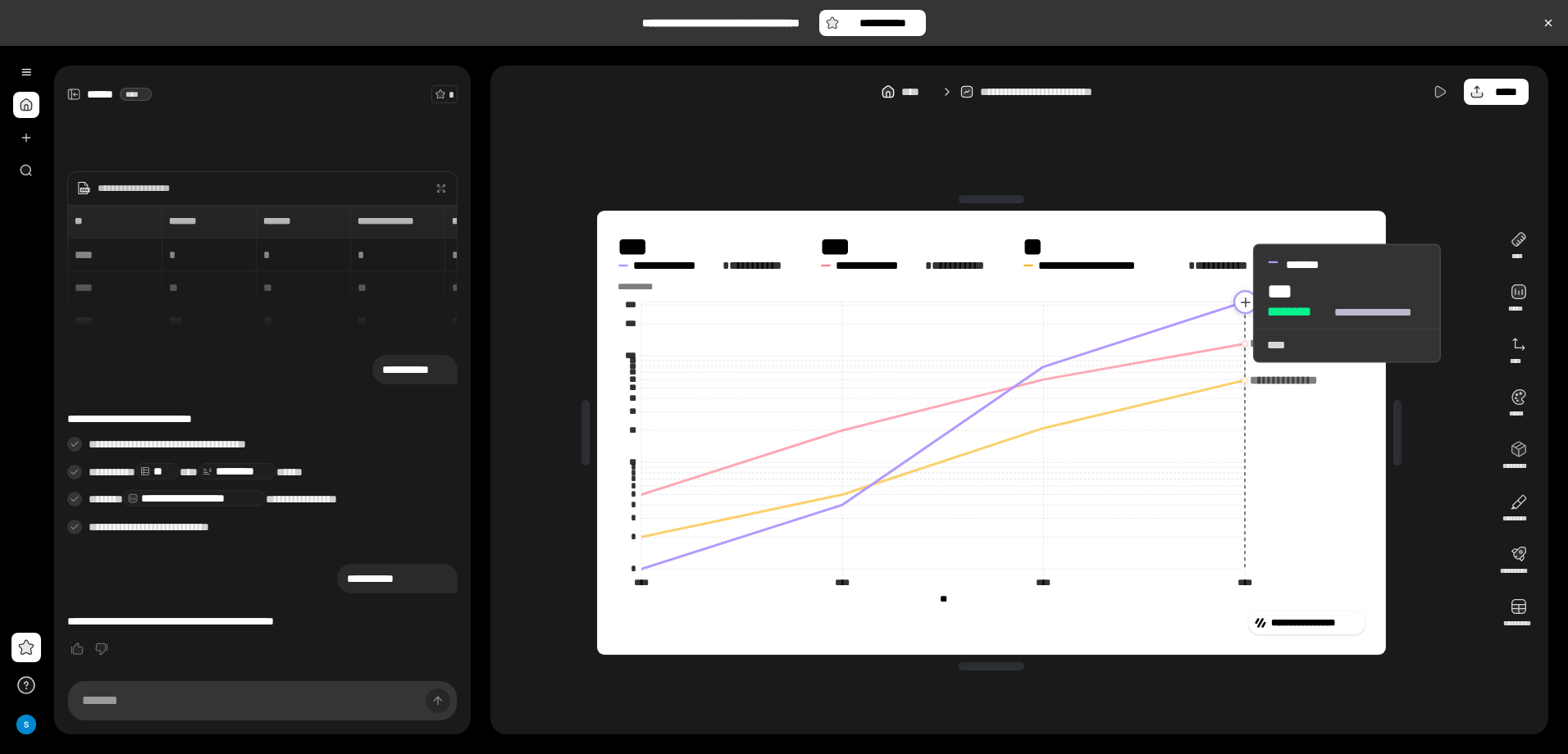 click 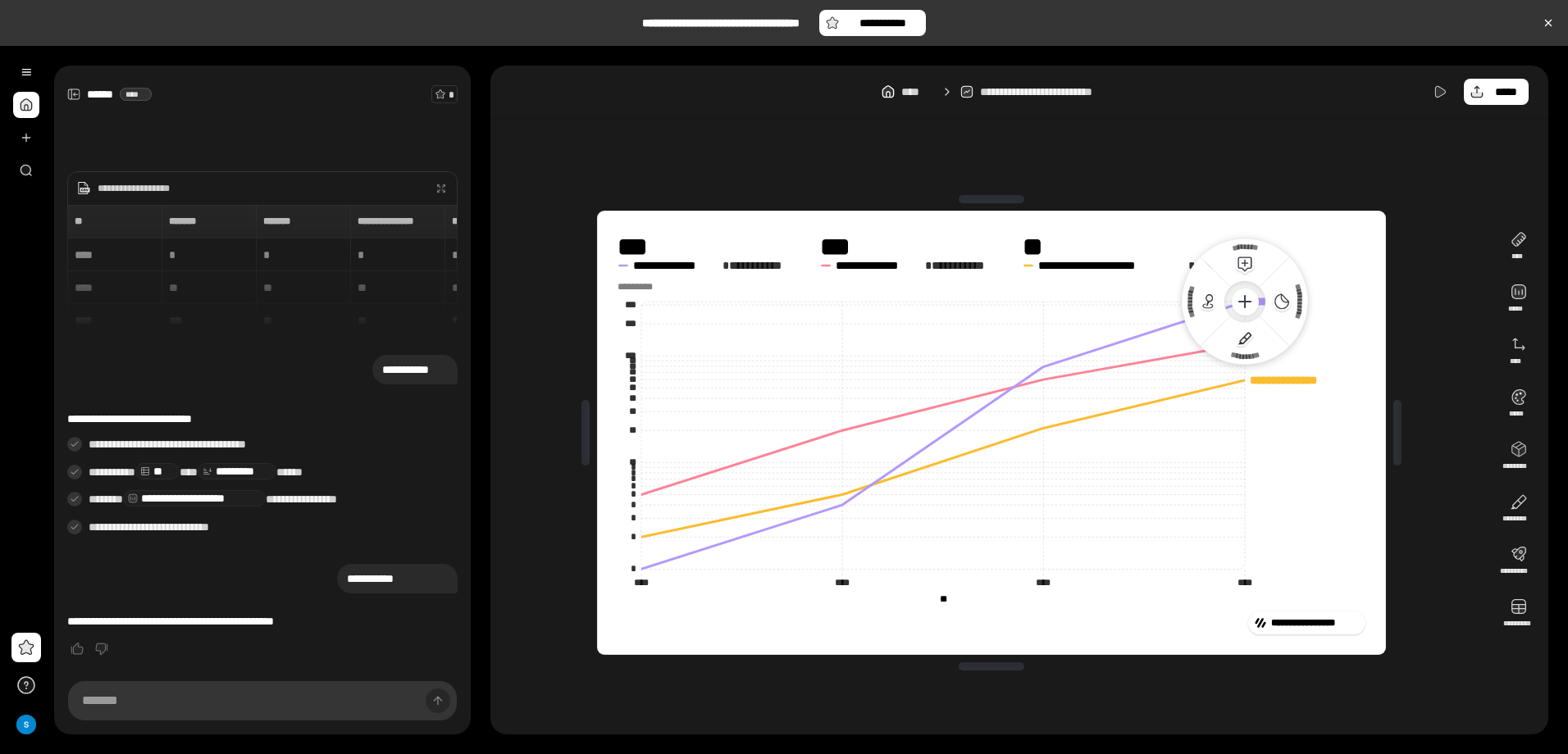 click on "**********" 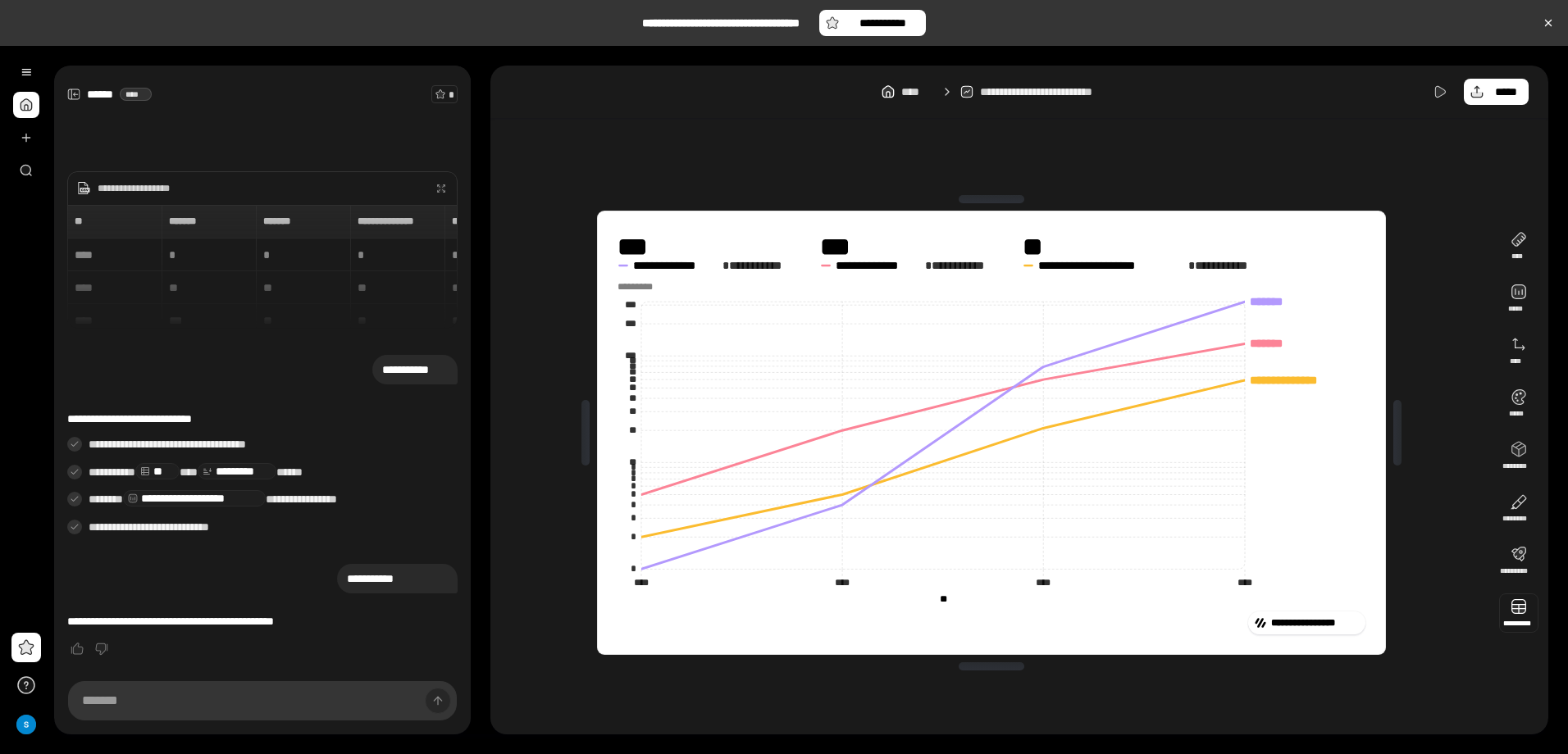 click at bounding box center [1519, 613] 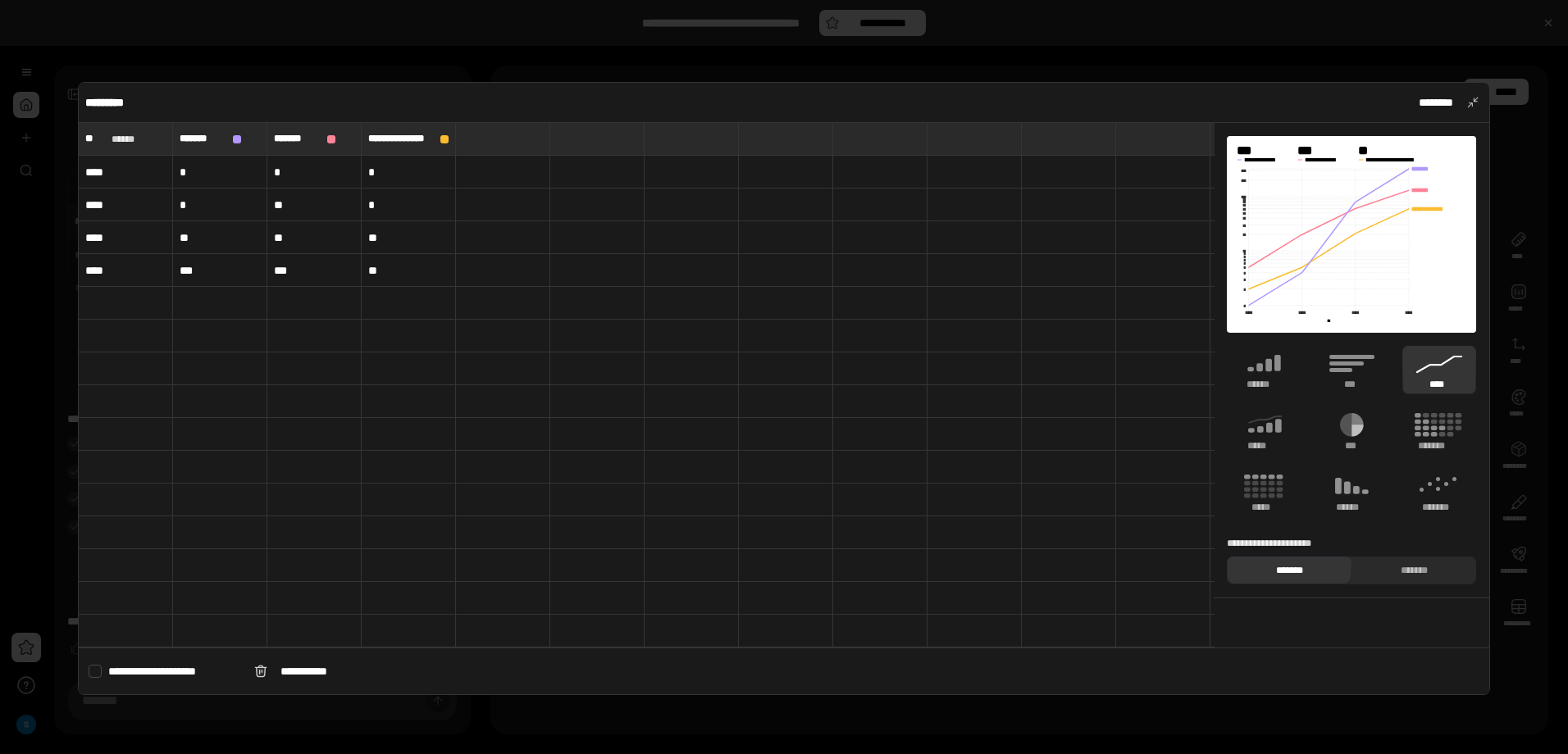 type 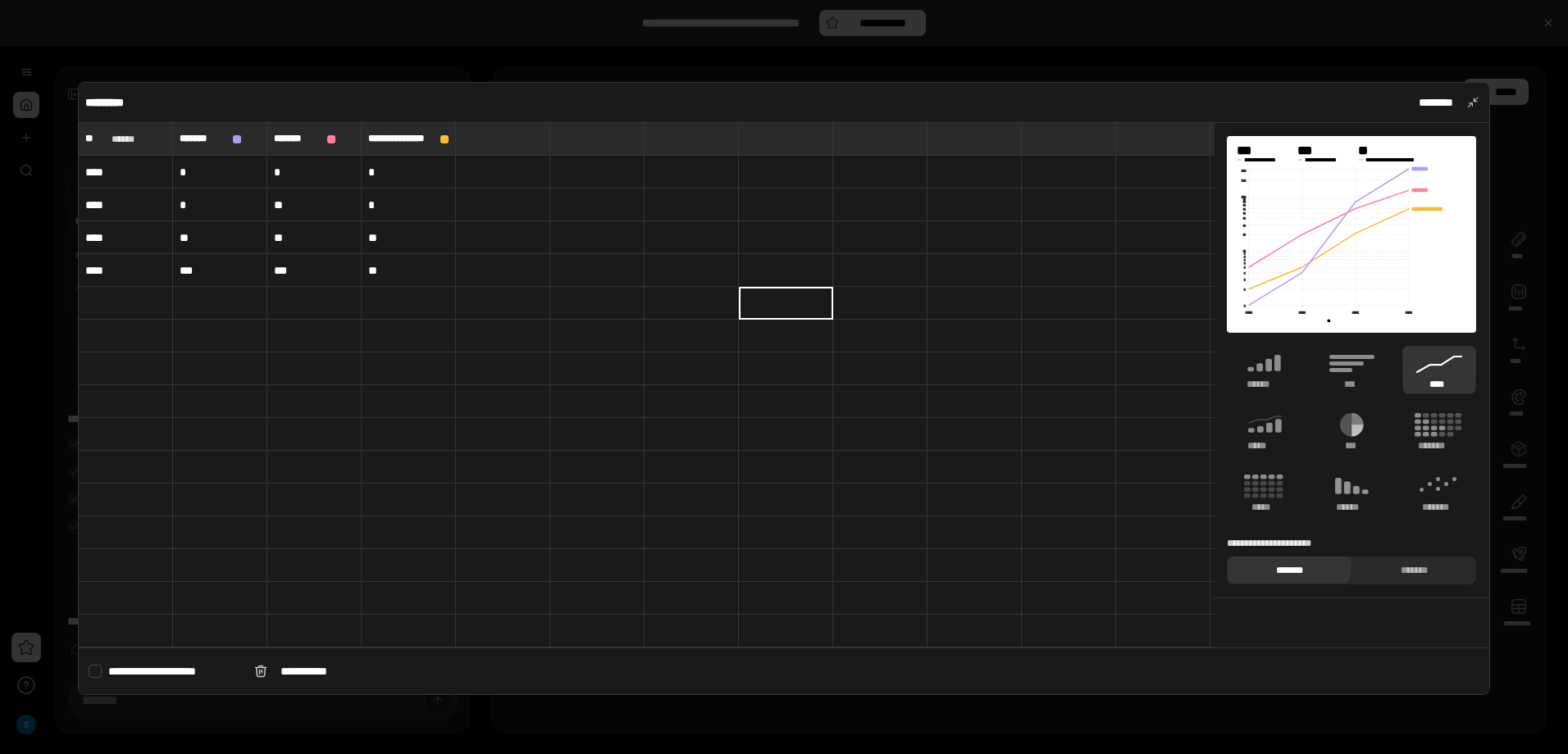 type on "**" 